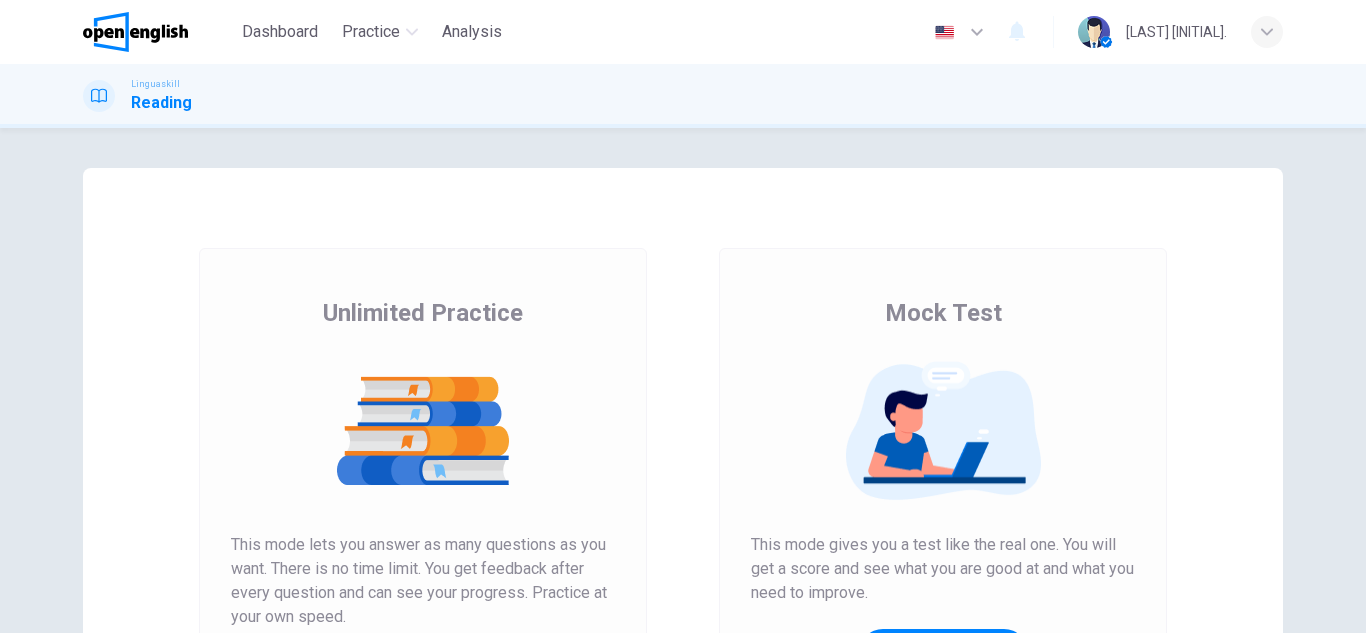 scroll, scrollTop: 0, scrollLeft: 0, axis: both 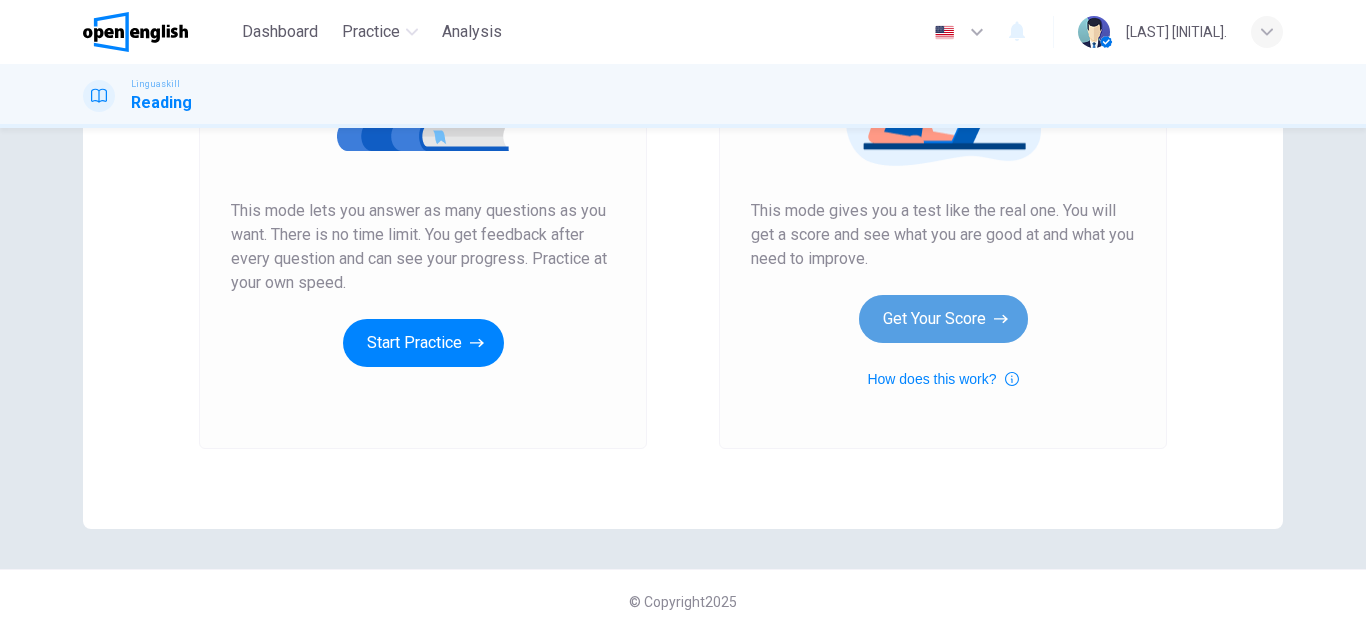 click on "Get Your Score" at bounding box center (943, 319) 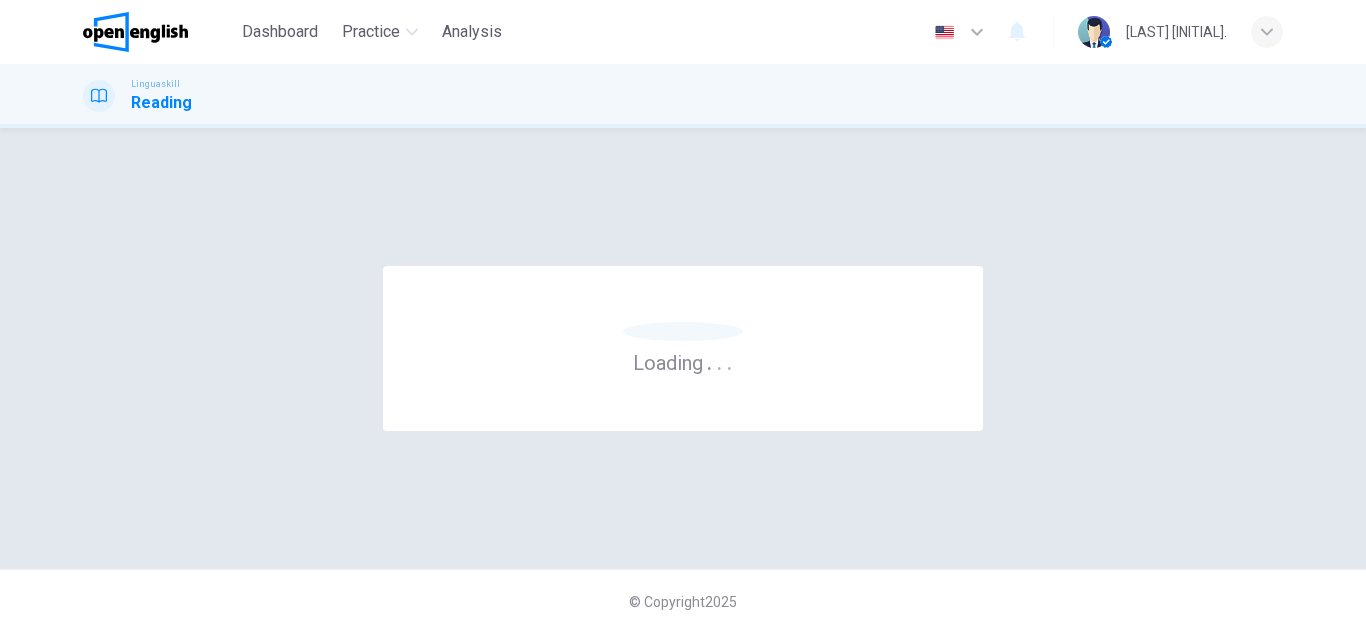 scroll, scrollTop: 0, scrollLeft: 0, axis: both 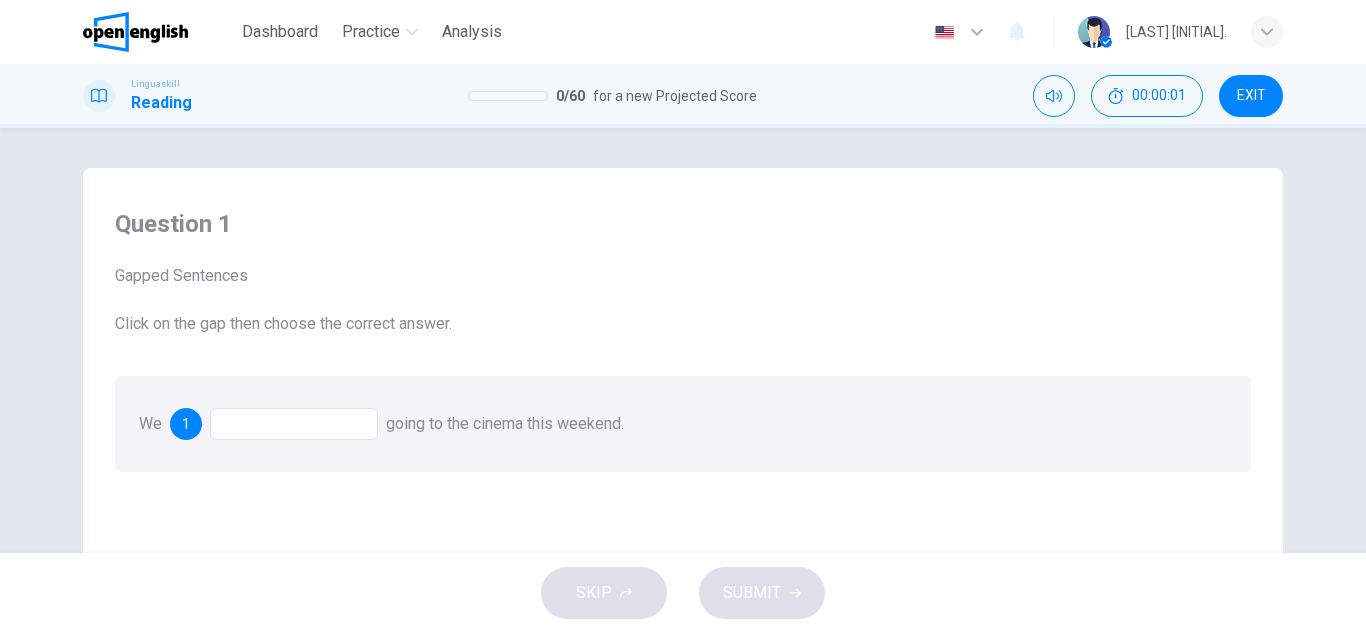 click at bounding box center [294, 424] 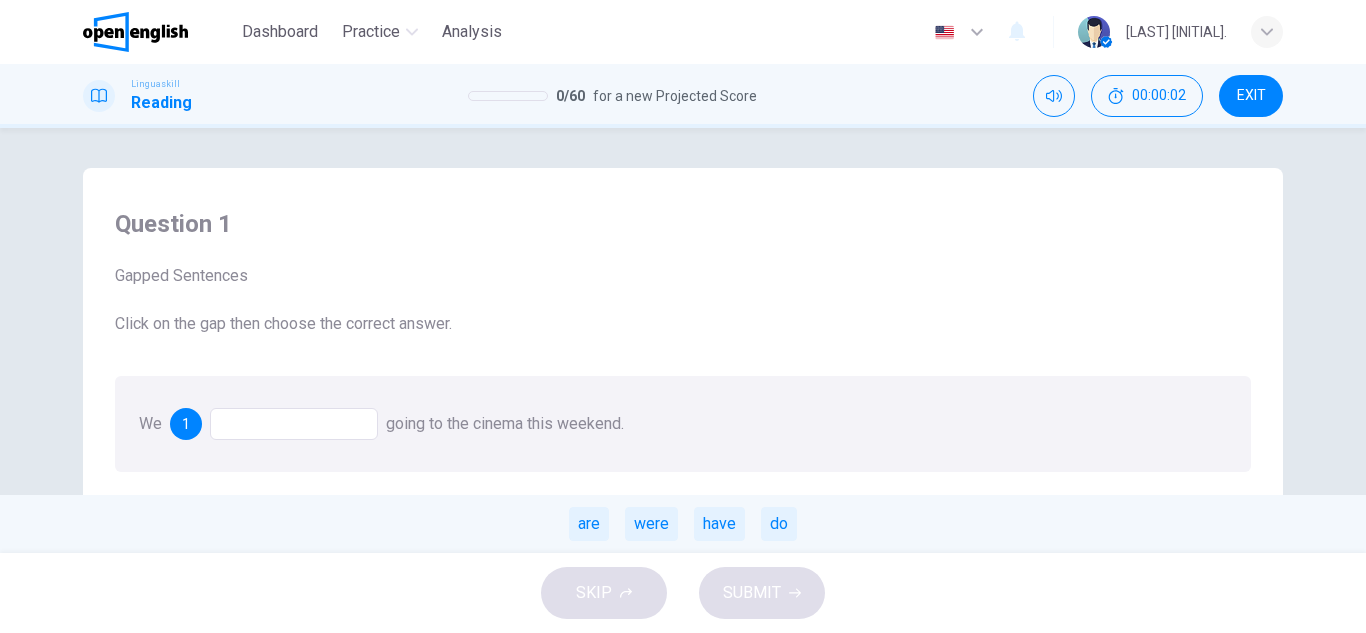 click on "are were have do" at bounding box center [683, 524] 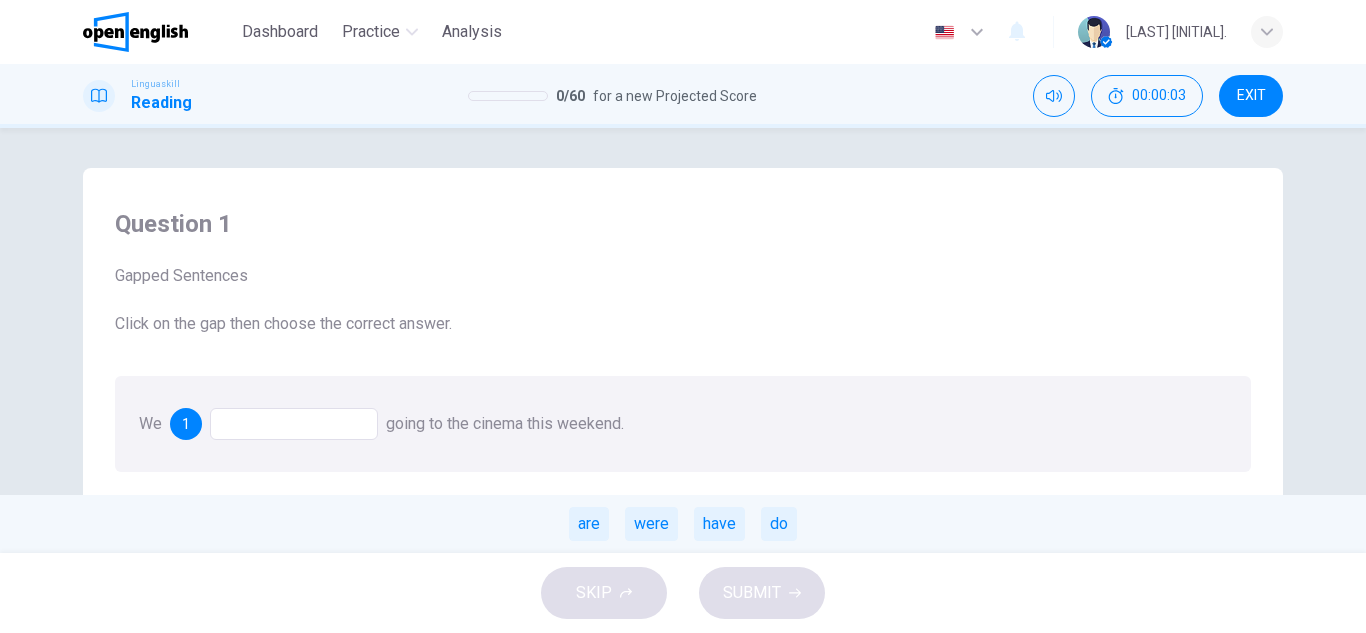 click on "are were have do" at bounding box center (683, 524) 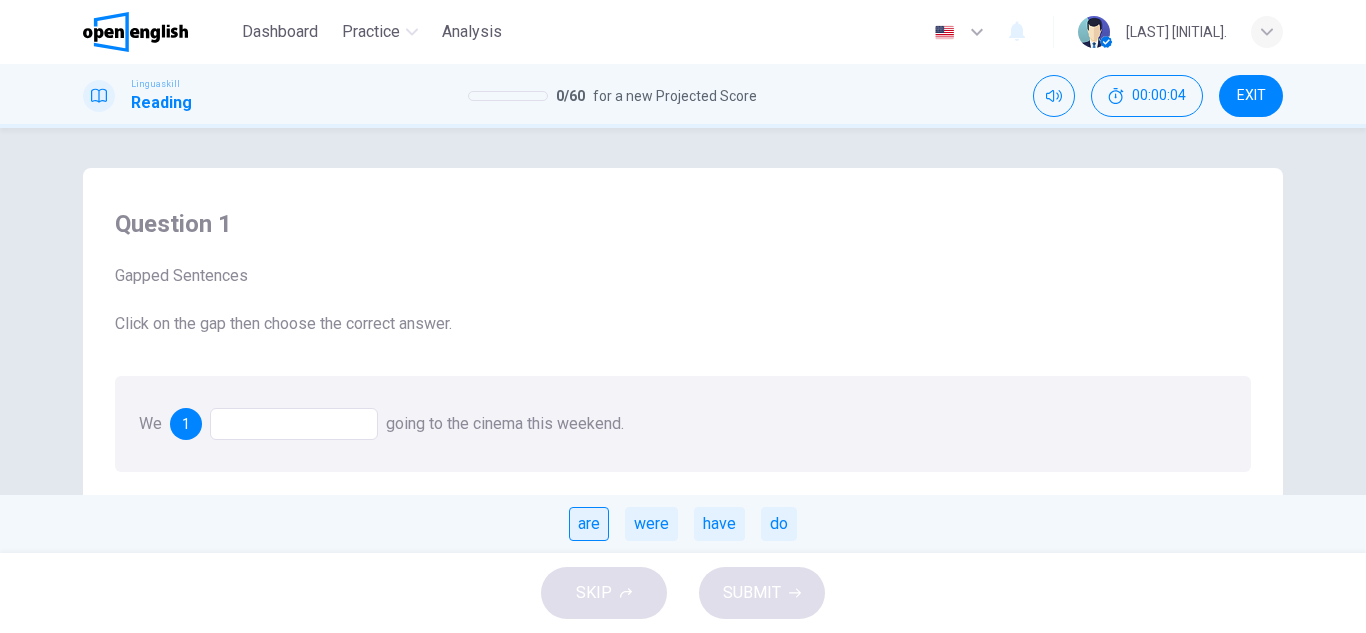 click on "are" at bounding box center (589, 524) 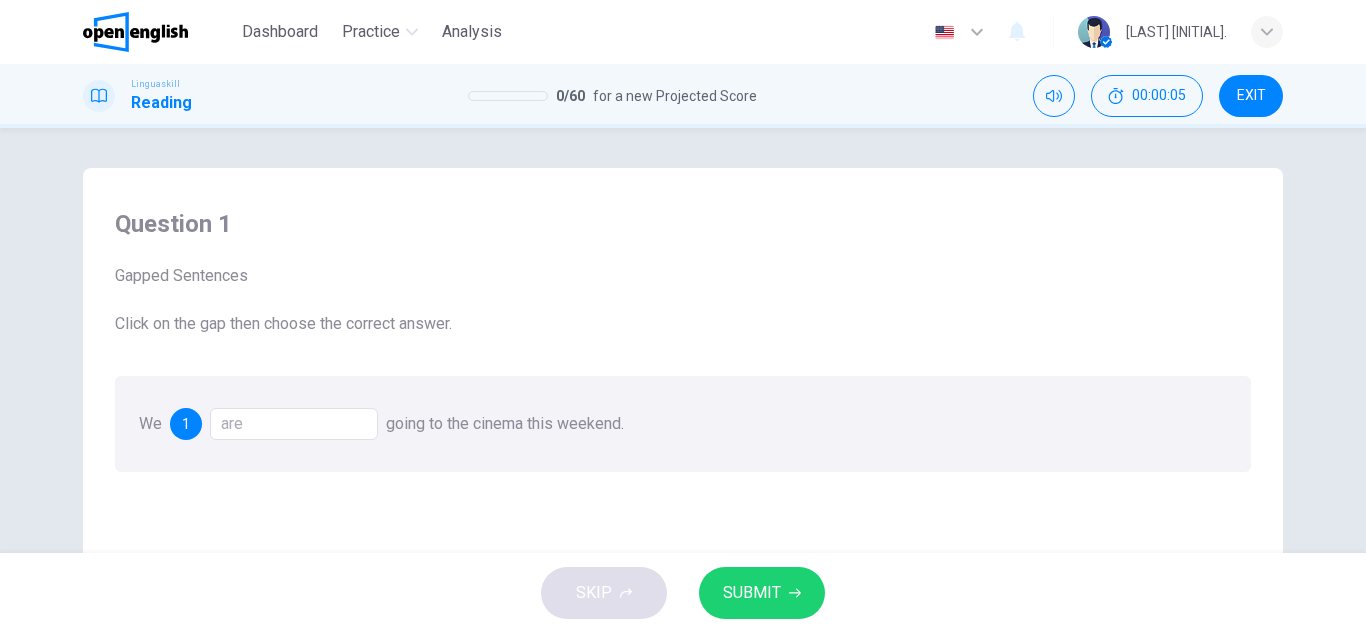 click on "SUBMIT" at bounding box center [752, 593] 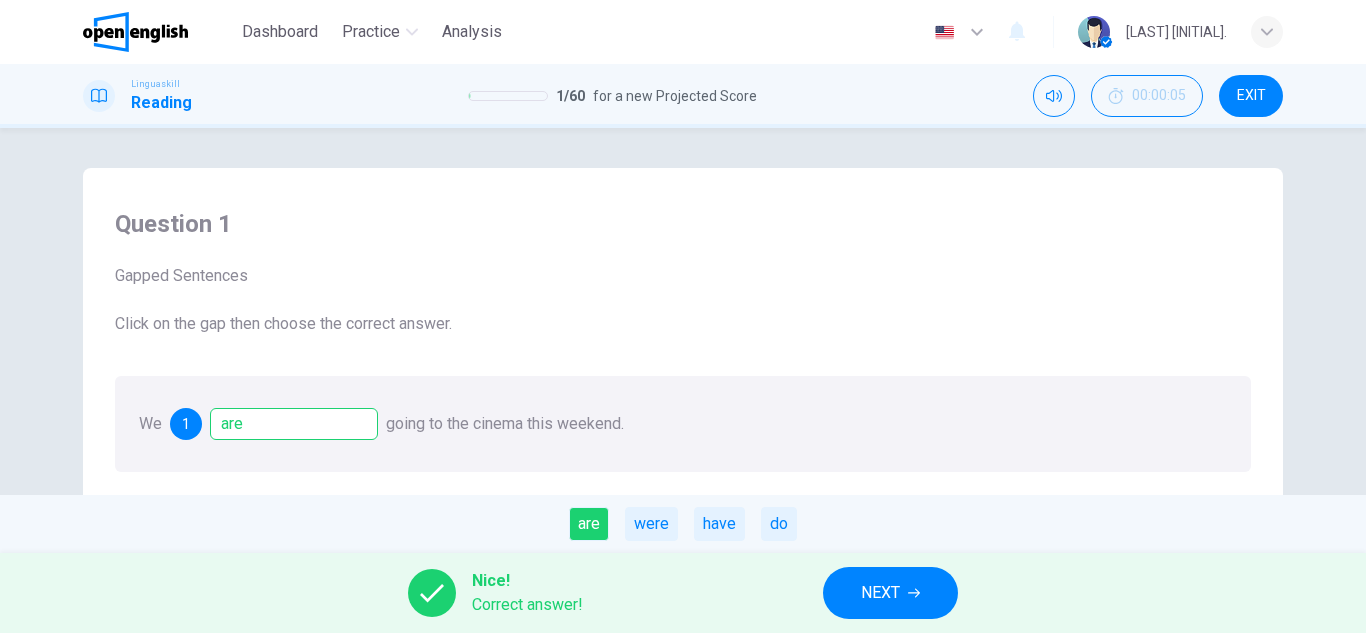 click on "NEXT" at bounding box center (880, 593) 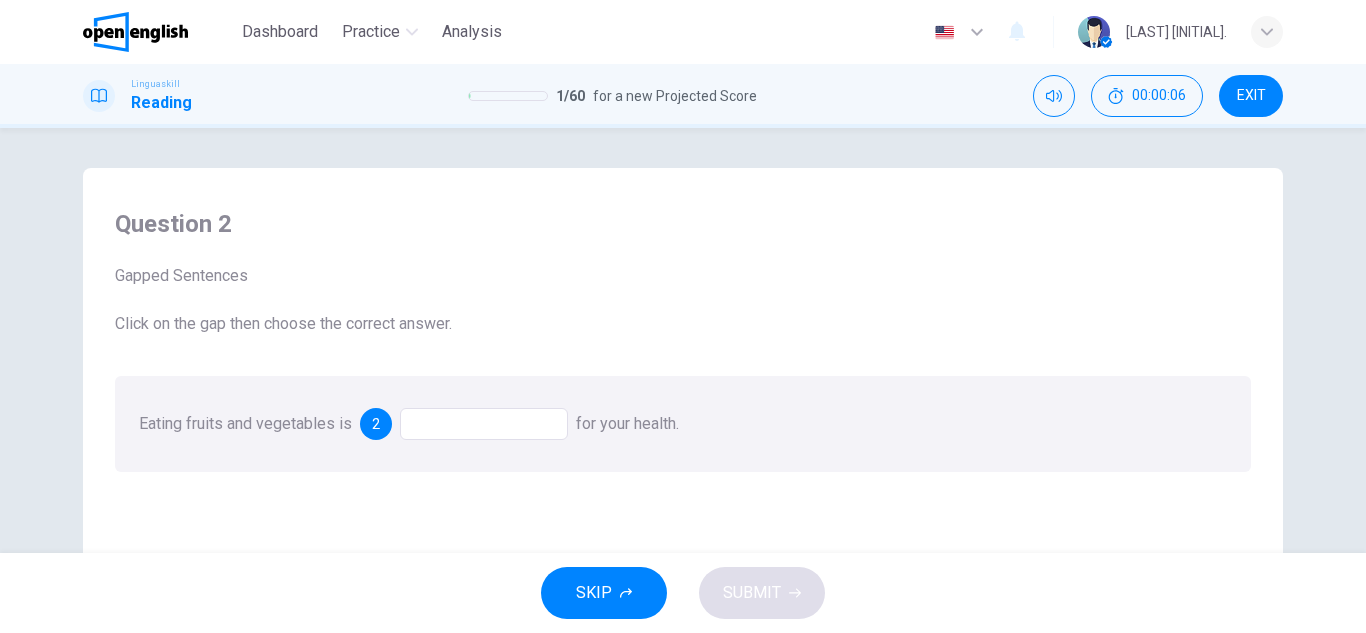 click at bounding box center [484, 424] 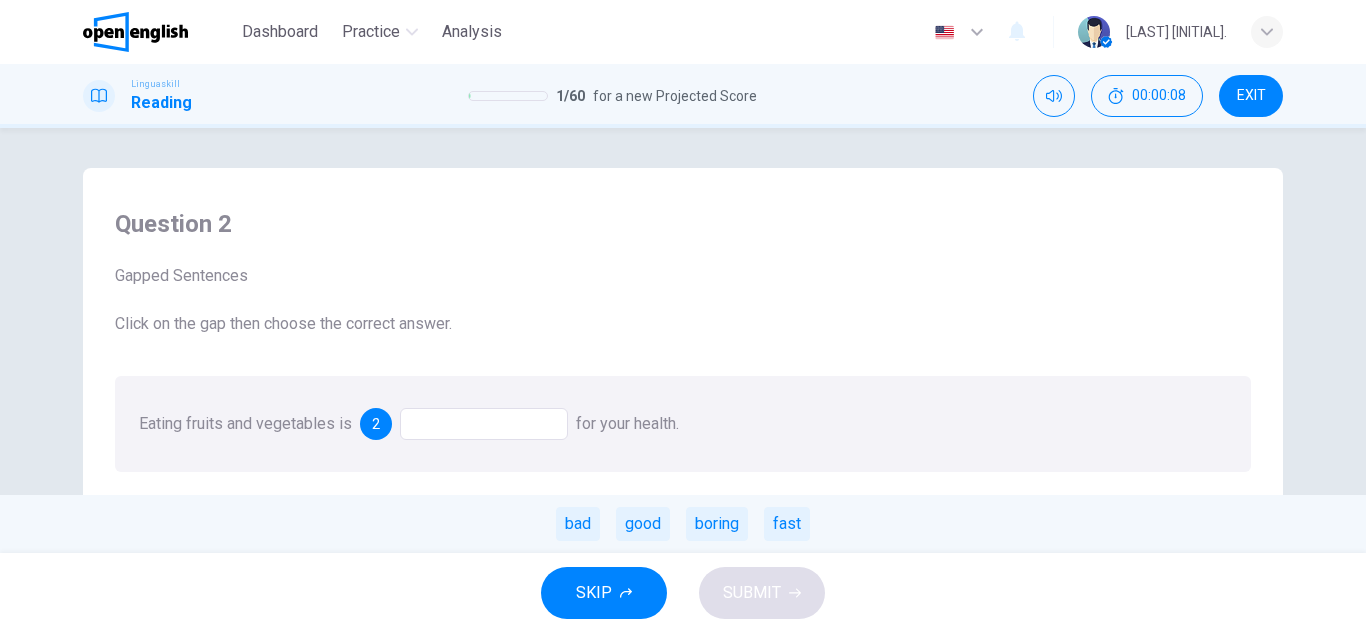 click on "bad good boring fast" at bounding box center [683, 524] 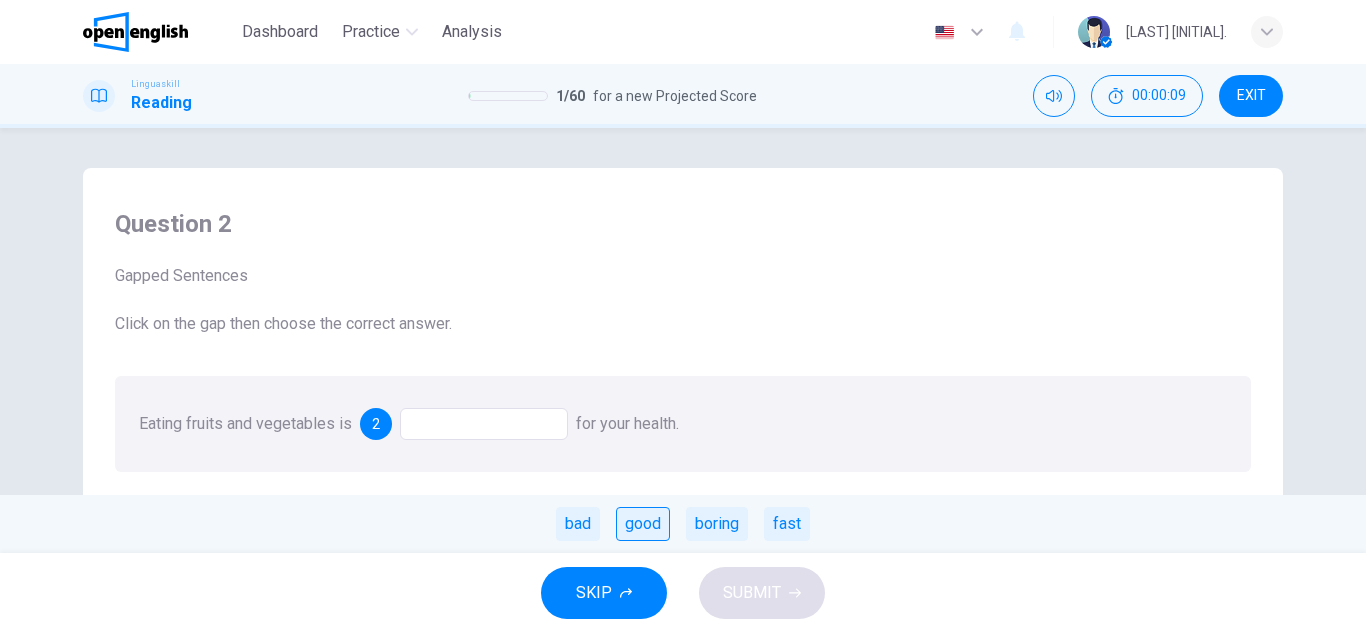 click on "good" at bounding box center [643, 524] 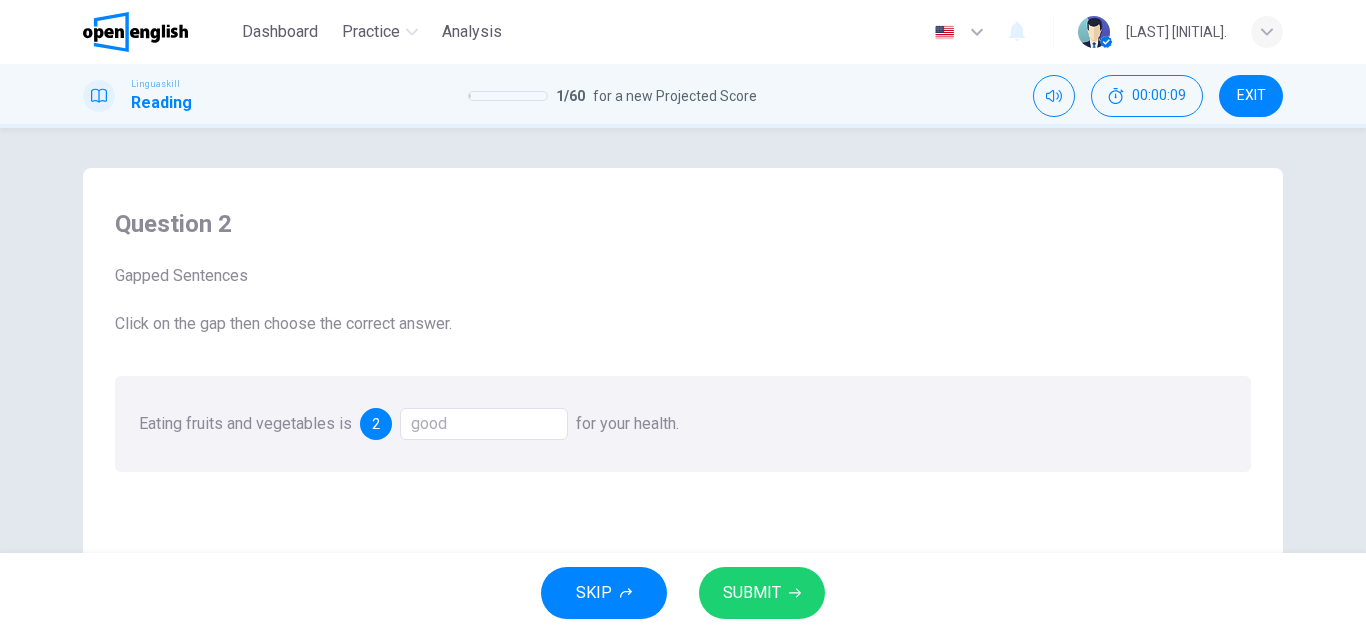 click on "SUBMIT" at bounding box center [762, 593] 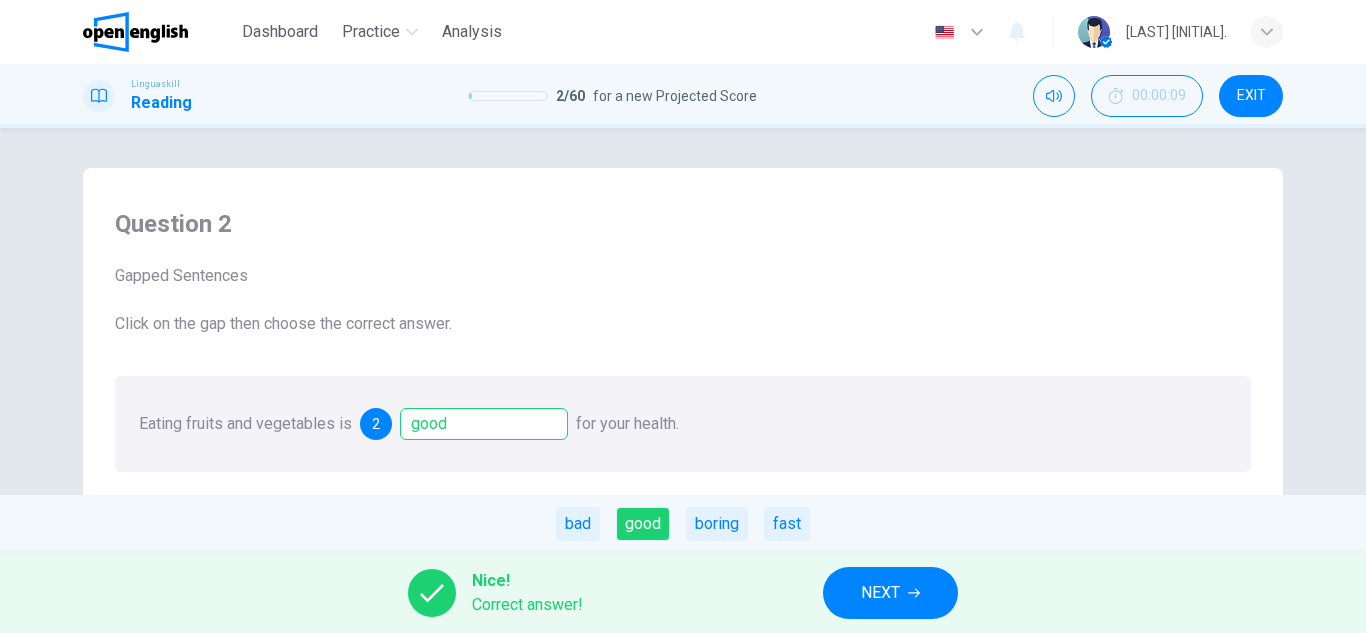 click on "NEXT" at bounding box center [890, 593] 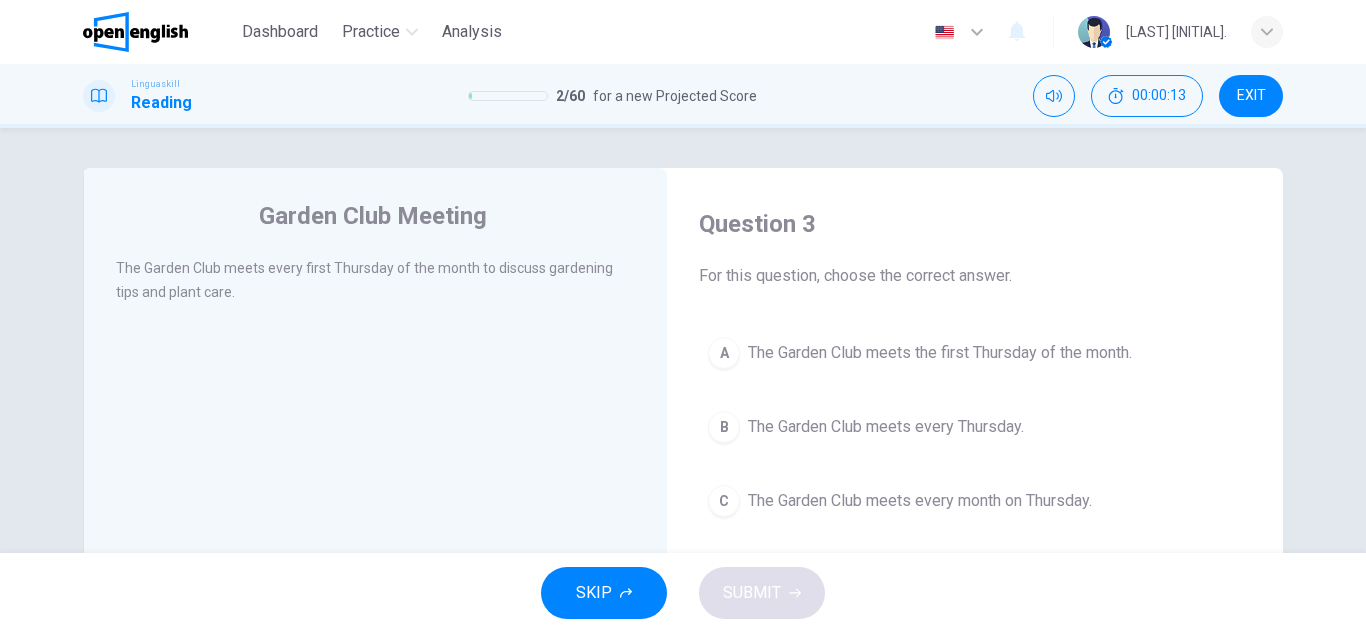 click on "A The Garden Club meets the first Thursday of the month." at bounding box center [975, 353] 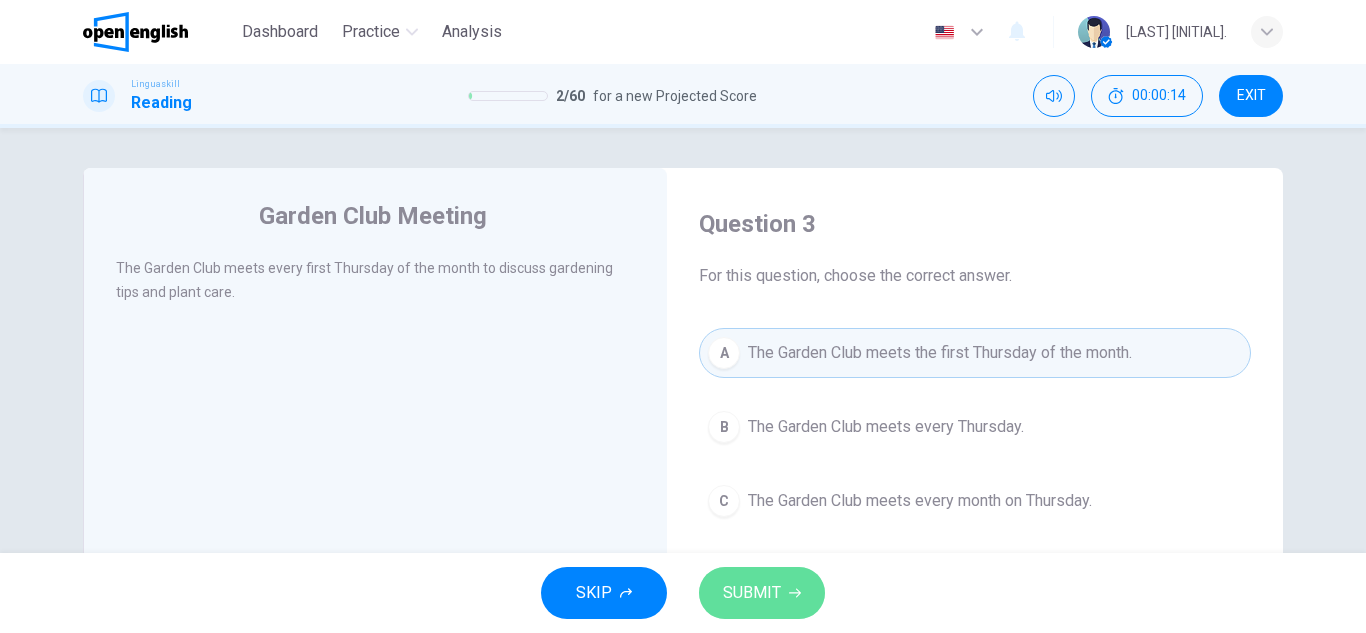 click on "SUBMIT" at bounding box center [762, 593] 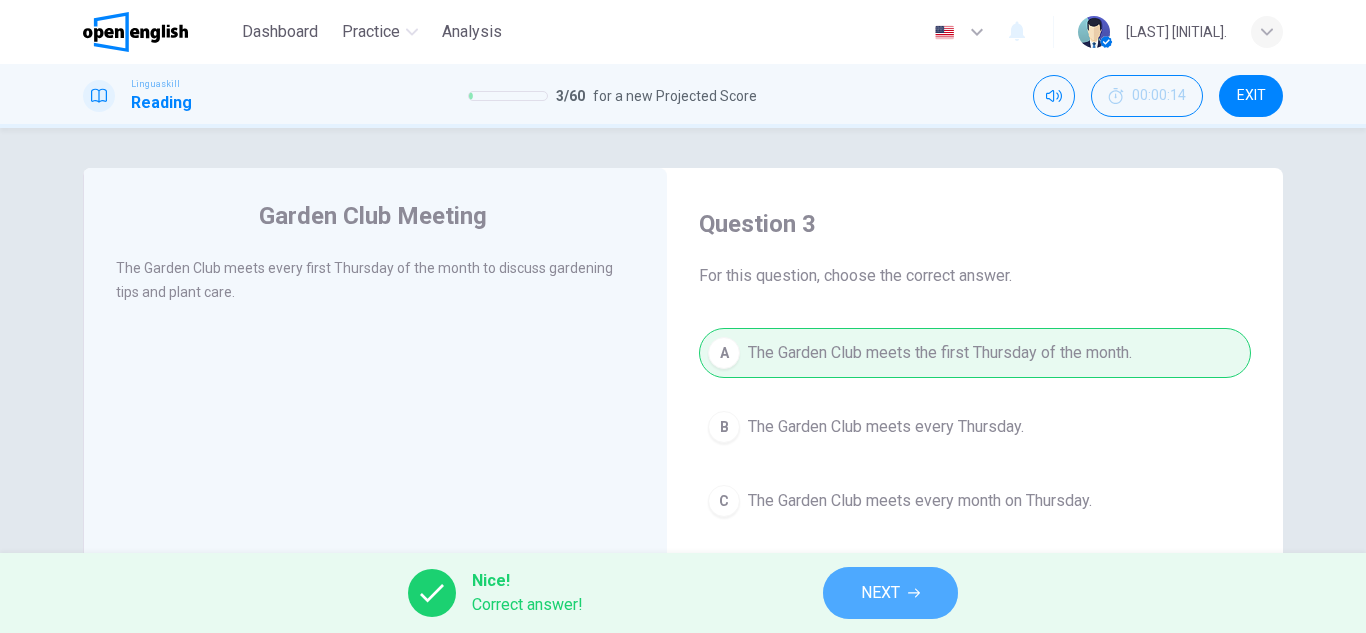 click on "NEXT" at bounding box center [890, 593] 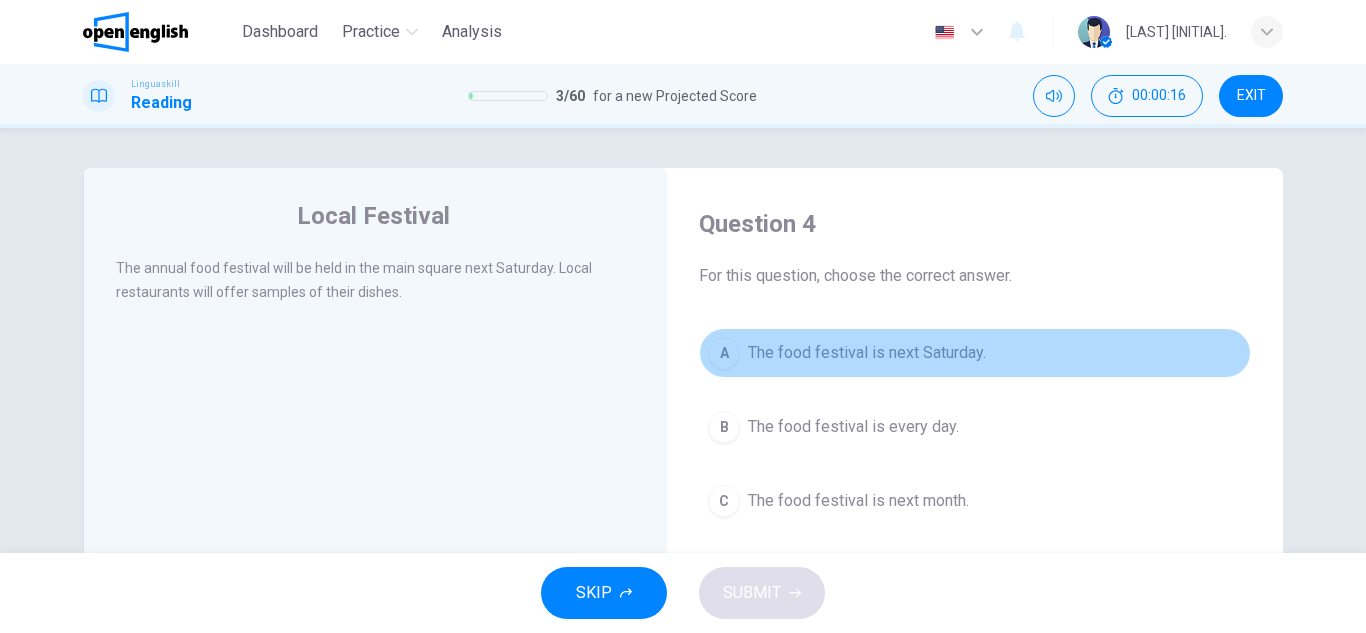 click on "The food festival is next Saturday." at bounding box center (867, 353) 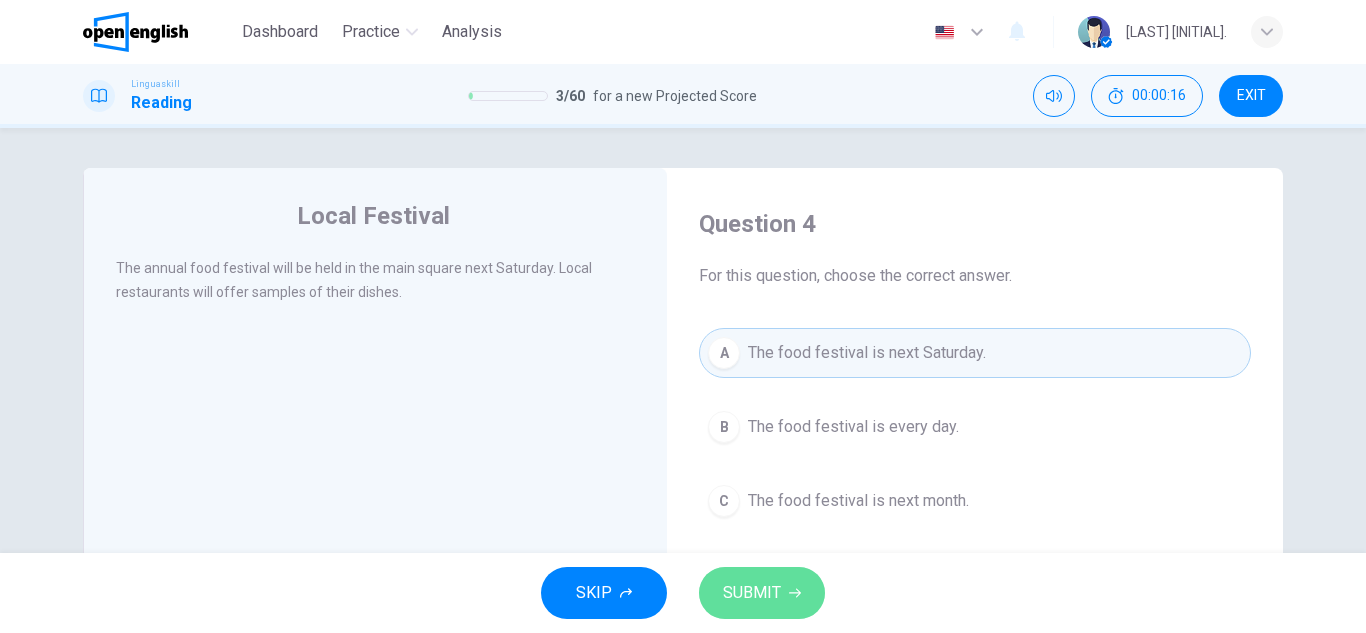 click on "SUBMIT" at bounding box center [762, 593] 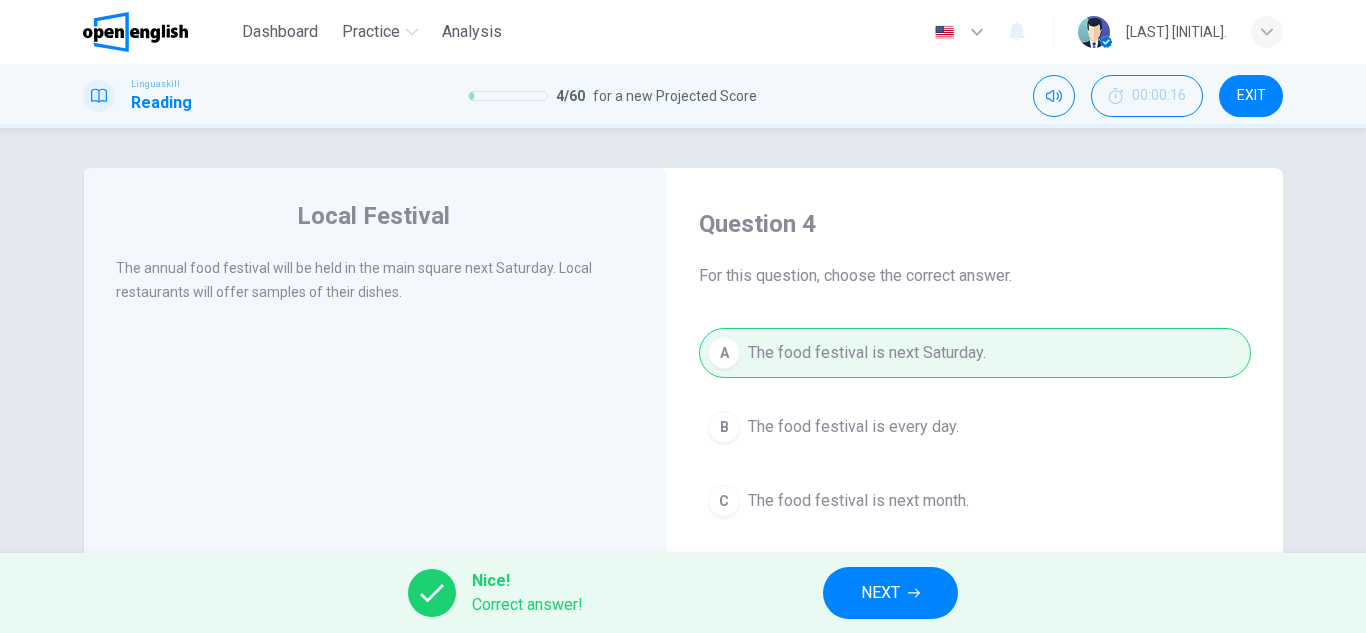 click on "NEXT" at bounding box center (890, 593) 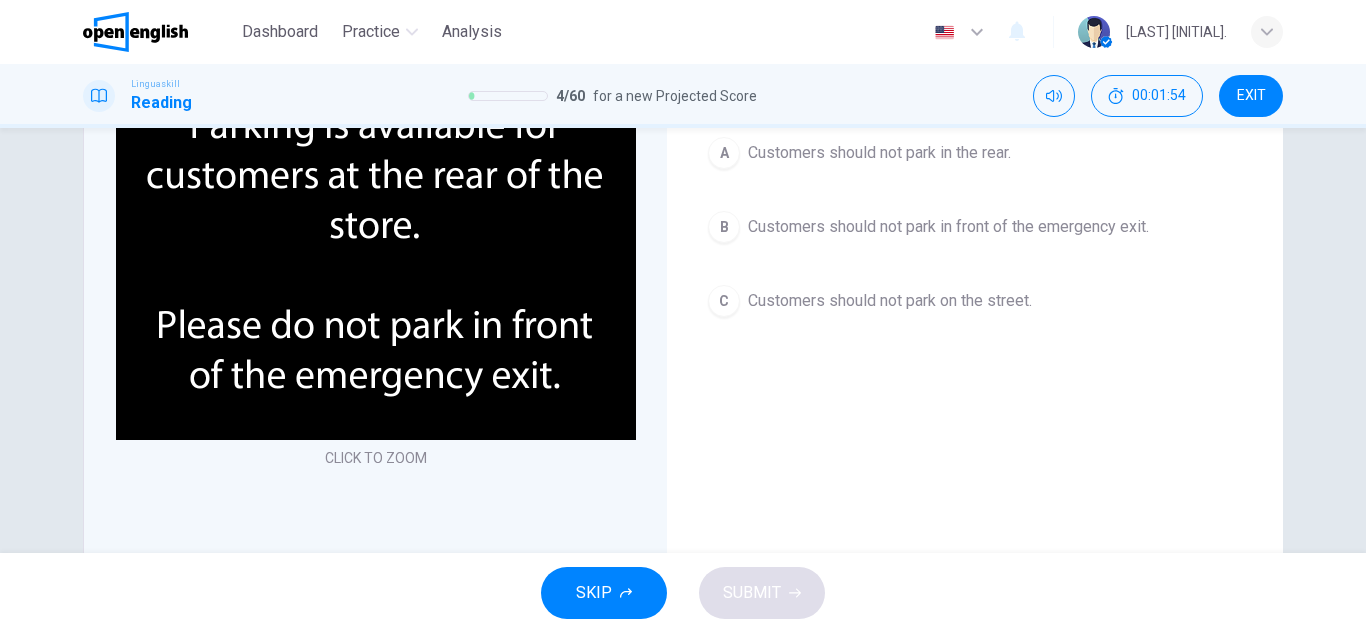 scroll, scrollTop: 100, scrollLeft: 0, axis: vertical 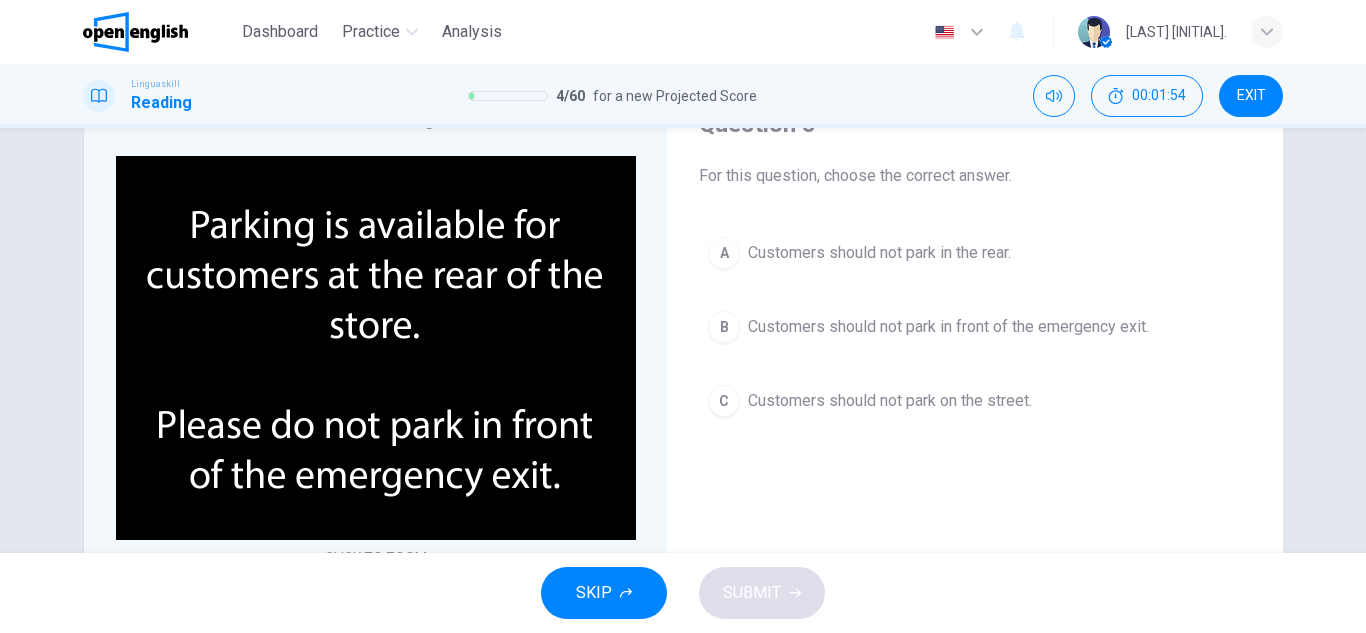 click on "B Customers should not park in front of the emergency exit." at bounding box center (975, 327) 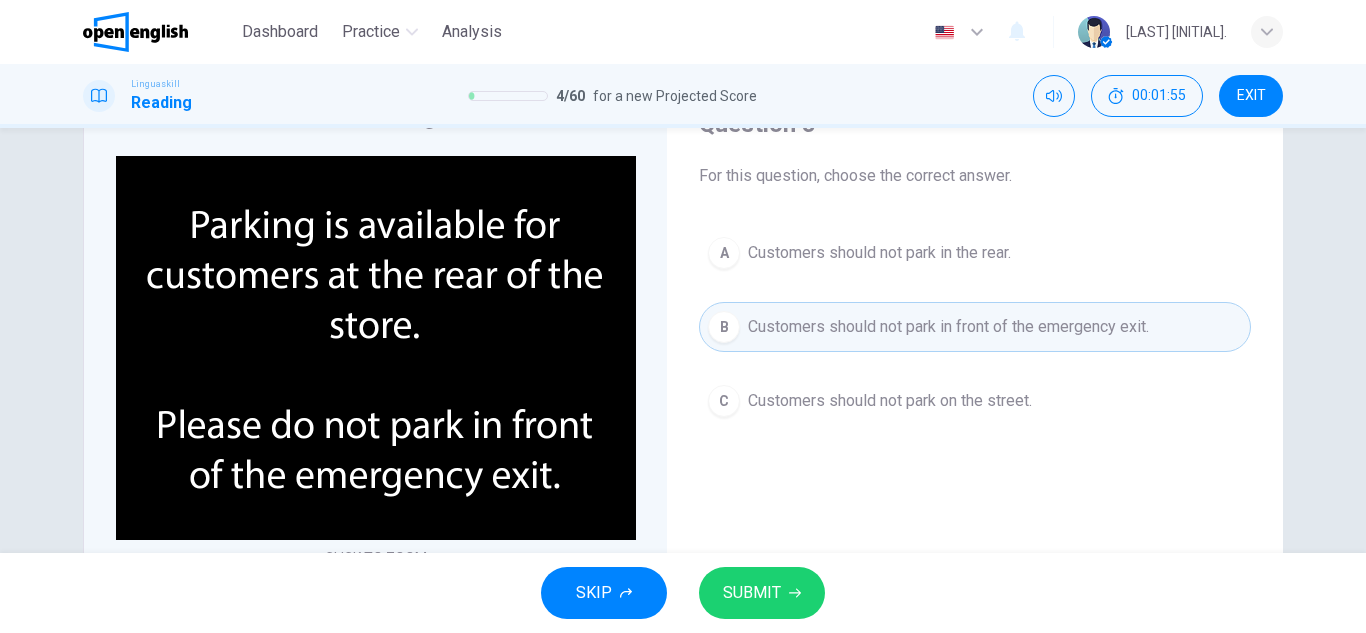 click on "SUBMIT" at bounding box center [752, 593] 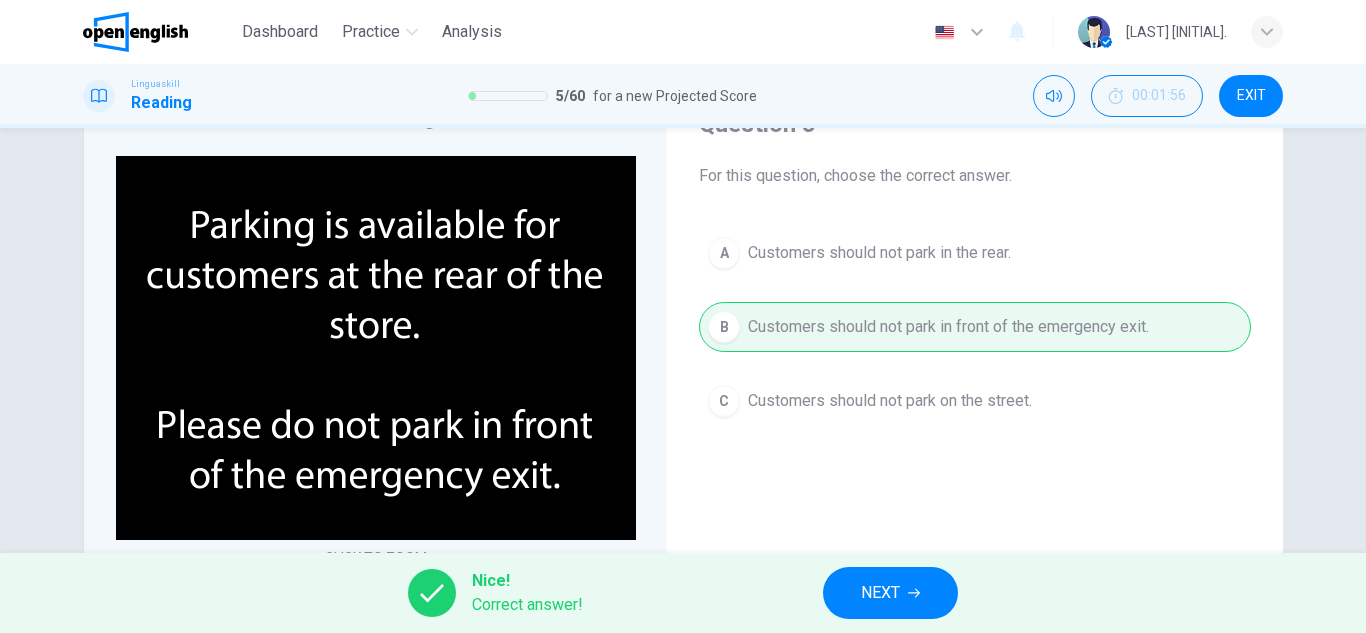 click on "NEXT" at bounding box center (890, 593) 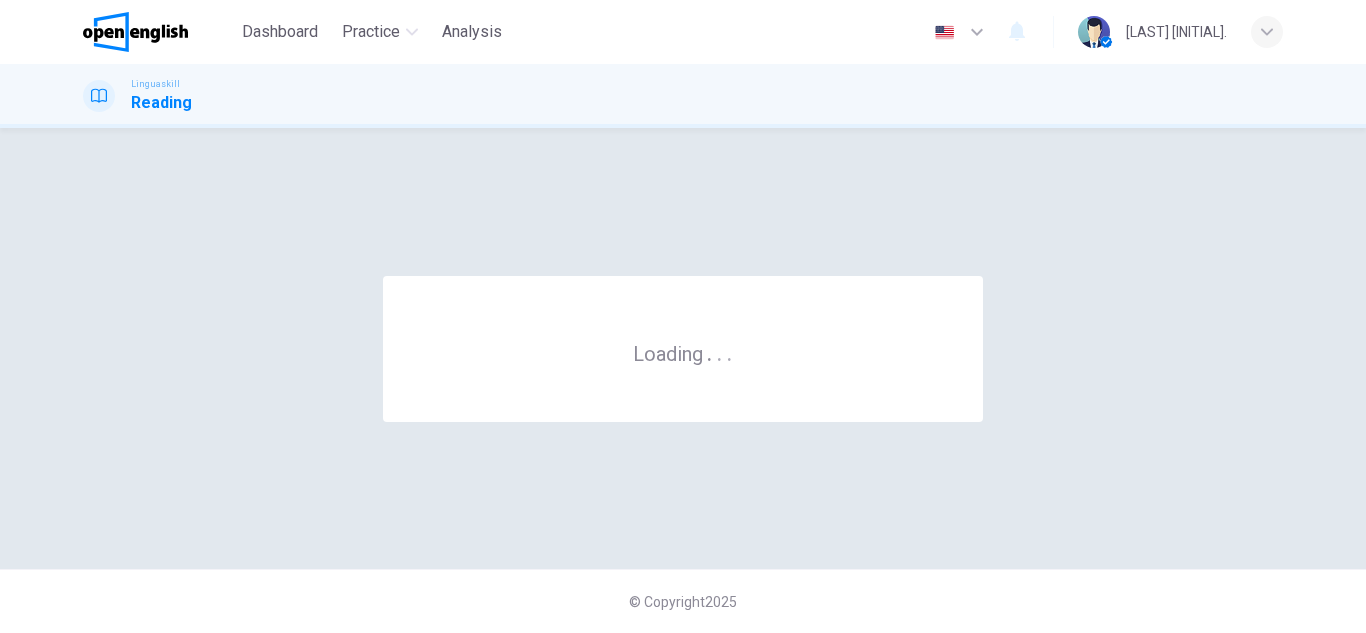 scroll, scrollTop: 0, scrollLeft: 0, axis: both 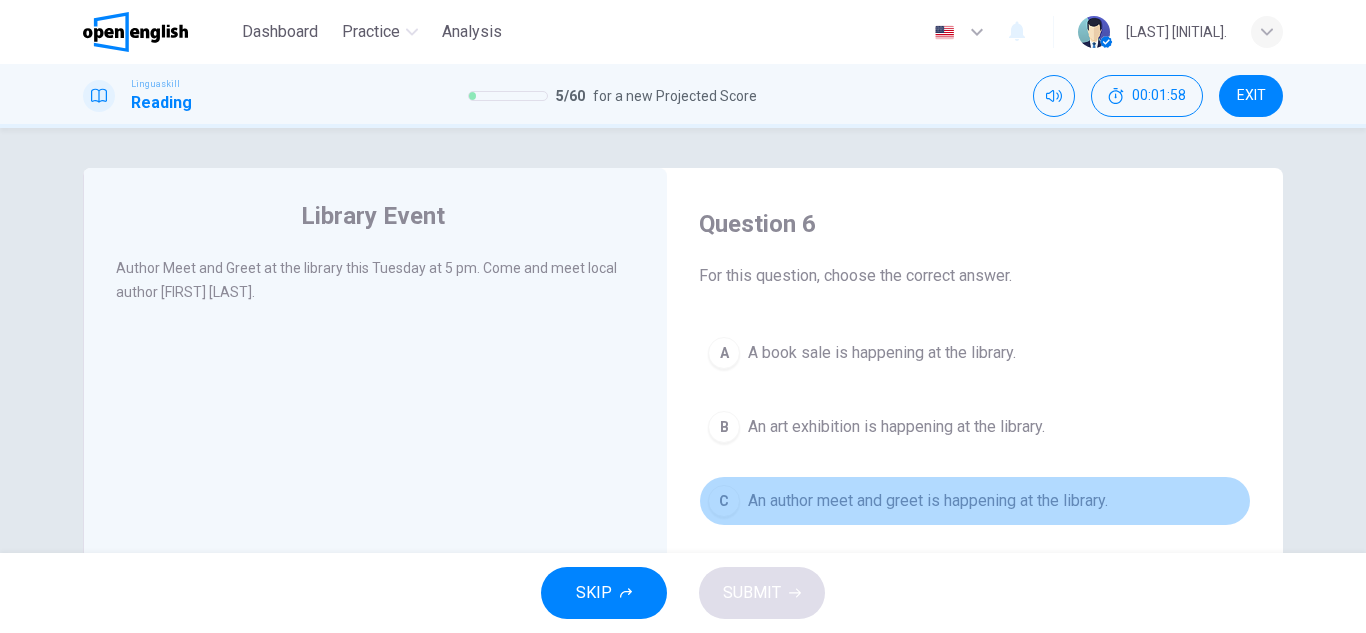 click on "C An author meet and greet is happening at the library." at bounding box center (975, 501) 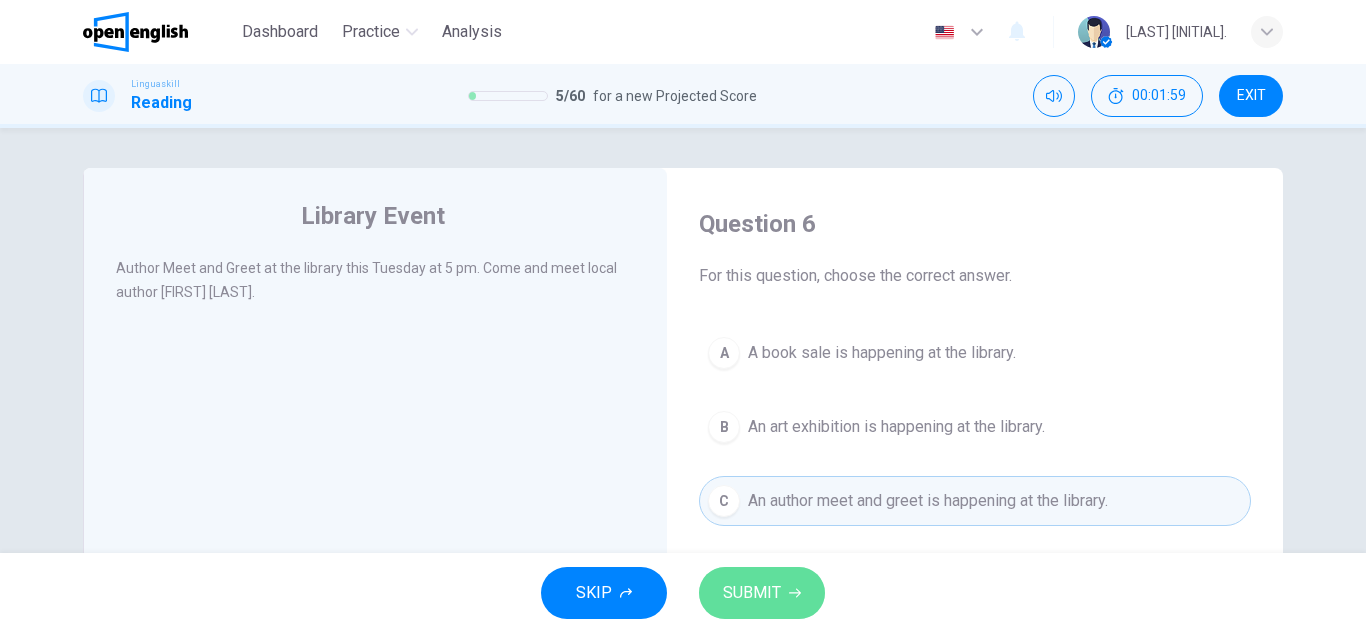 click on "SUBMIT" at bounding box center (752, 593) 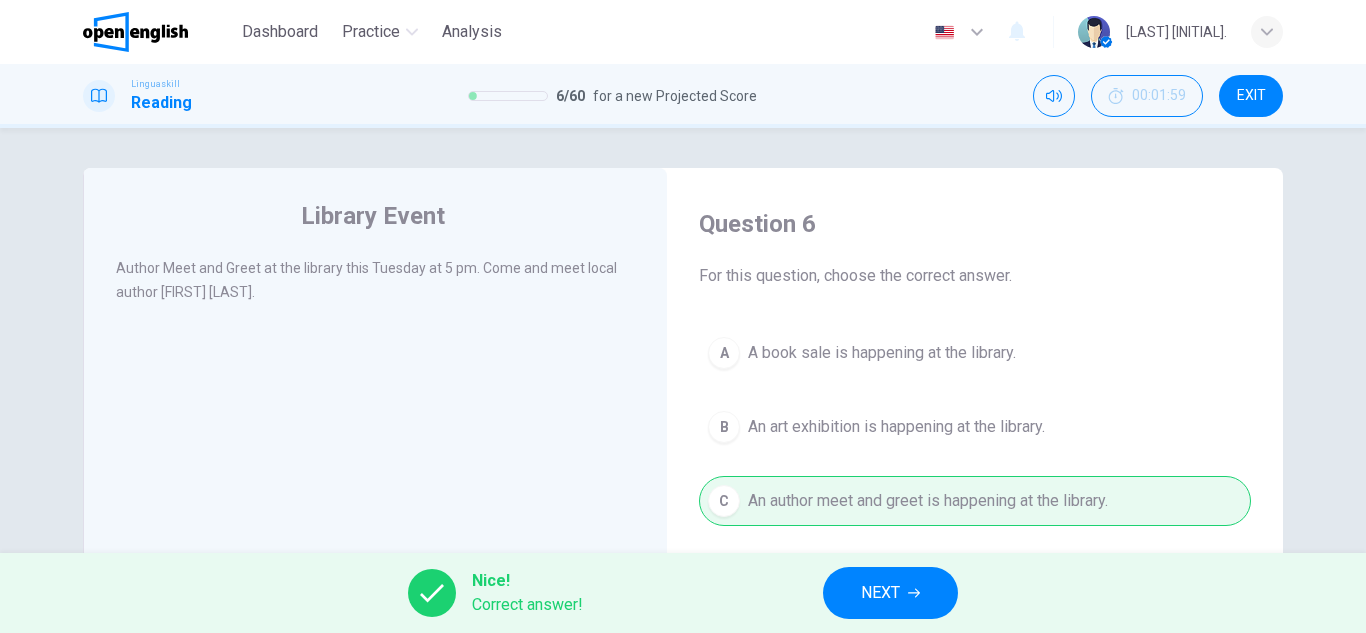 click on "NEXT" at bounding box center [890, 593] 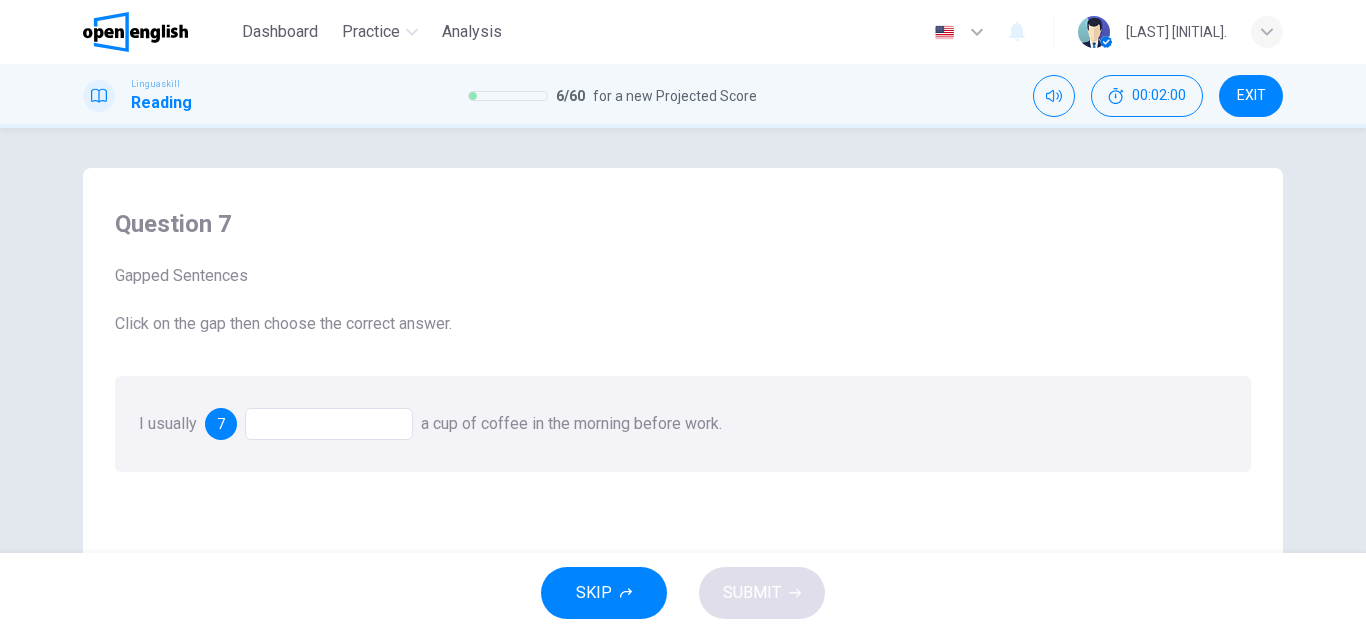 click at bounding box center (329, 424) 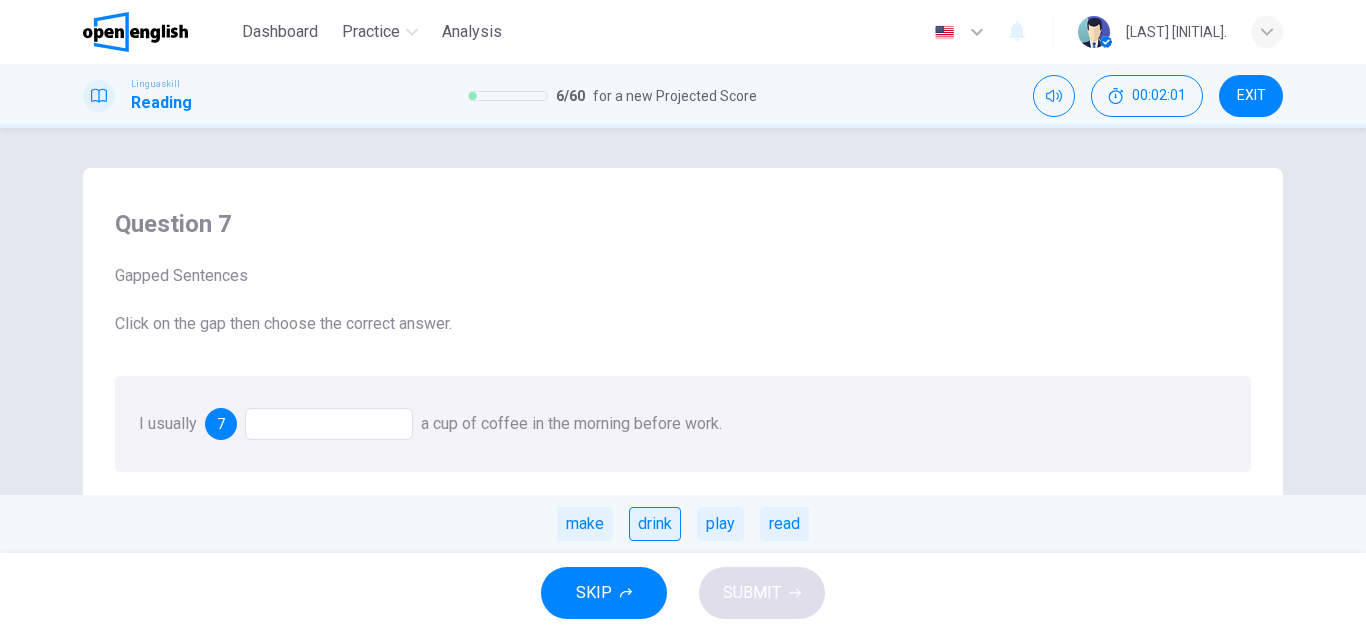 click on "drink" at bounding box center [655, 524] 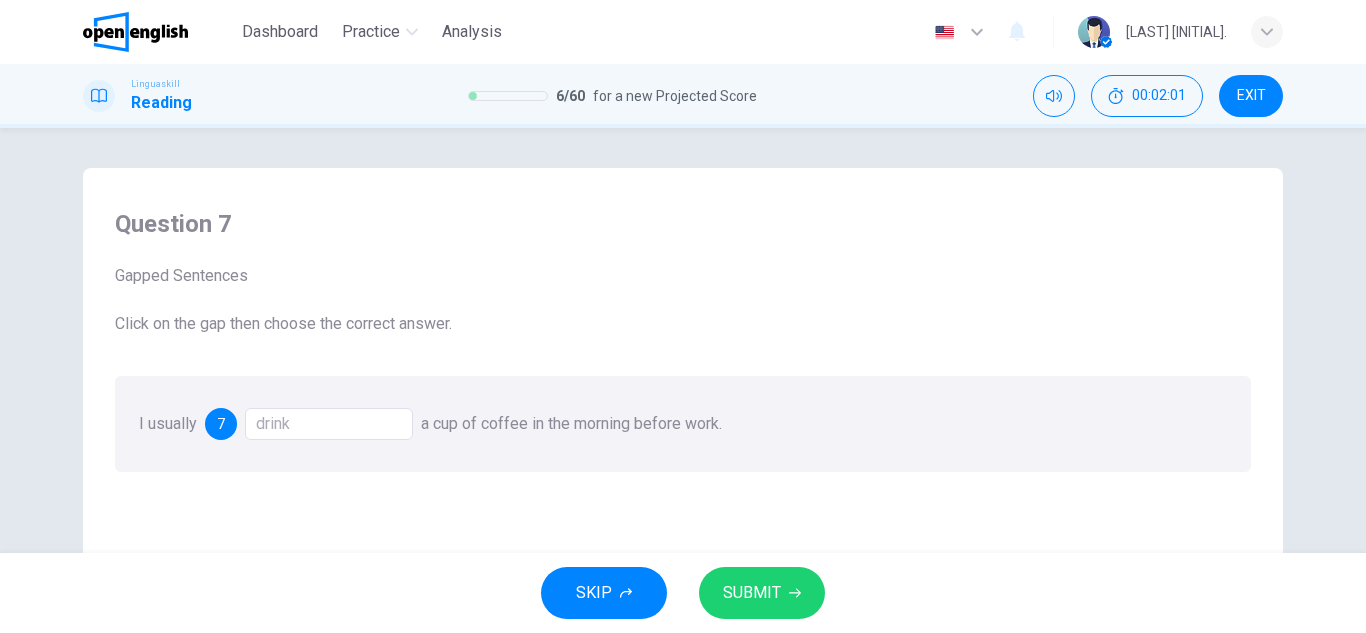click on "SUBMIT" at bounding box center [762, 593] 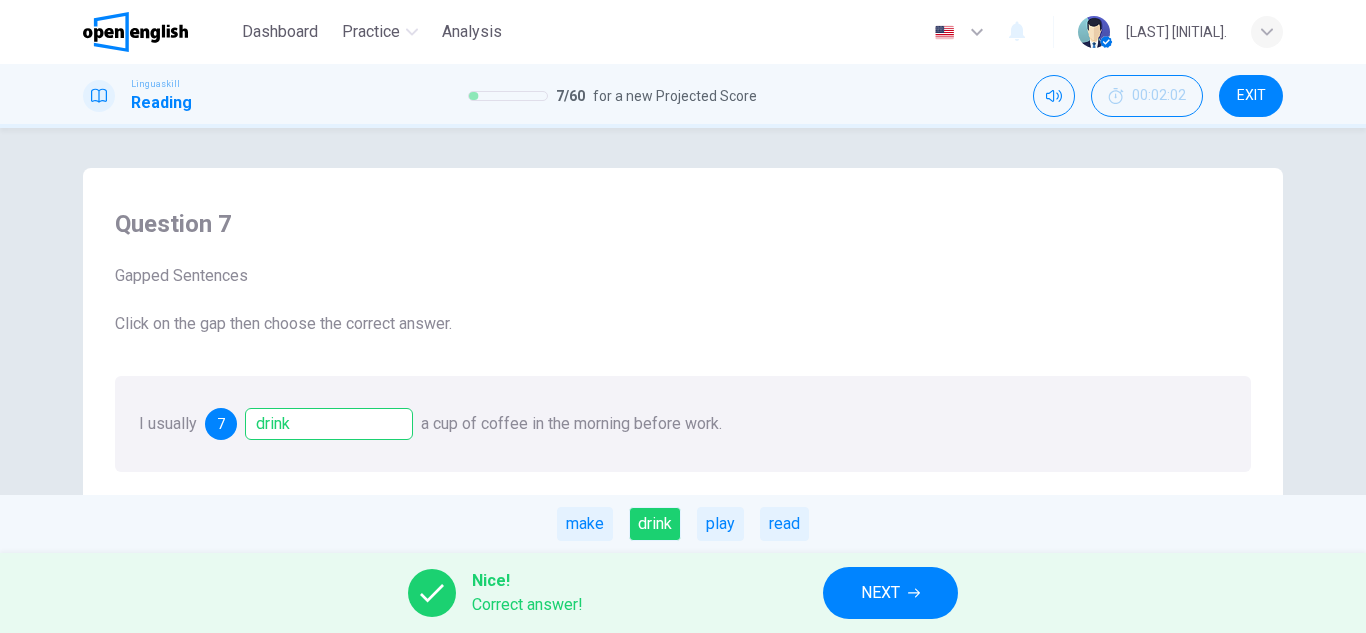 click on "drink" at bounding box center [329, 424] 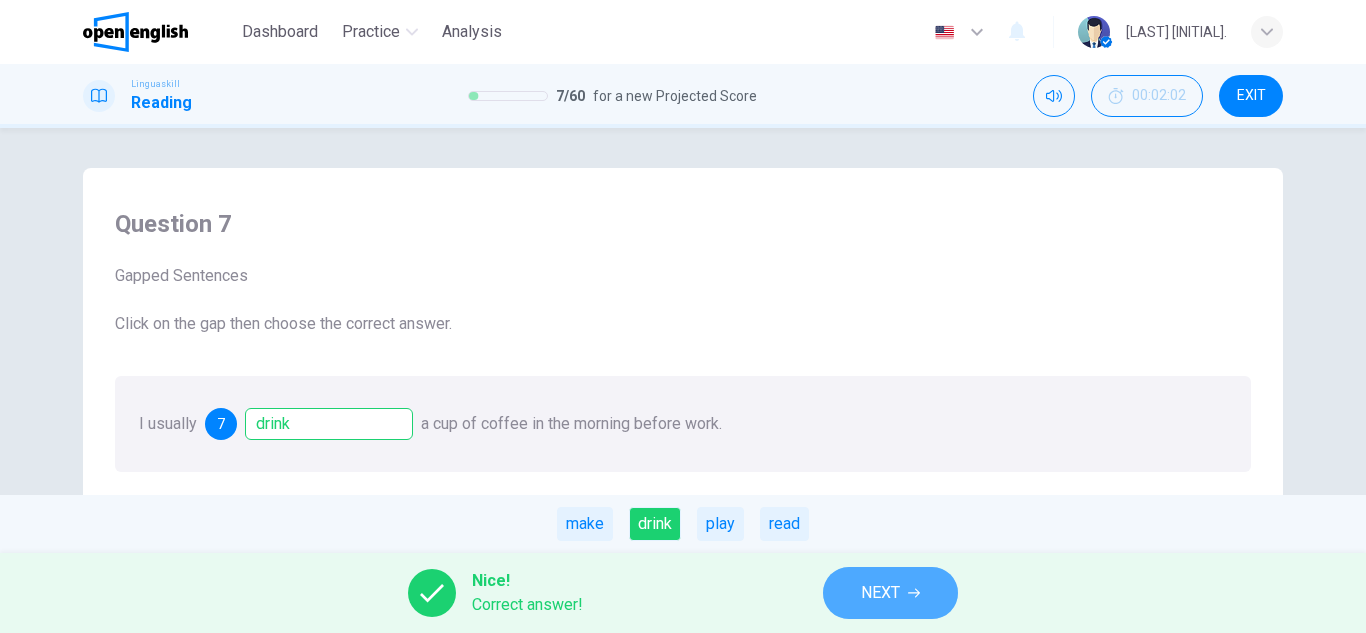 click on "NEXT" at bounding box center (890, 593) 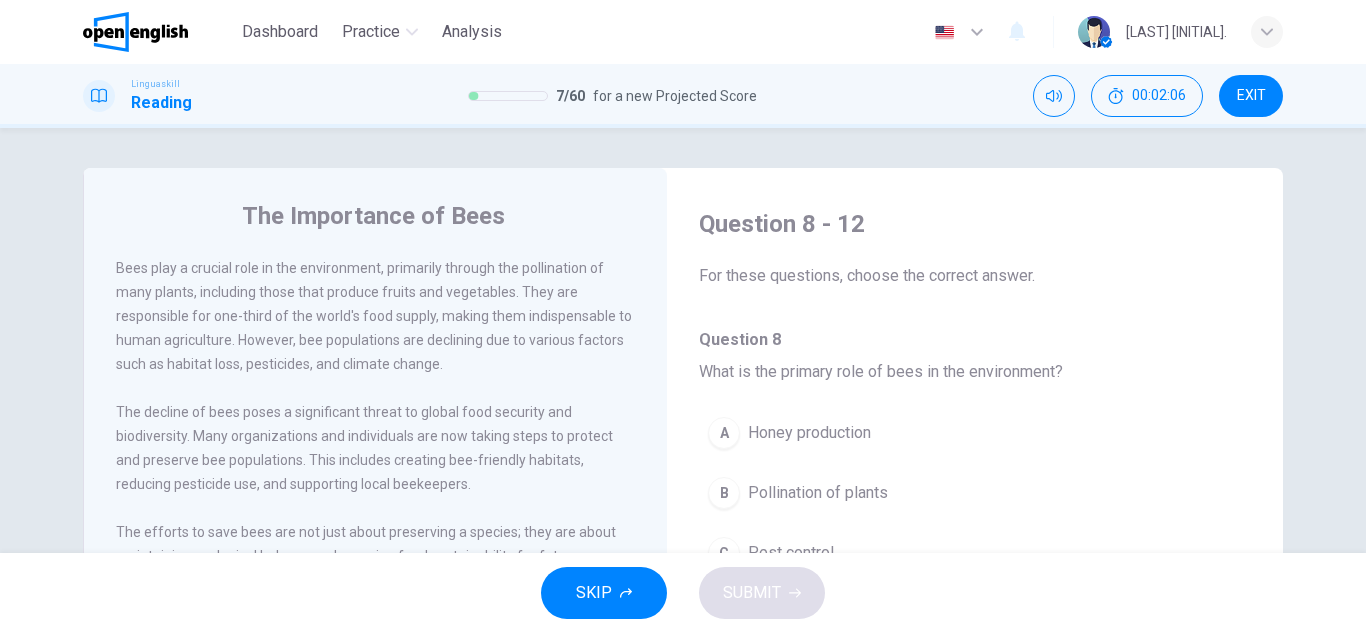 click on "B Pollination of plants" at bounding box center (975, 493) 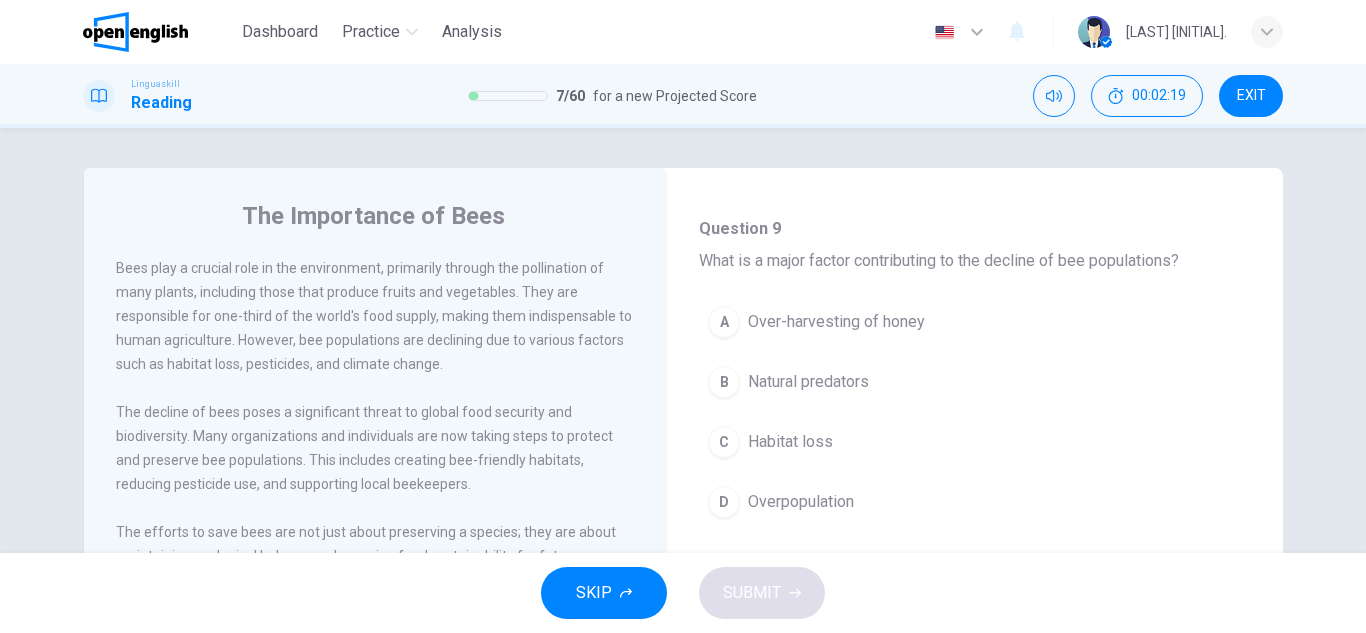 scroll, scrollTop: 500, scrollLeft: 0, axis: vertical 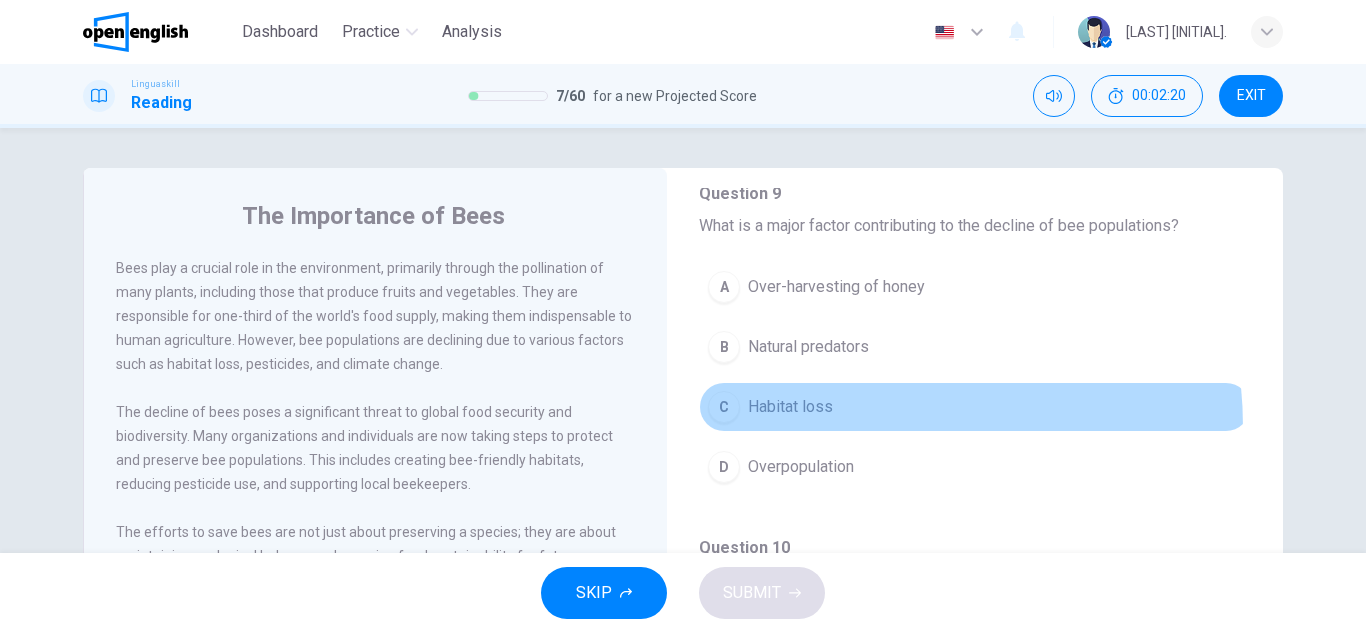 click on "C Habitat loss" at bounding box center (975, 407) 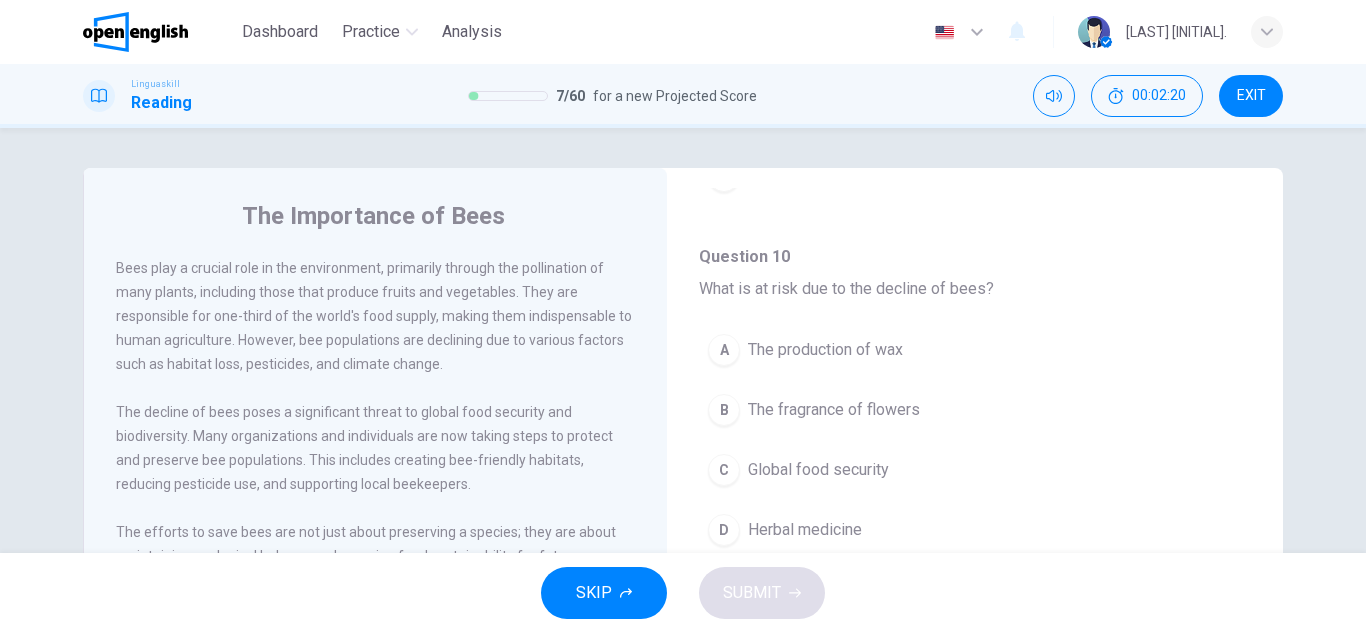 scroll, scrollTop: 800, scrollLeft: 0, axis: vertical 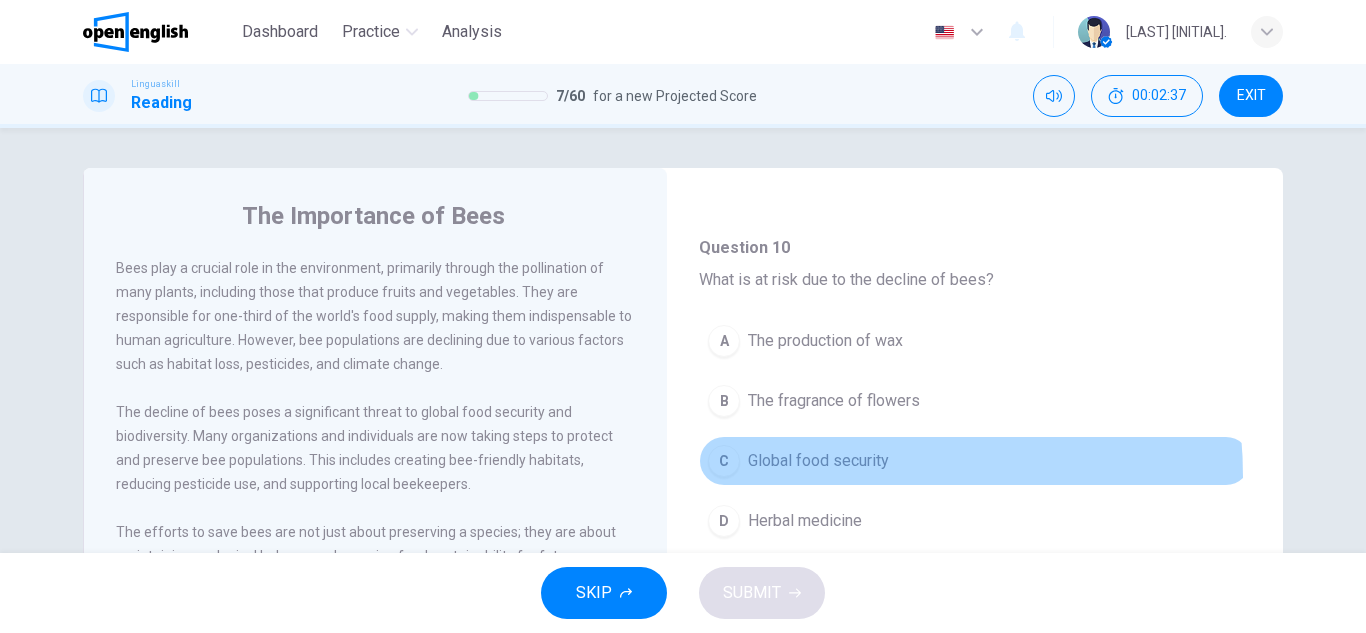 click on "C Global food security" at bounding box center (975, 461) 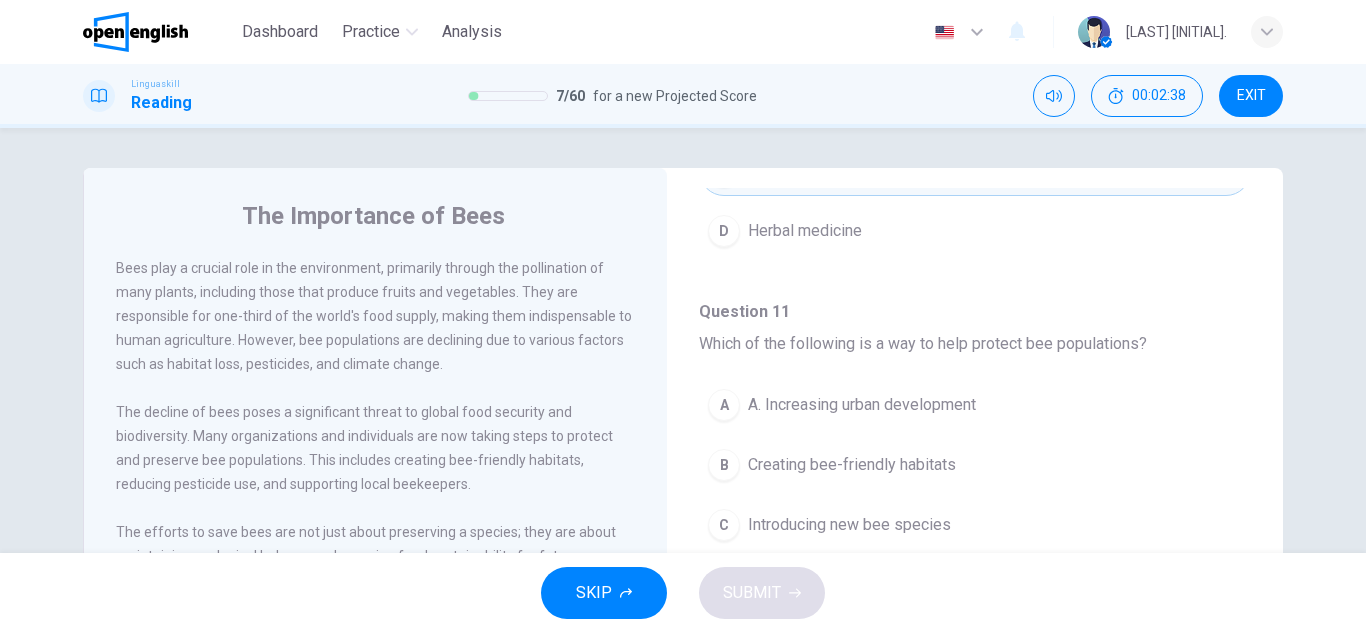 scroll, scrollTop: 1100, scrollLeft: 0, axis: vertical 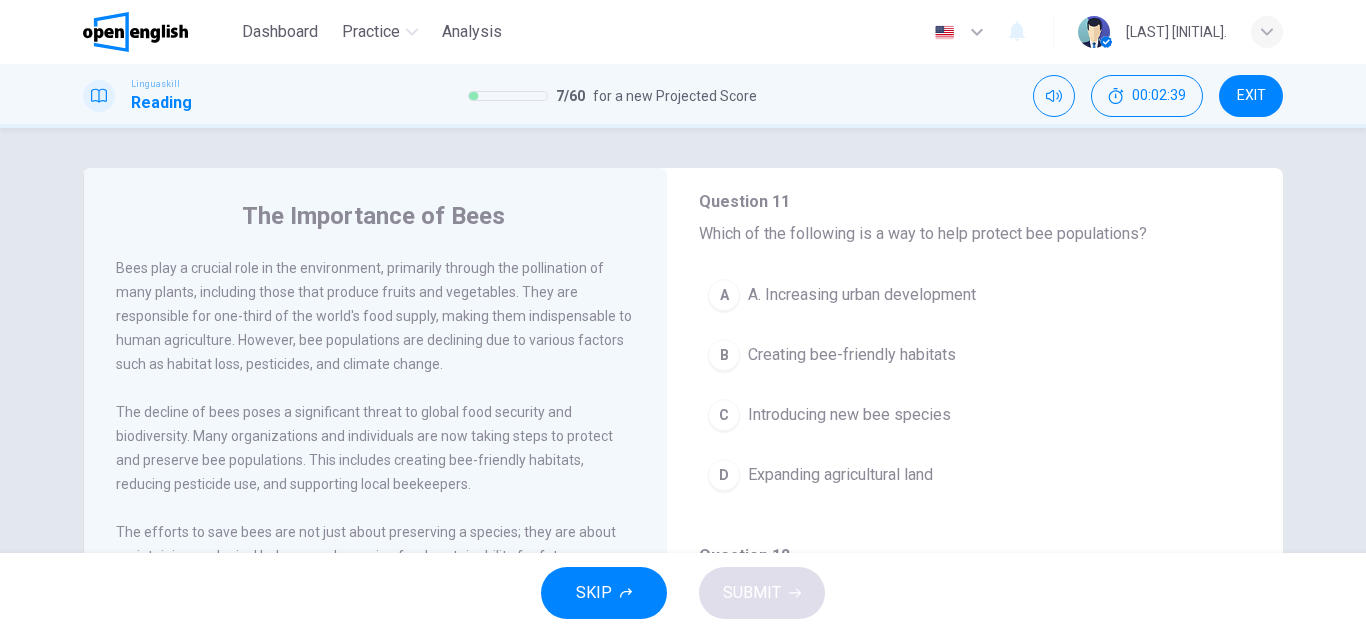 click on "B Creating bee-friendly habitats" at bounding box center (975, 355) 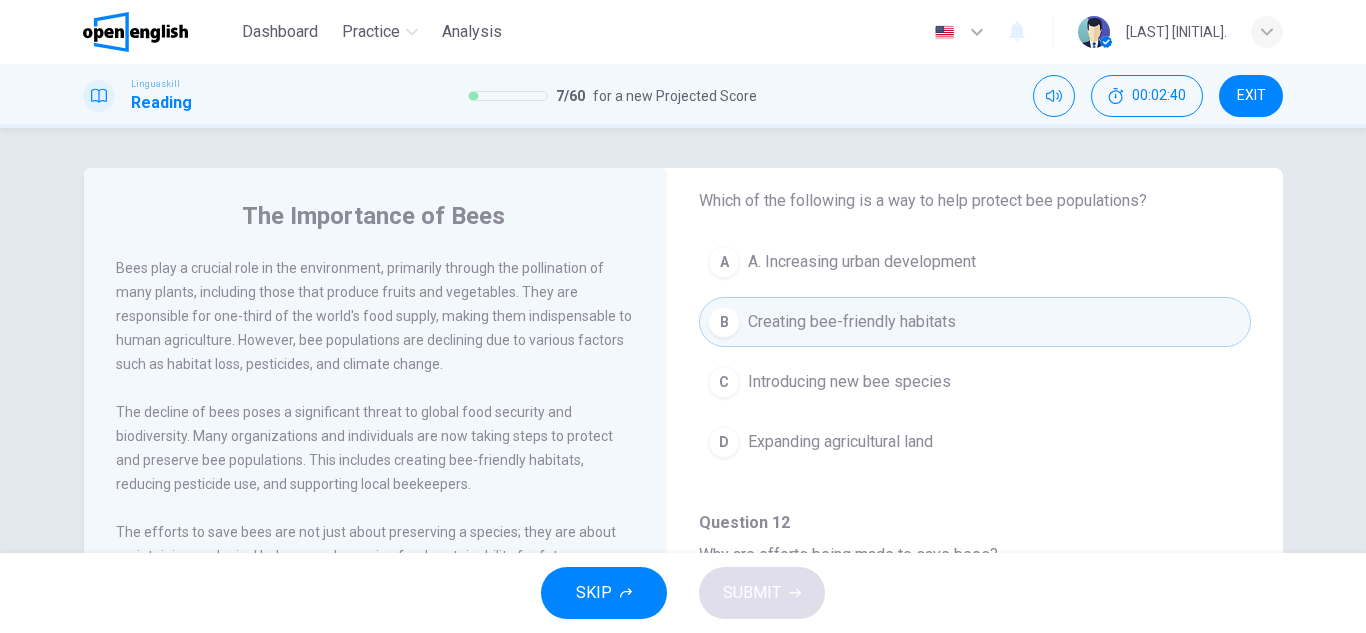 scroll, scrollTop: 1251, scrollLeft: 0, axis: vertical 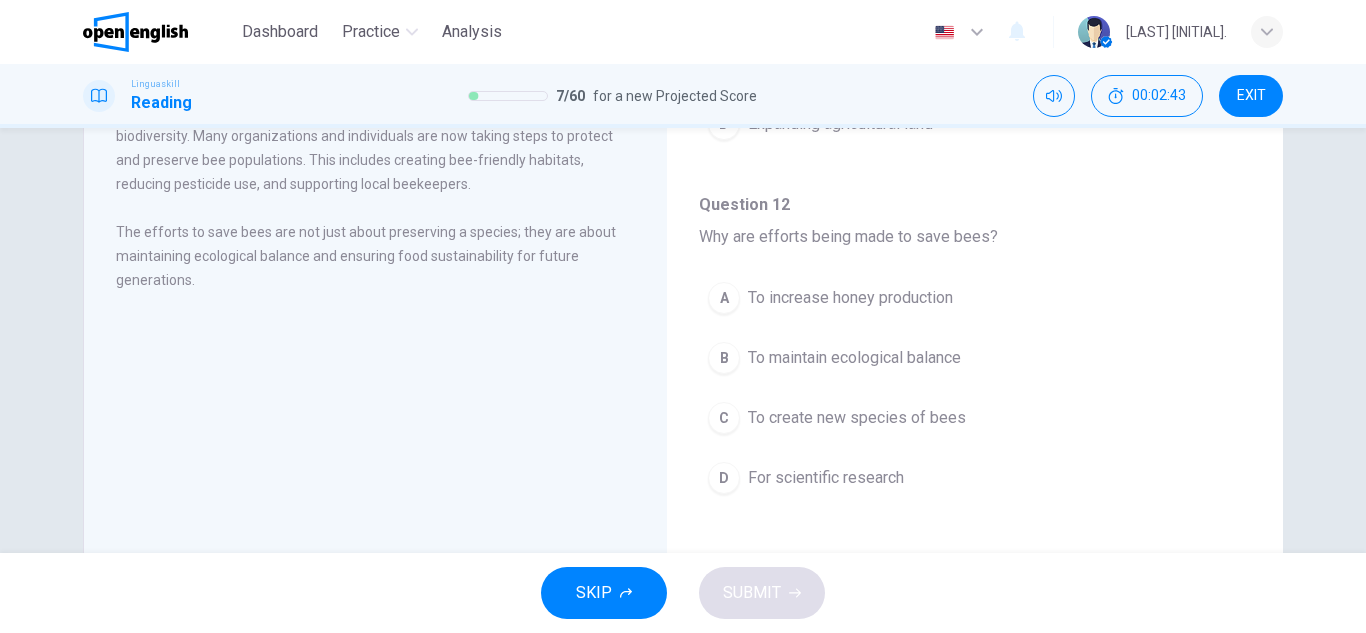 click on "B To maintain ecological balance" at bounding box center (975, 358) 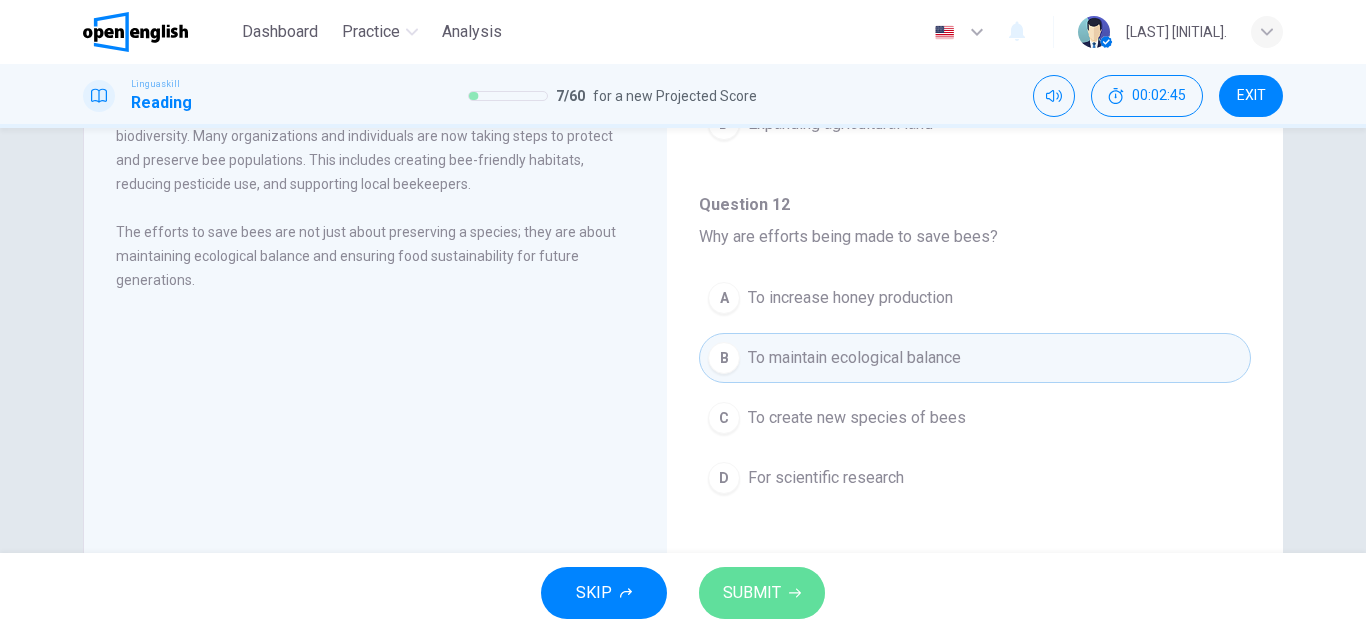 click on "SUBMIT" at bounding box center (762, 593) 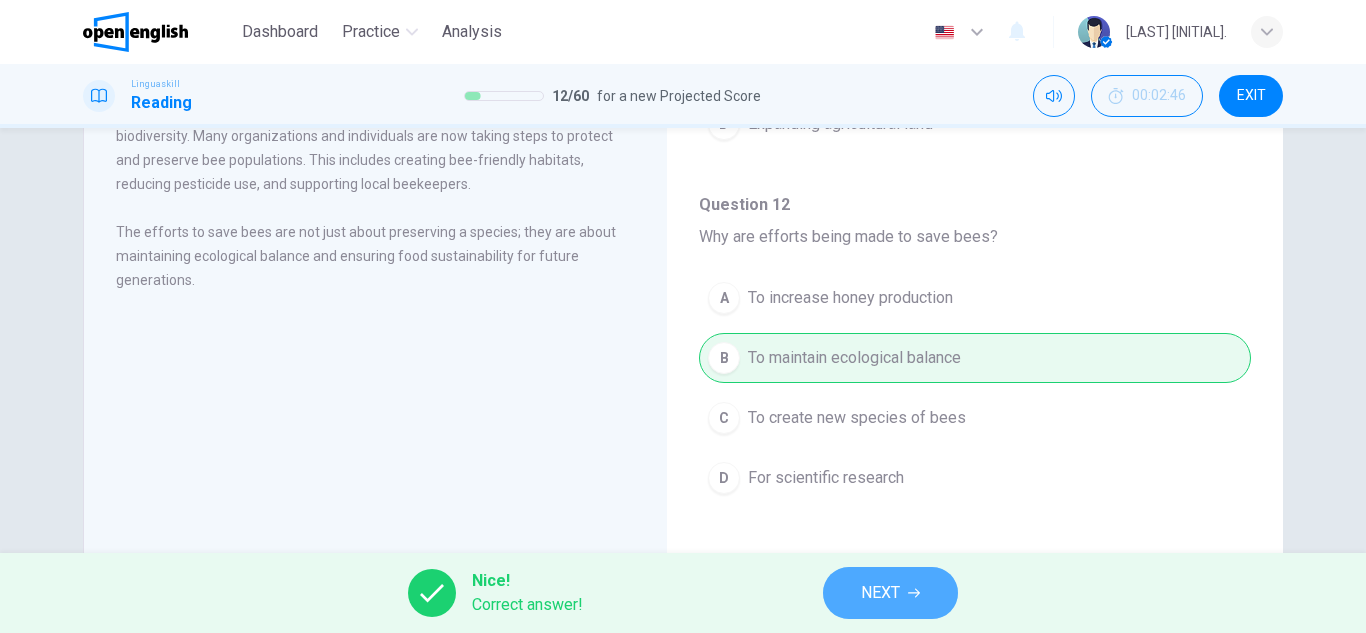 click on "NEXT" at bounding box center [880, 593] 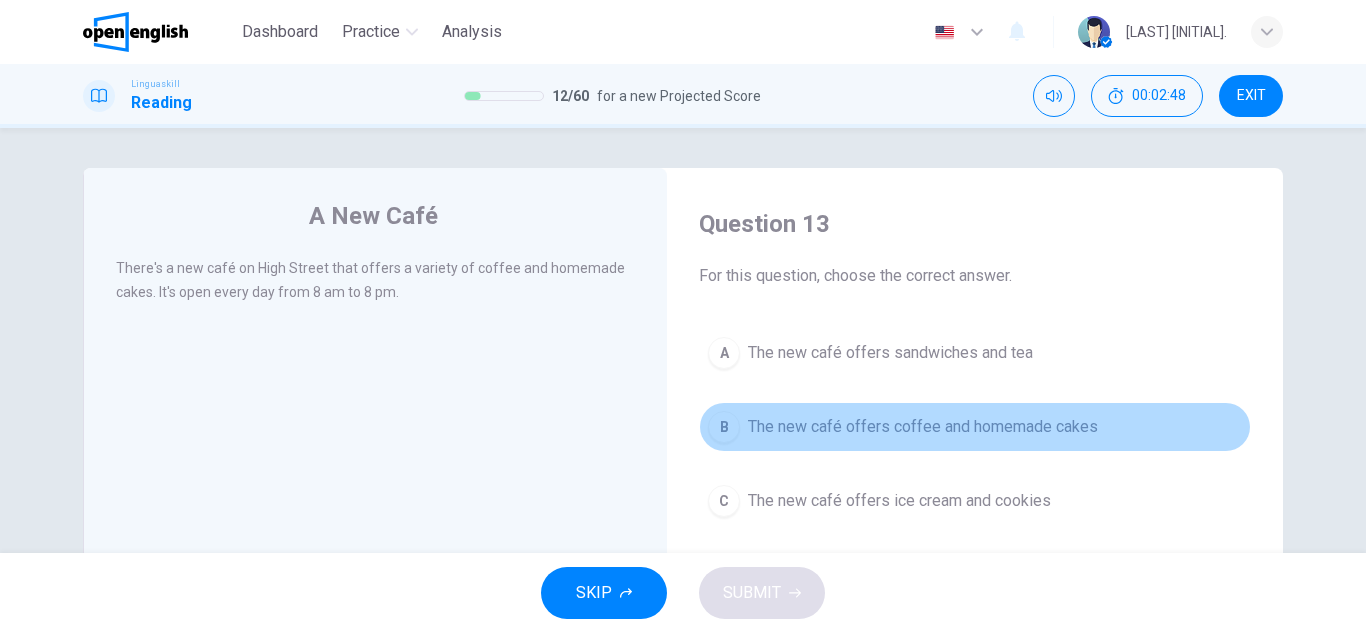 drag, startPoint x: 942, startPoint y: 407, endPoint x: 932, endPoint y: 445, distance: 39.293766 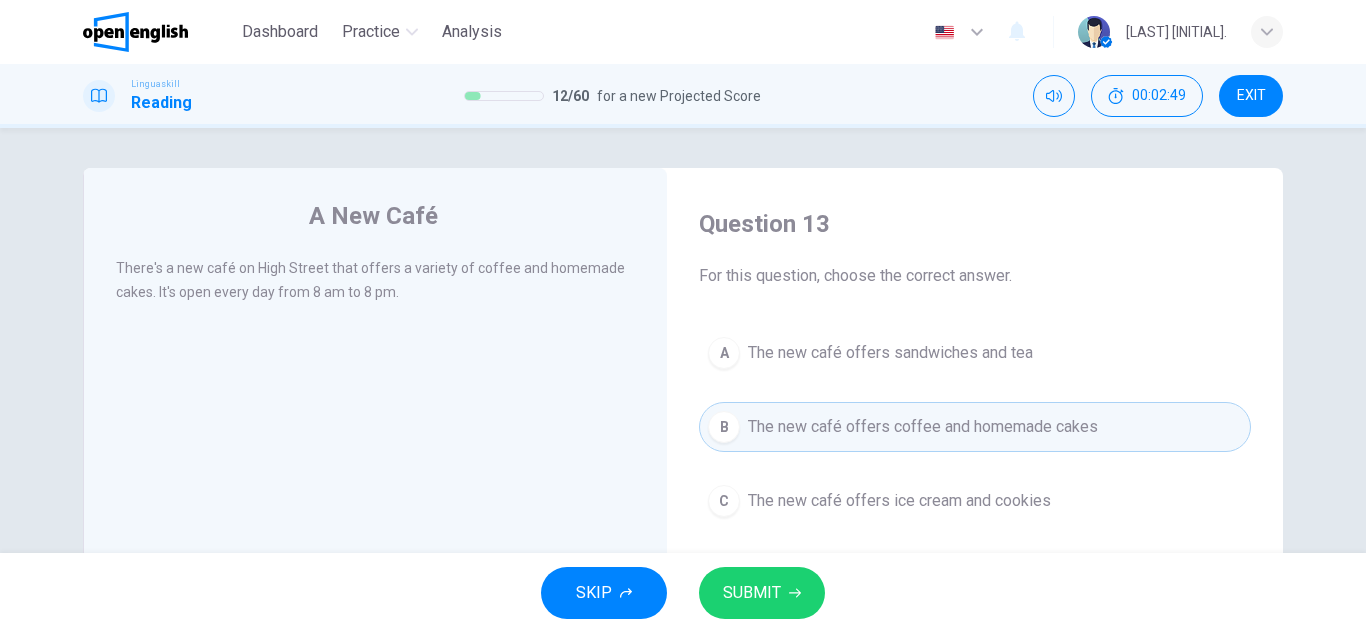 click 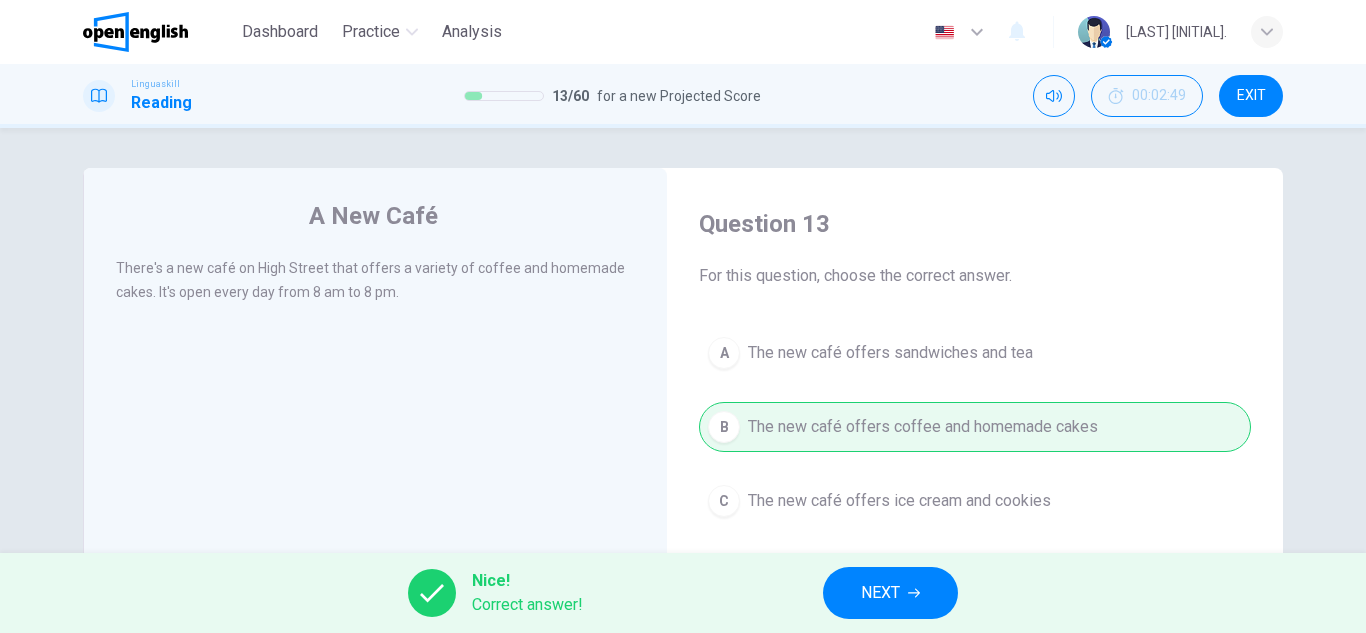click 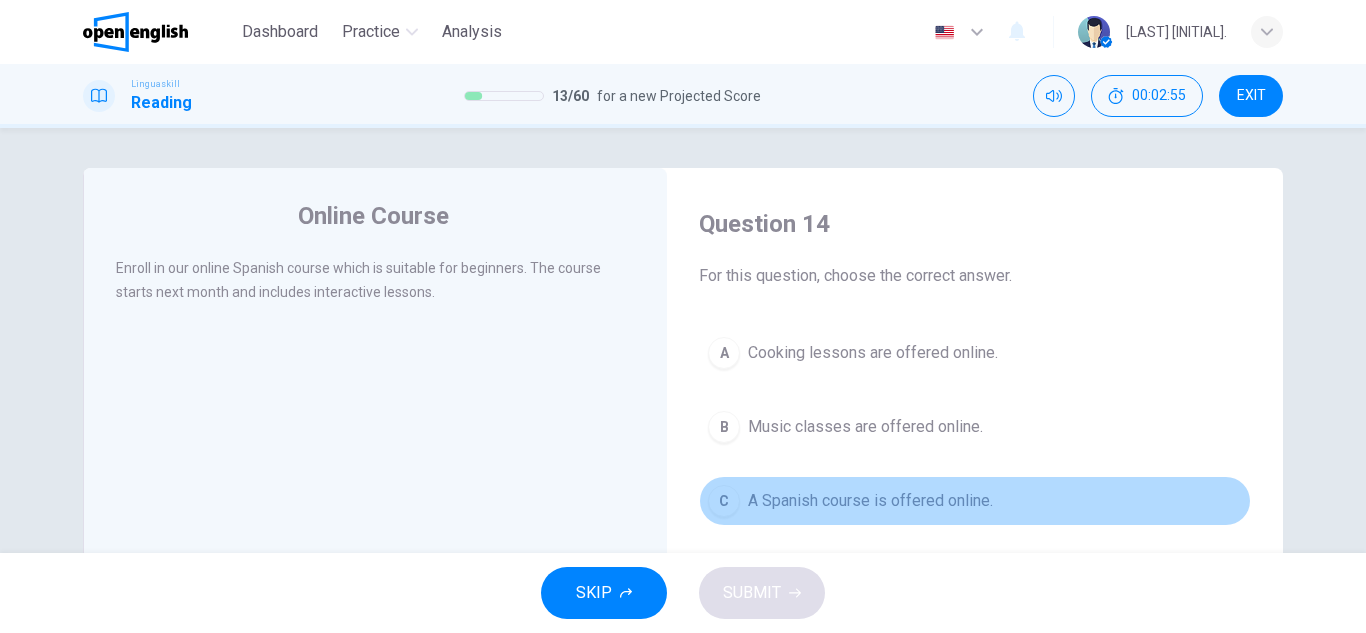 click on "A Spanish course is offered online." at bounding box center (870, 501) 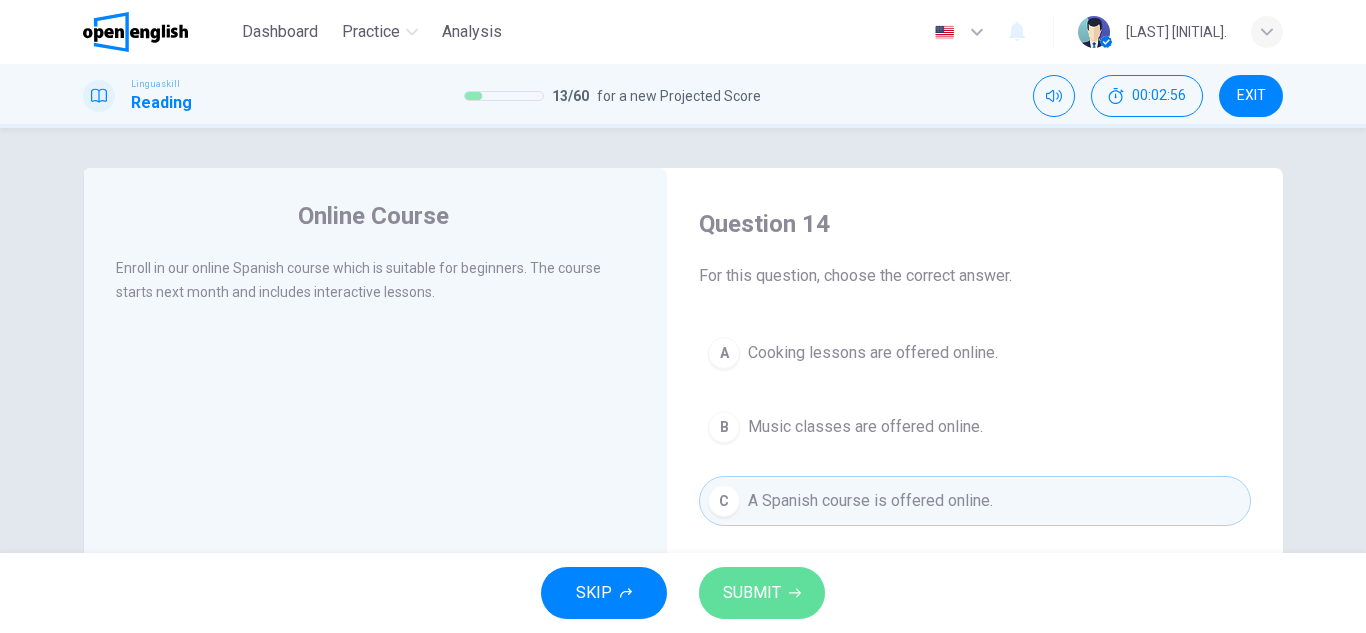 click on "SUBMIT" at bounding box center [762, 593] 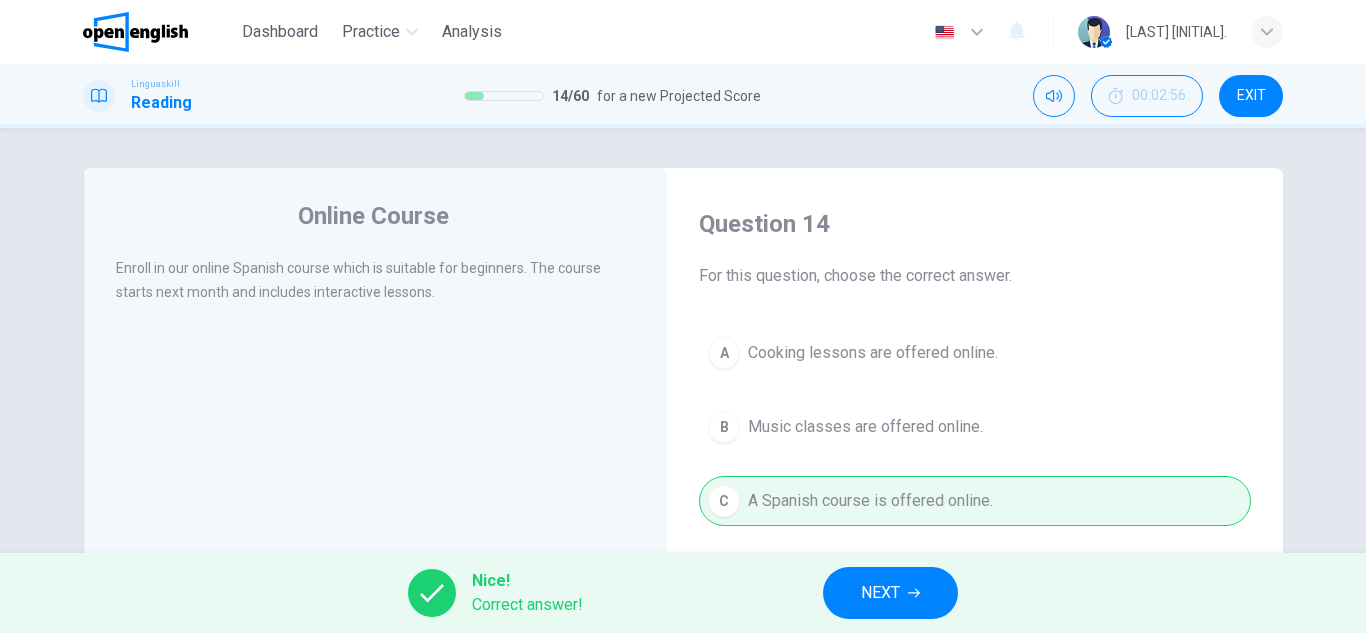click on "NEXT" at bounding box center (890, 593) 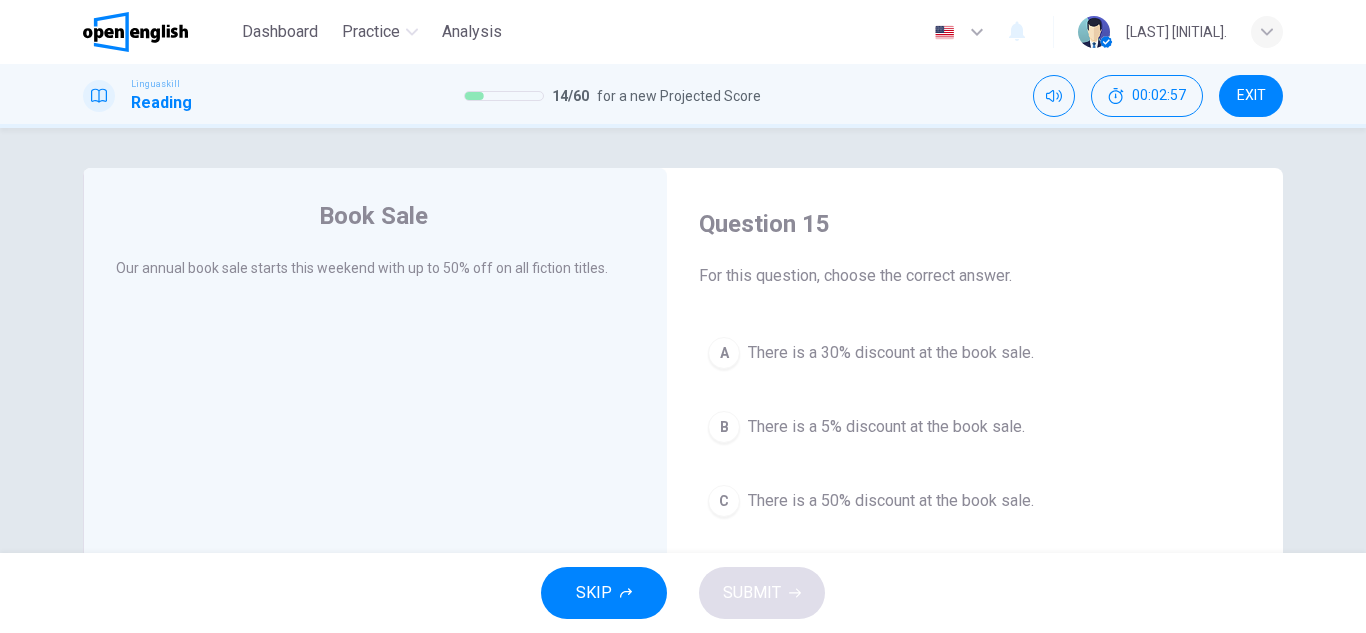 click on "There is a 5% discount at the book sale." at bounding box center [886, 427] 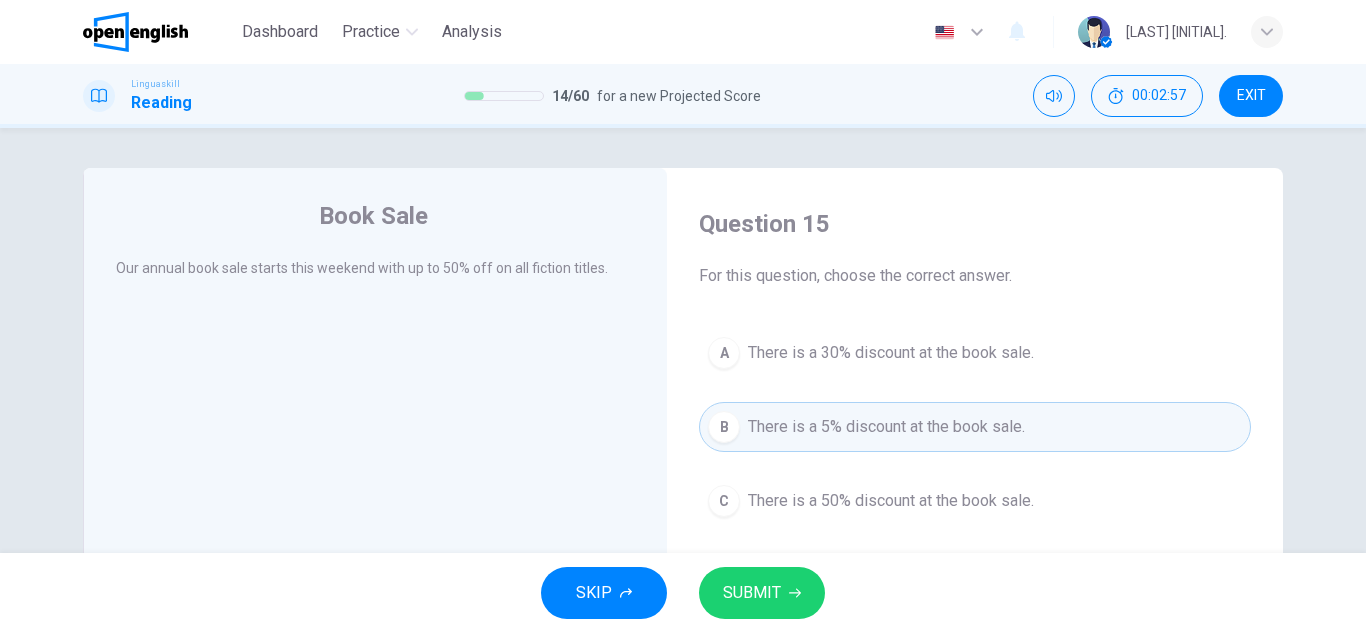 click on "There is a 50% discount at the book sale." at bounding box center (891, 501) 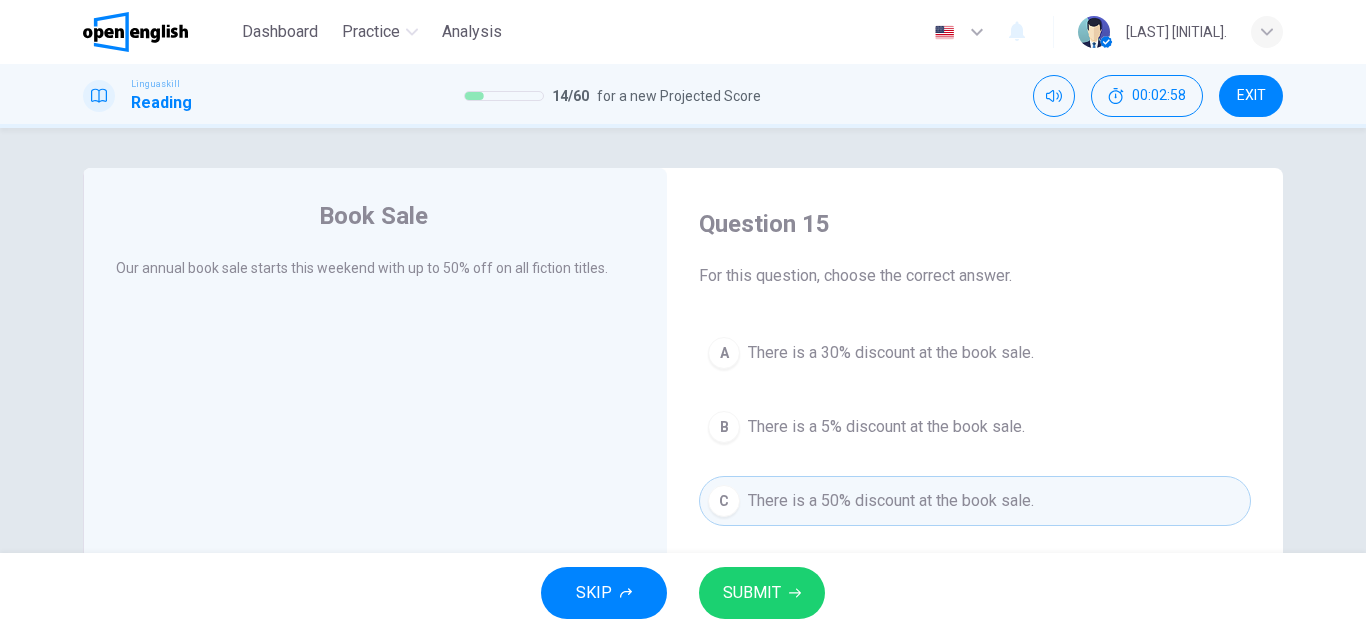click on "SUBMIT" at bounding box center [752, 593] 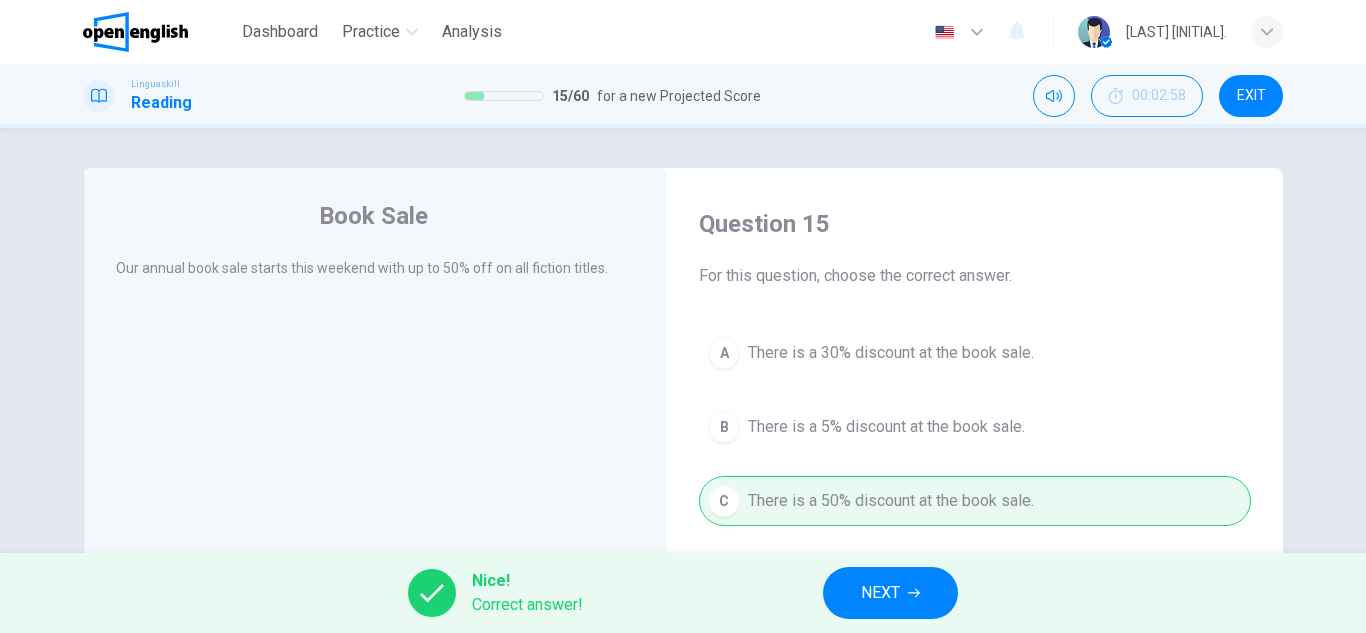 click on "NEXT" at bounding box center [890, 593] 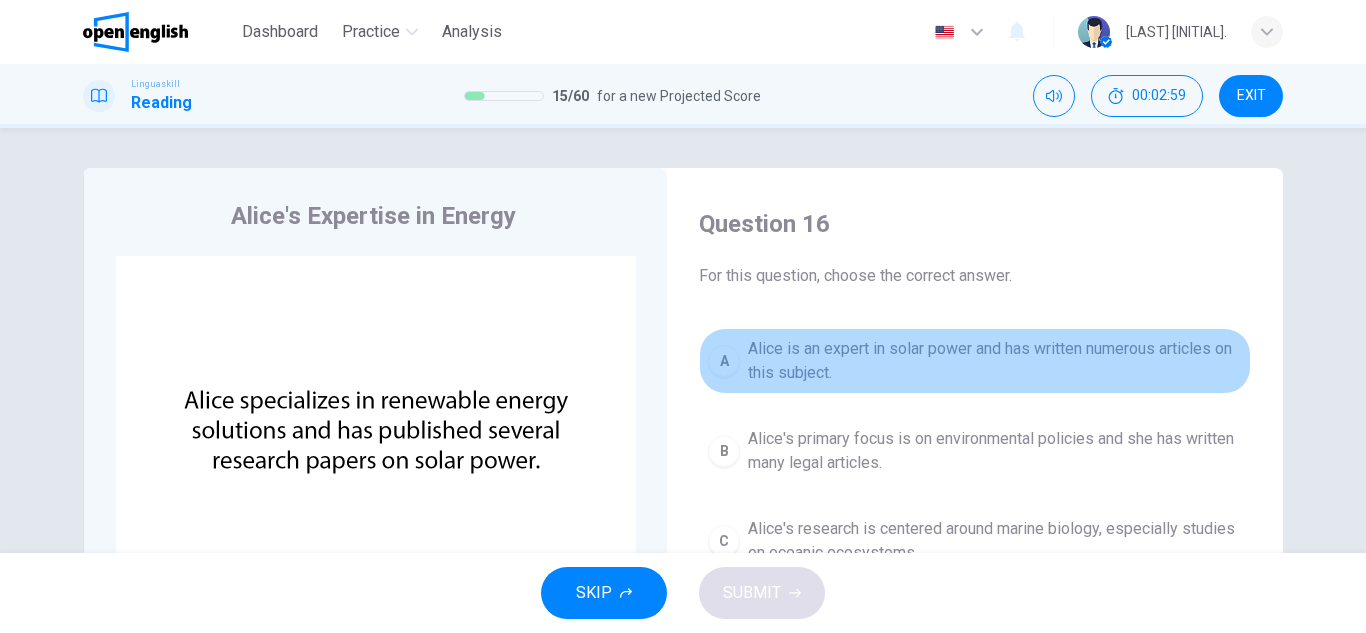 click on "Alice is an expert in solar power and has written numerous articles on this subject." at bounding box center [995, 361] 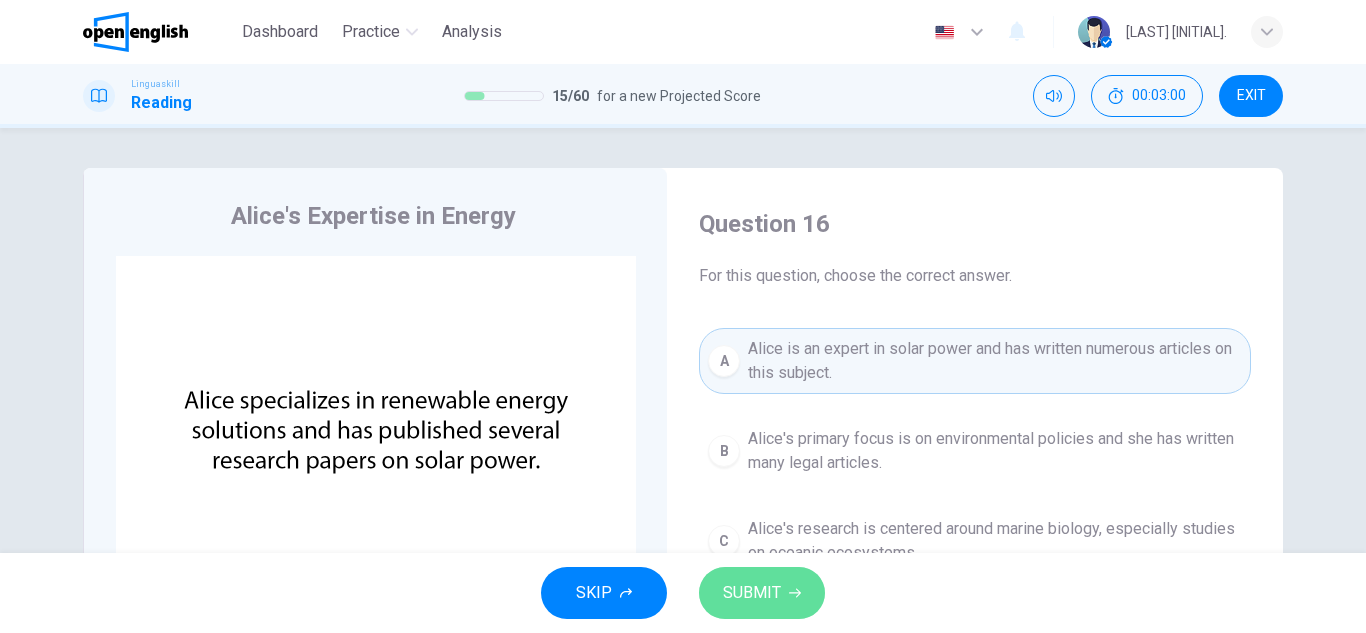 click on "SUBMIT" at bounding box center [752, 593] 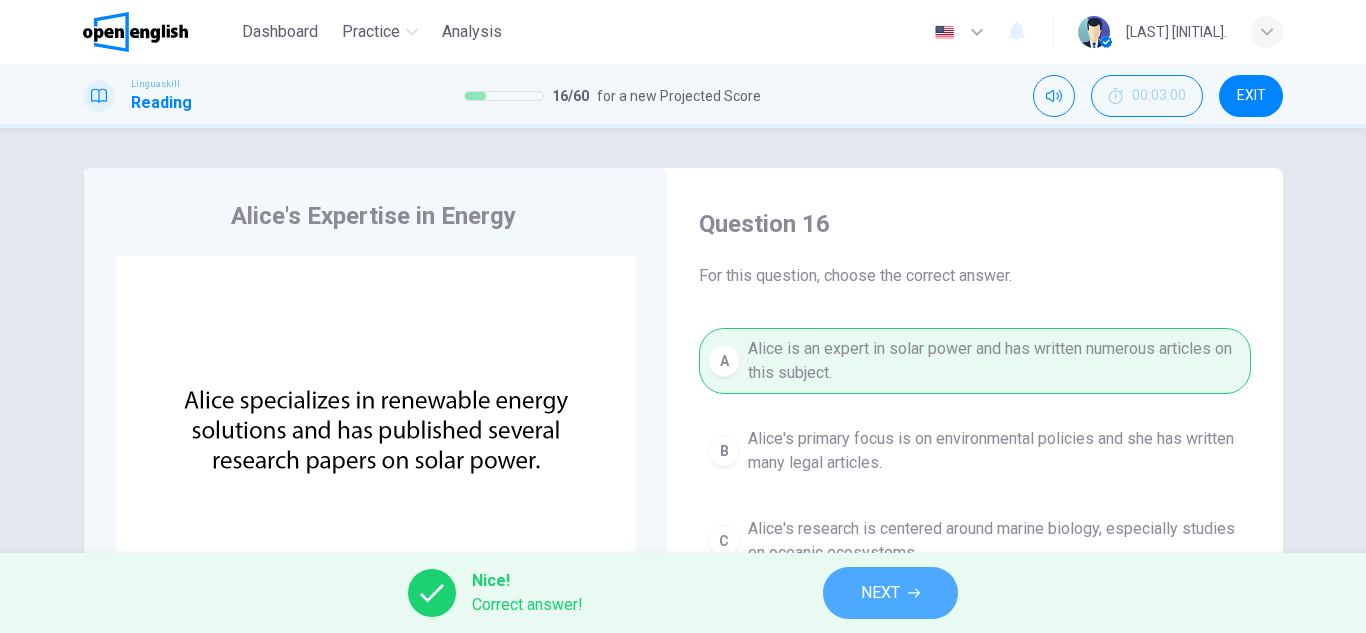 click on "NEXT" at bounding box center (890, 593) 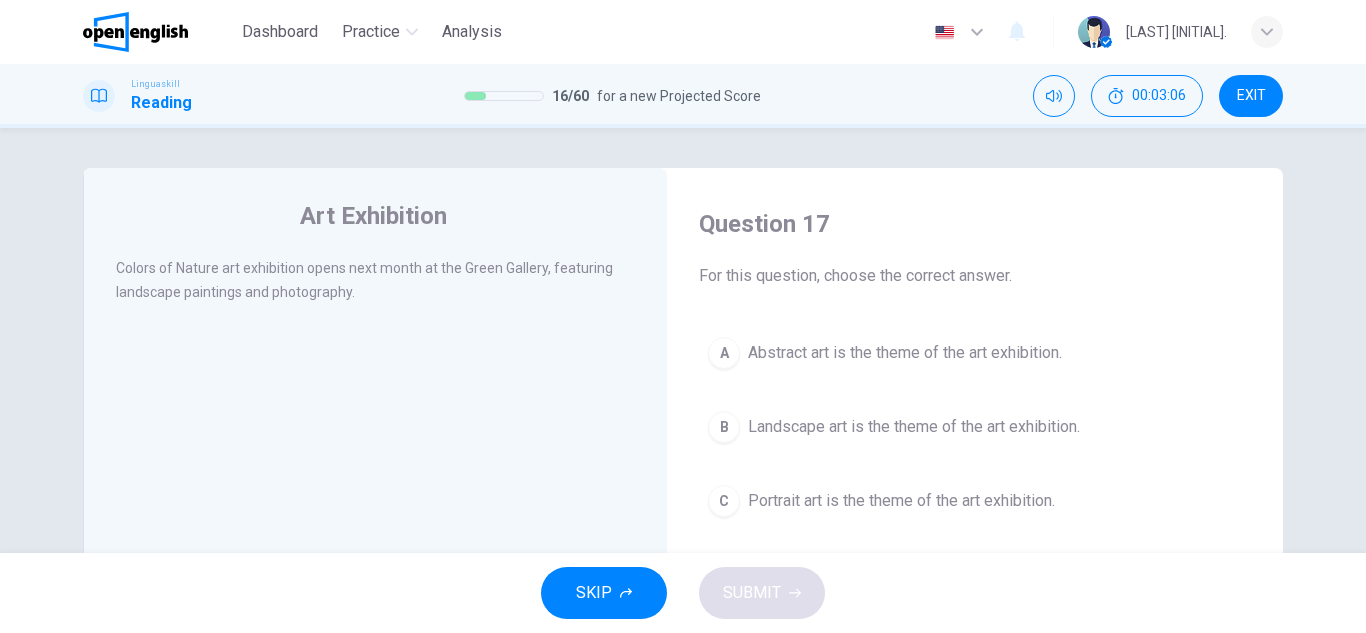 click on "Landscape art is the theme of the art exhibition." at bounding box center [914, 427] 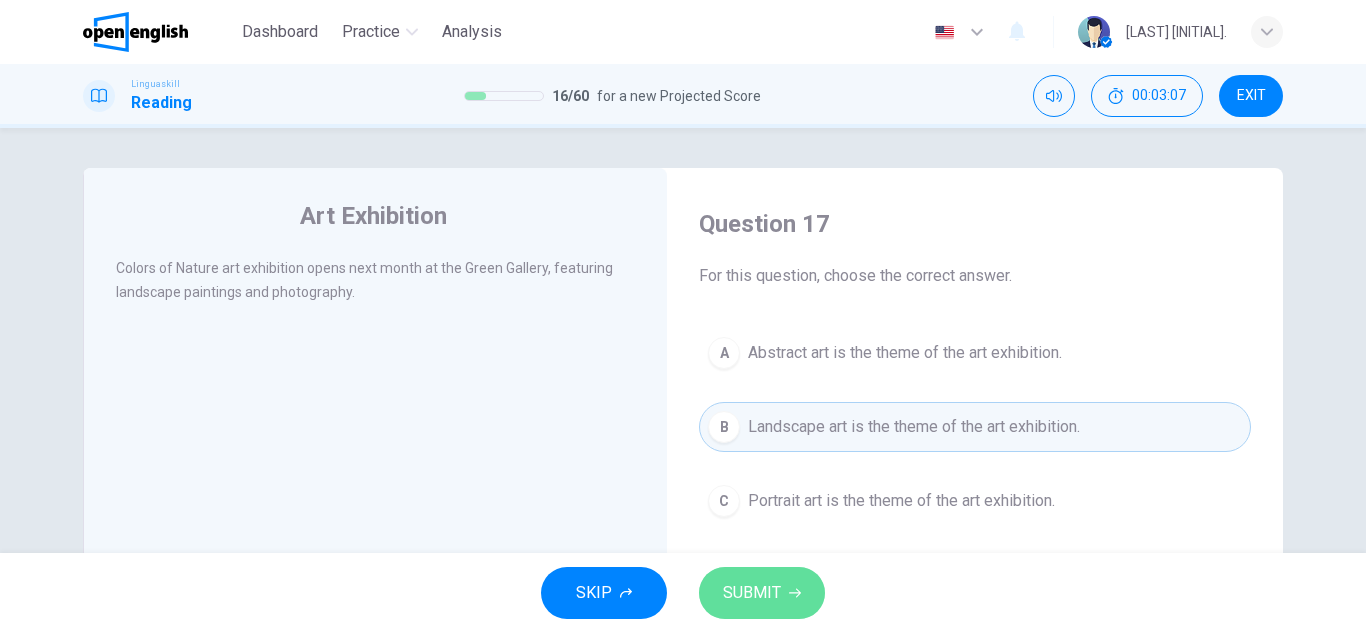 click on "SUBMIT" at bounding box center [762, 593] 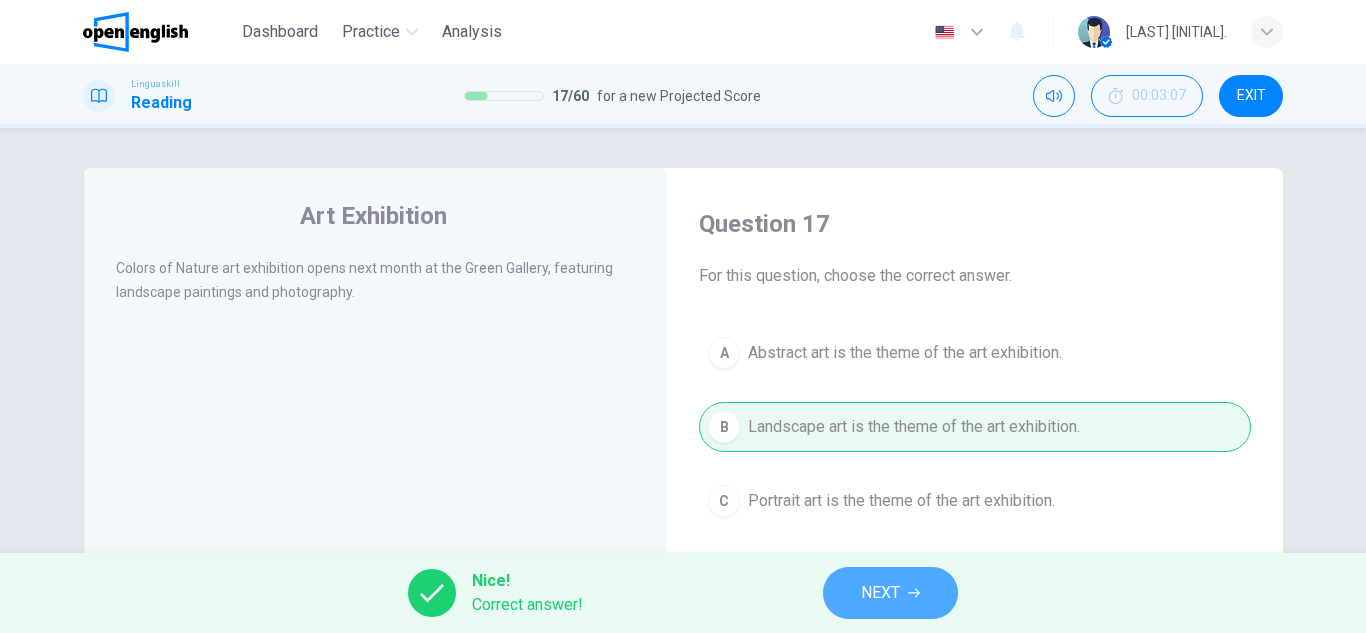 click on "NEXT" at bounding box center [890, 593] 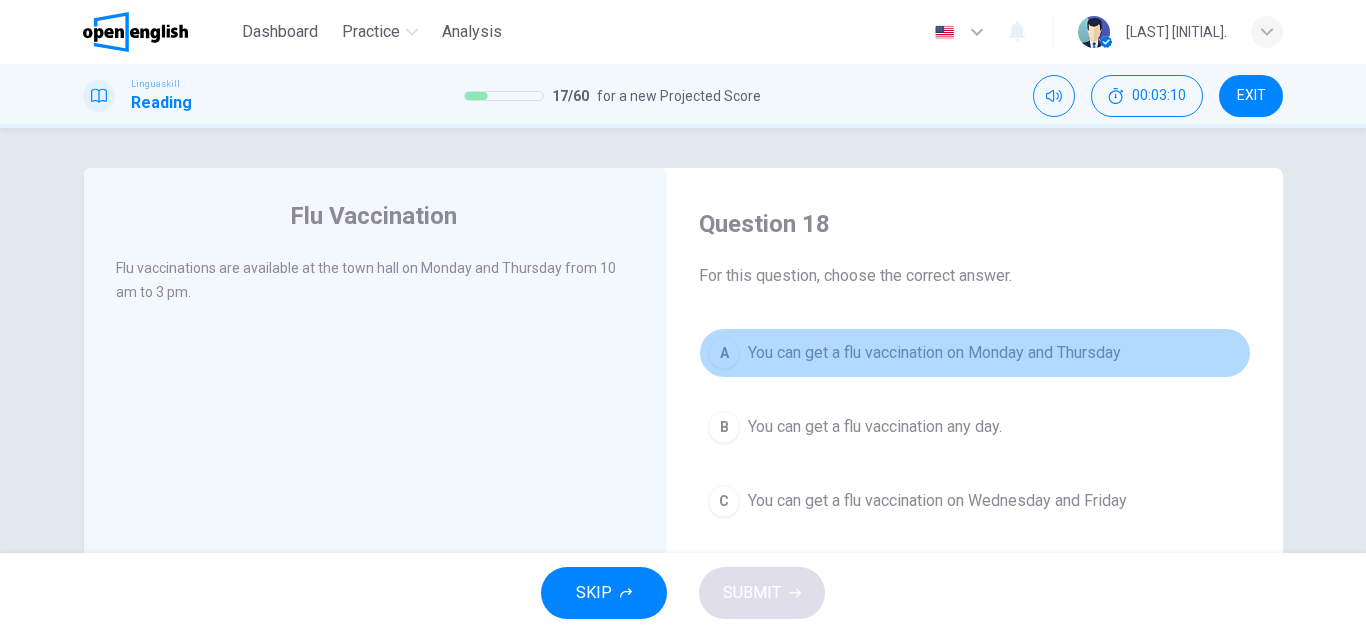 click on "You can get a flu vaccination on Monday and Thursday" at bounding box center (934, 353) 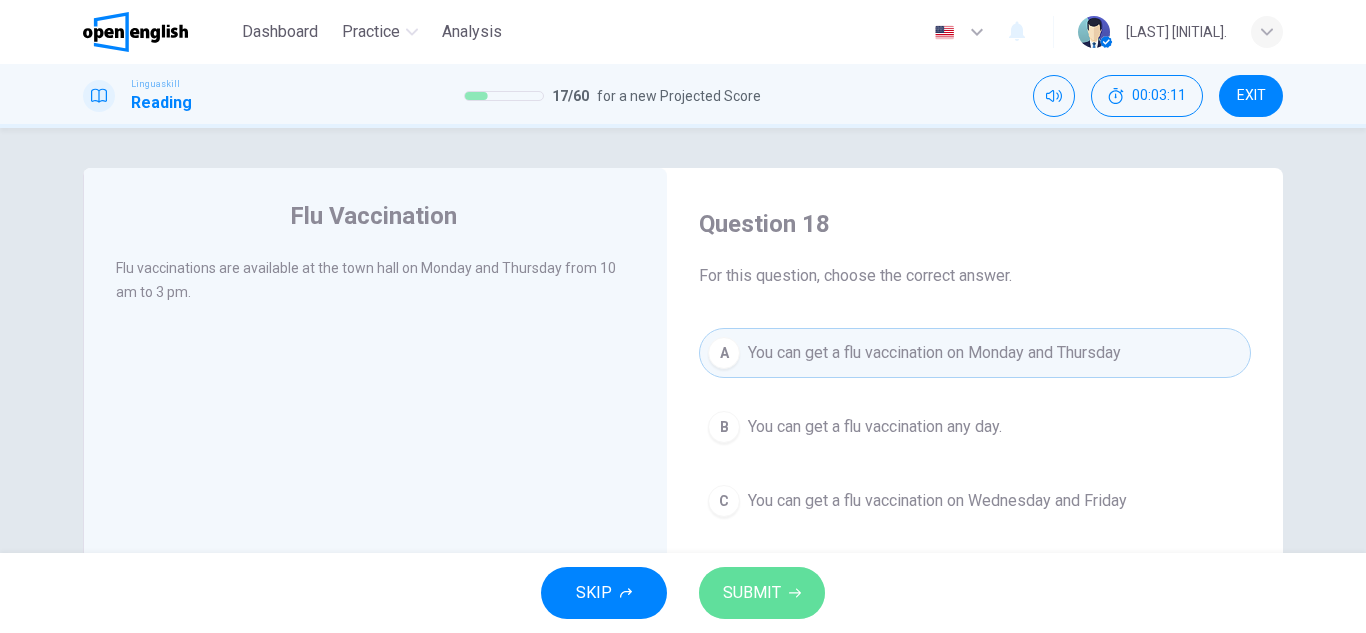 click on "SUBMIT" at bounding box center (752, 593) 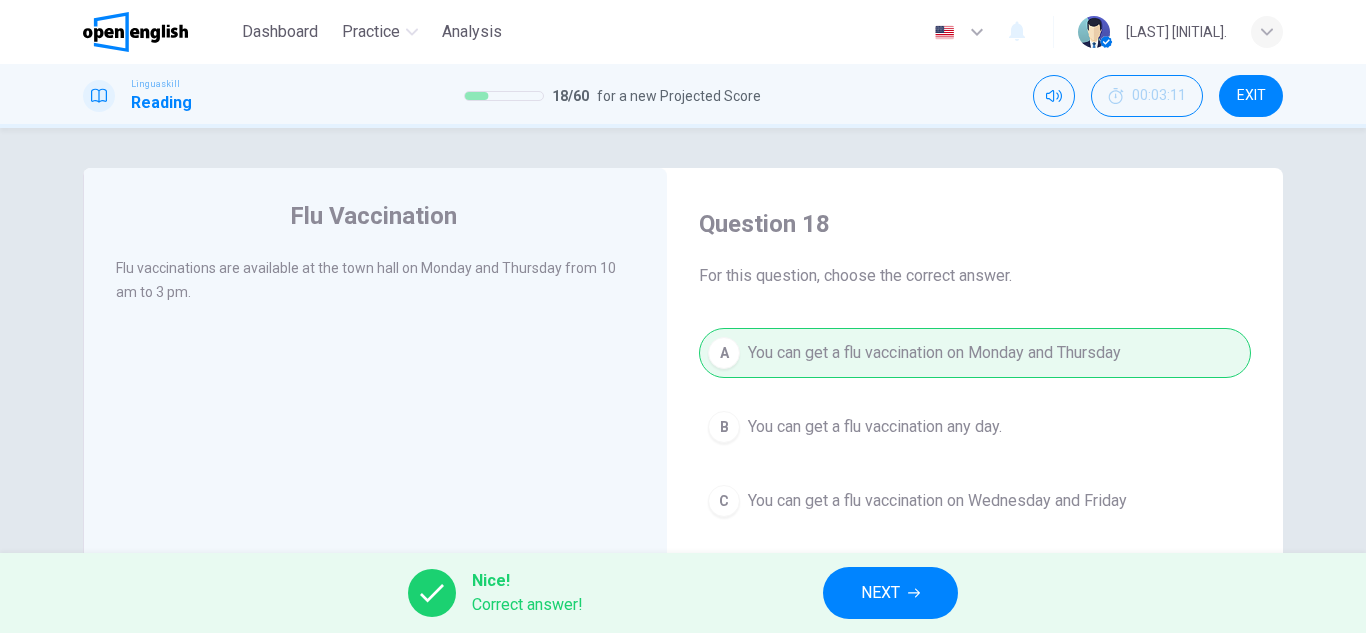 click on "NEXT" at bounding box center (890, 593) 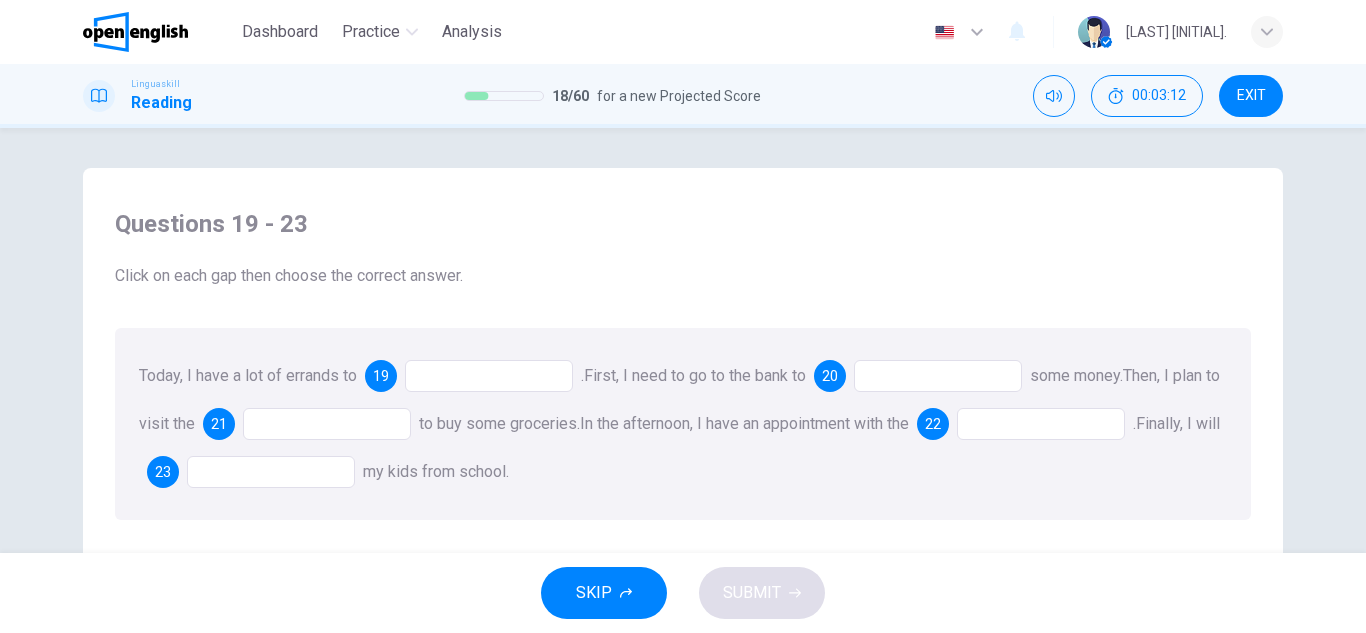 click on "Today, I have a lot of errands to 19 . First, I need to go to the bank to 20 some money. Then, I plan to visit the 21 to buy some groceries. In the afternoon, I have an appointment with the 22 . Finally, I will 23 my kids from school." at bounding box center (683, 424) 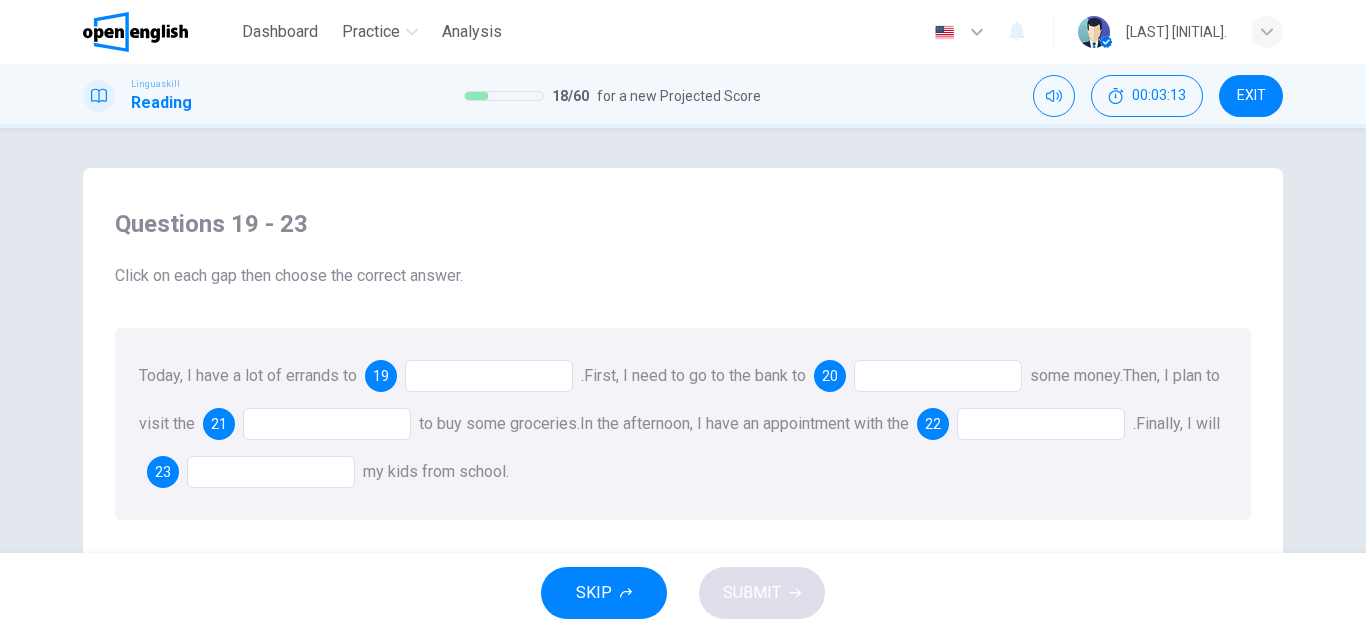 click at bounding box center (489, 376) 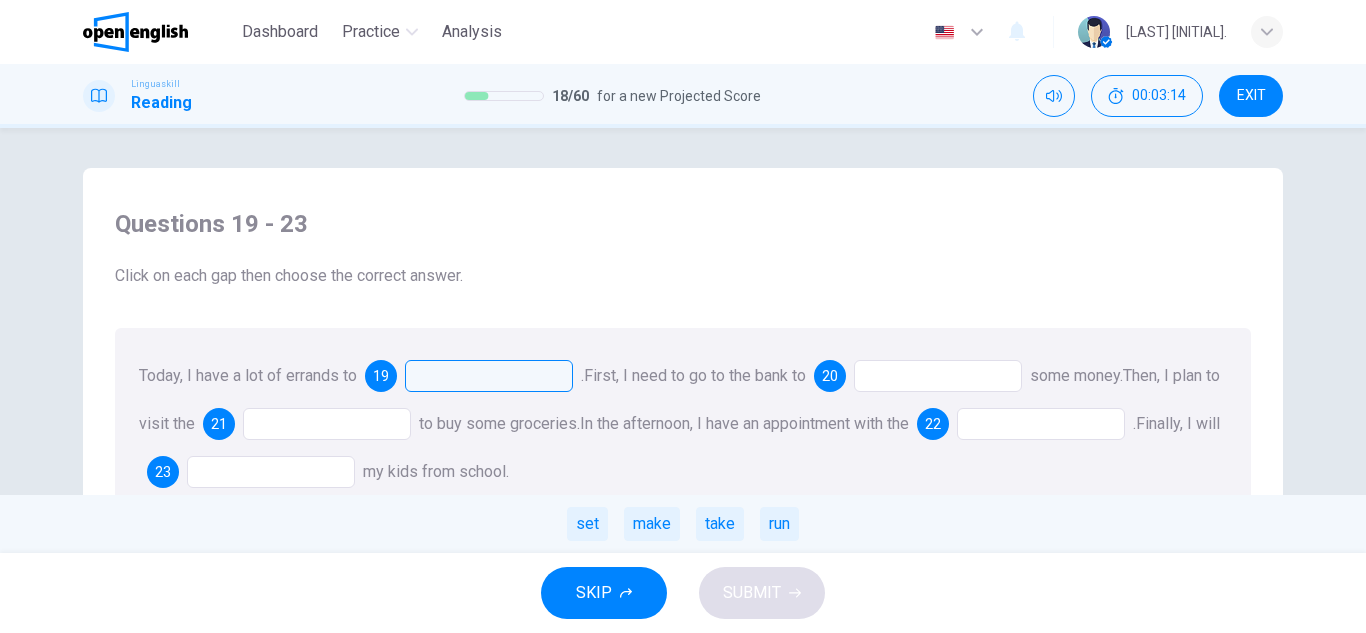 click on "set make take run" at bounding box center [683, 524] 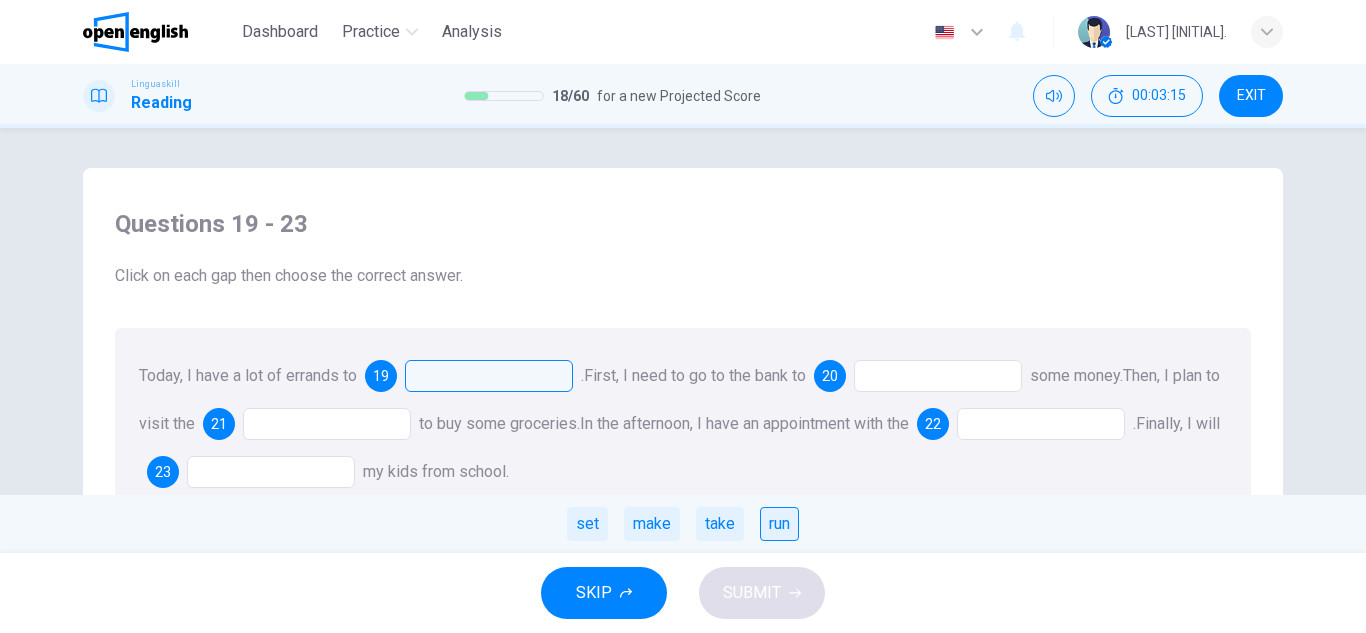 click on "run" at bounding box center [779, 524] 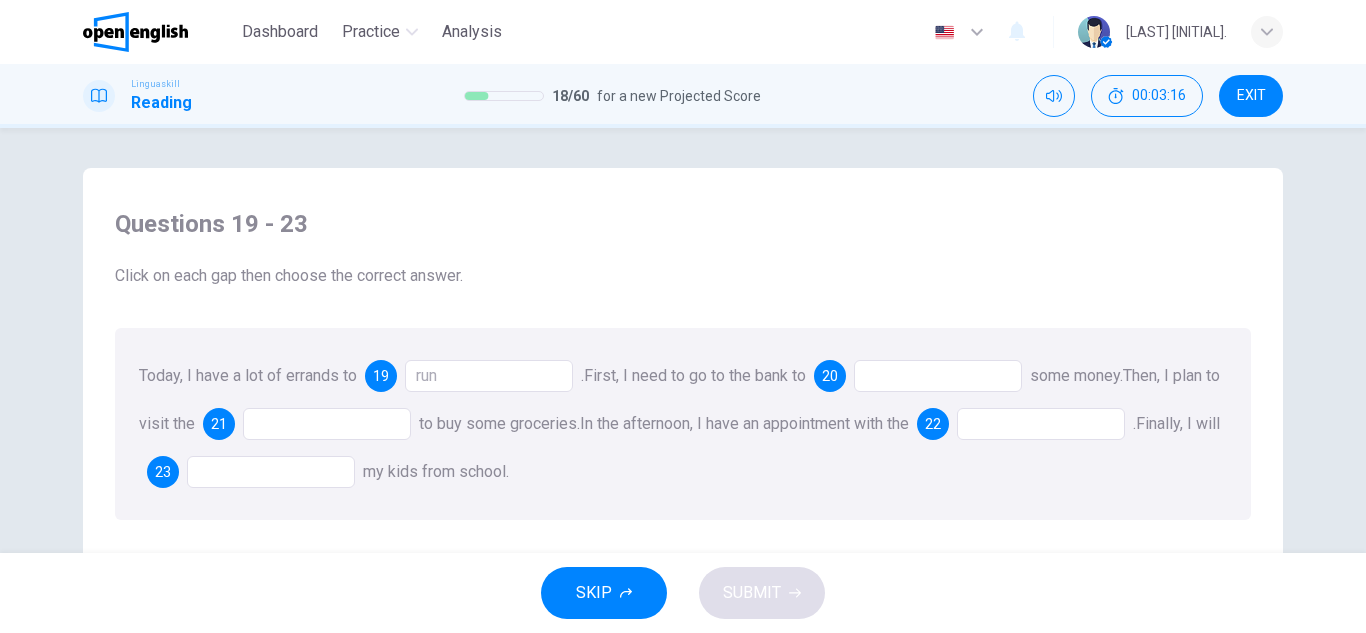 click on "Today, I have a lot of errands to 19 run . First, I need to go to the bank to 20 some money. Then, I plan to visit the 21 to buy some groceries. In the afternoon, I have an appointment with the 22 . Finally, I will 23 my kids from school." at bounding box center (683, 424) 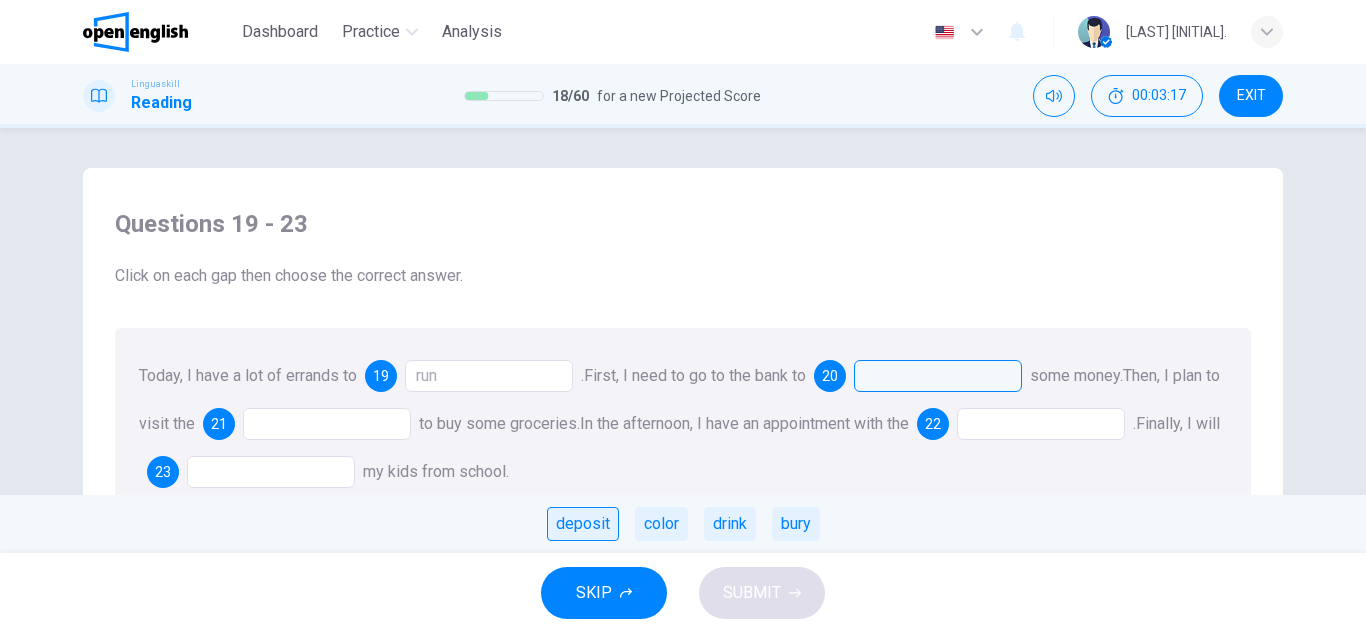click on "deposit" at bounding box center (583, 524) 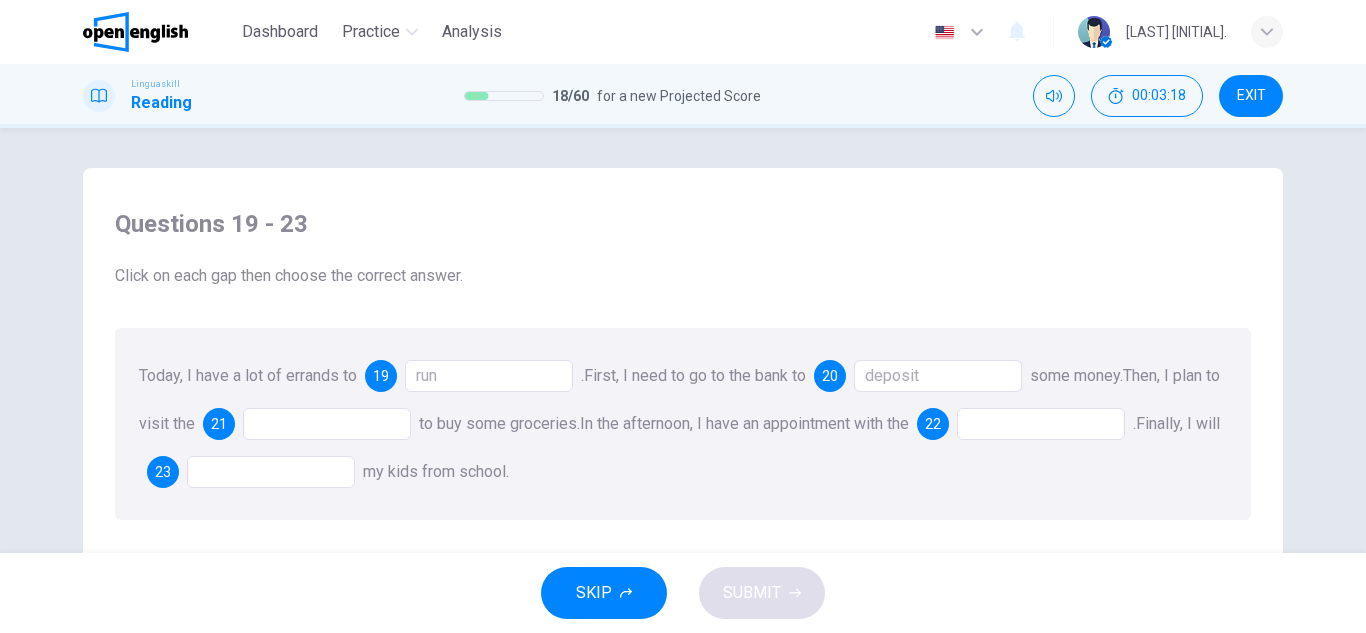 click at bounding box center (327, 424) 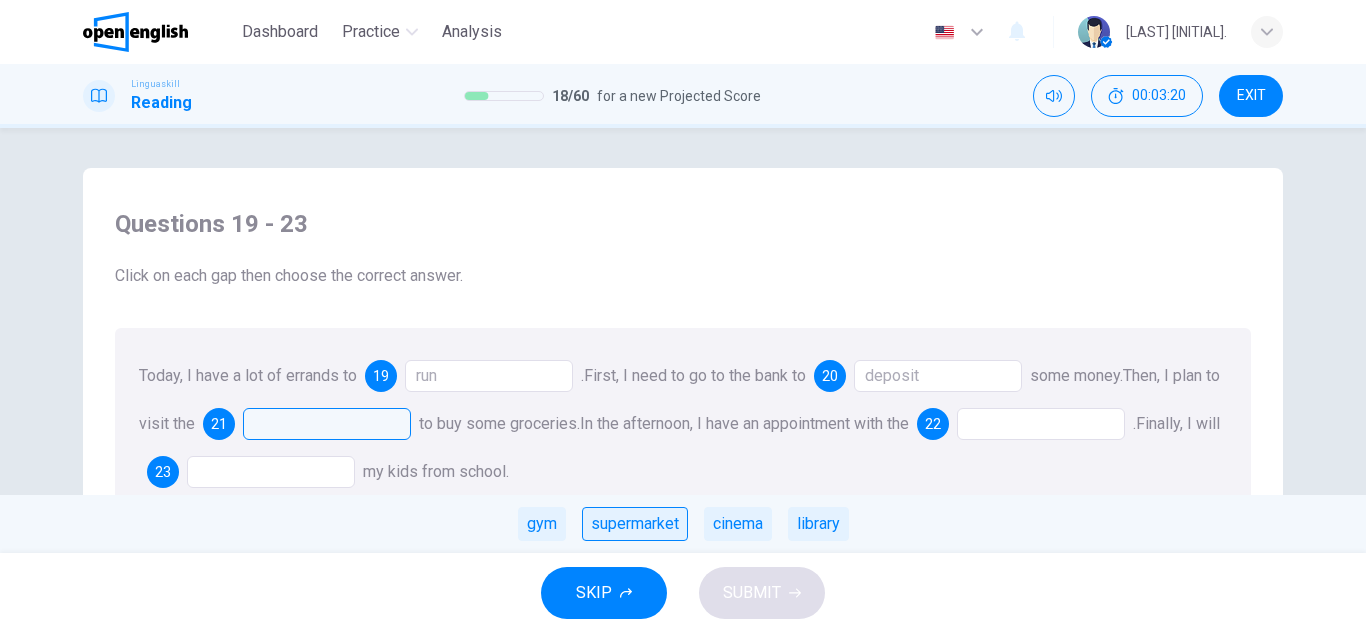 click on "supermarket" at bounding box center (635, 524) 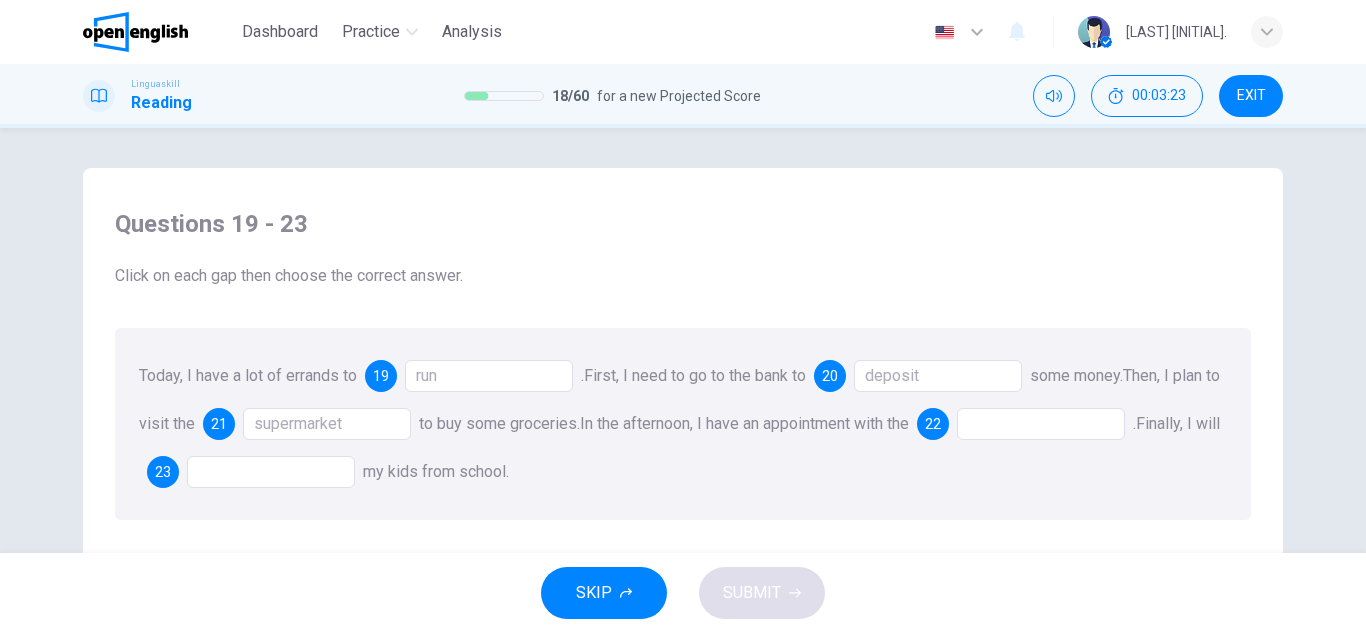 click at bounding box center [1041, 424] 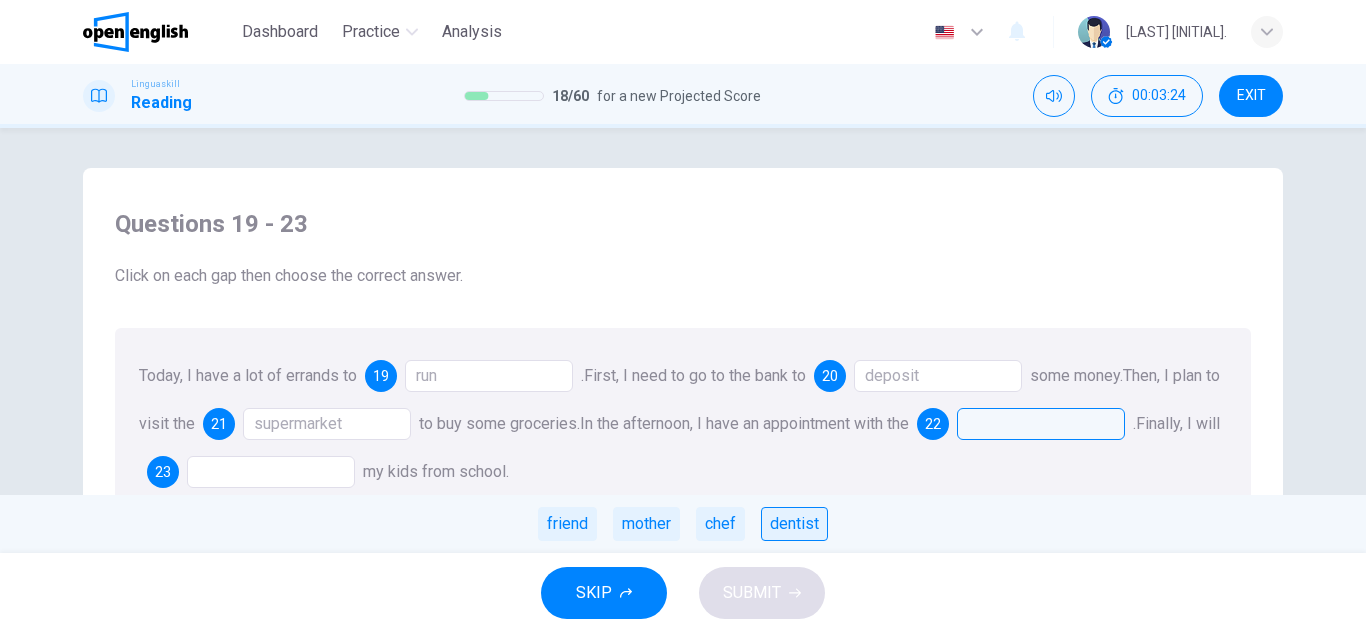 click on "dentist" at bounding box center (794, 524) 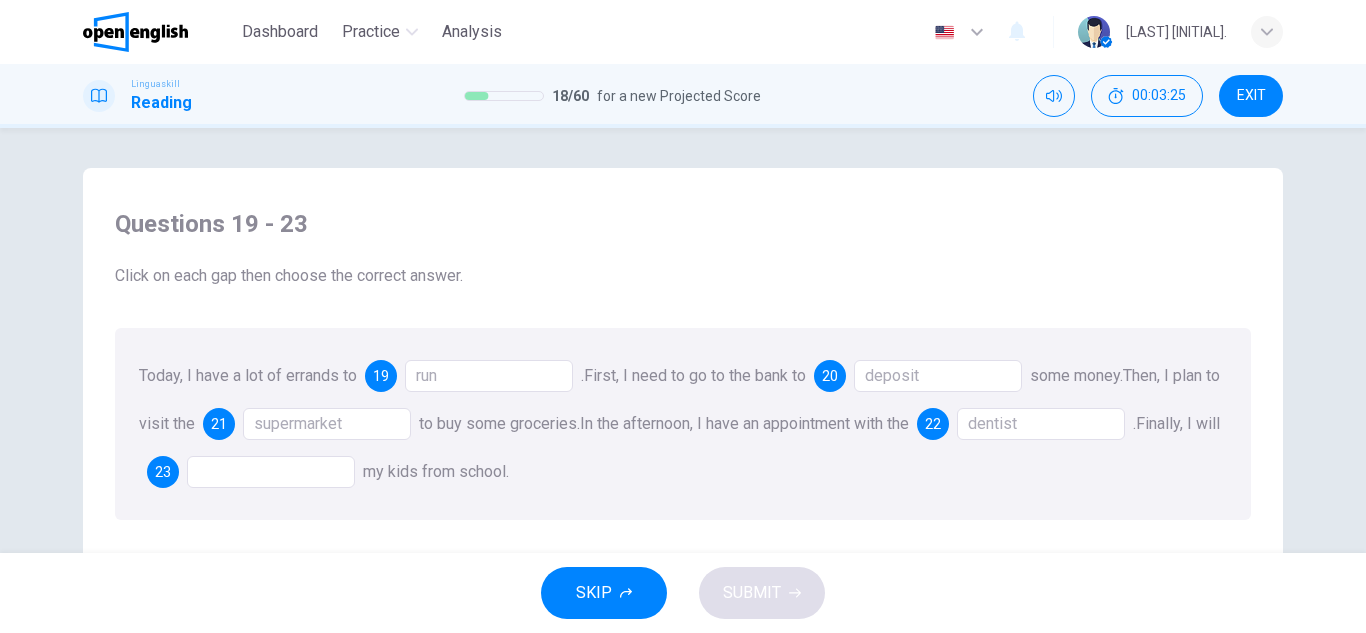 click on "Today, I have a lot of errands to 19 run . First, I need to go to the bank to 20 some money. Then, I plan to visit the 21 to buy some groceries. In the afternoon, I have an appointment with the 22 . Finally, I will 23 my kids from school." at bounding box center (683, 424) 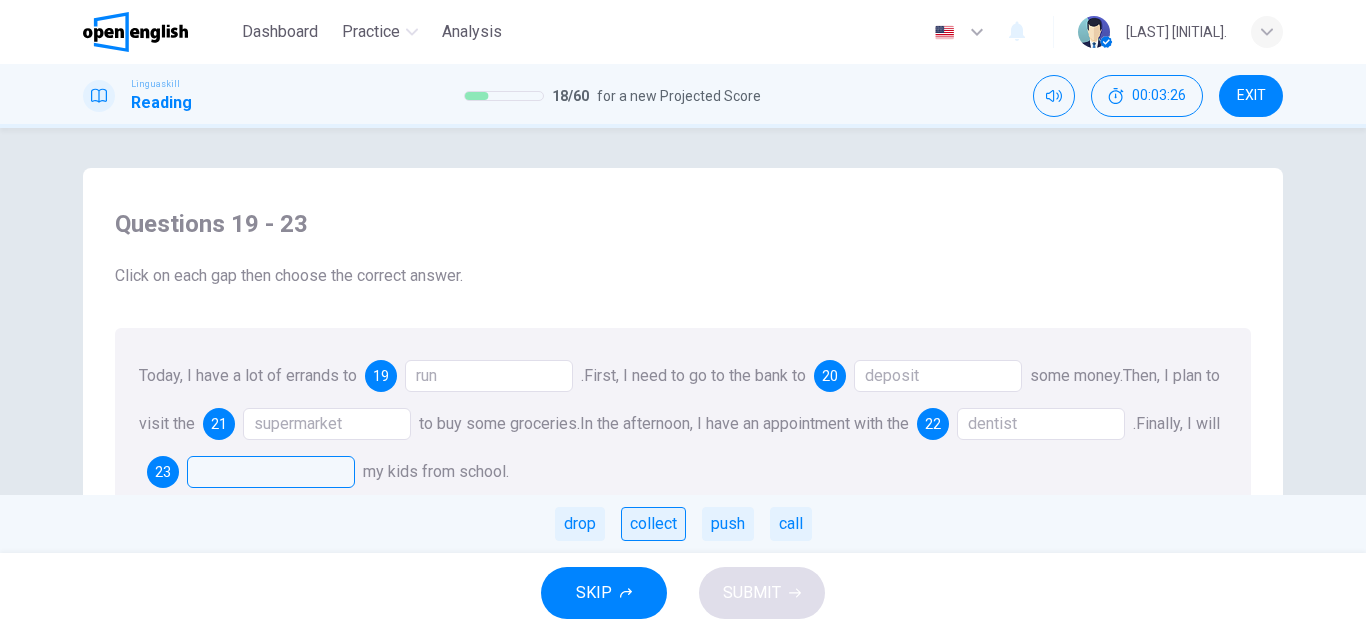 click on "collect" at bounding box center (653, 524) 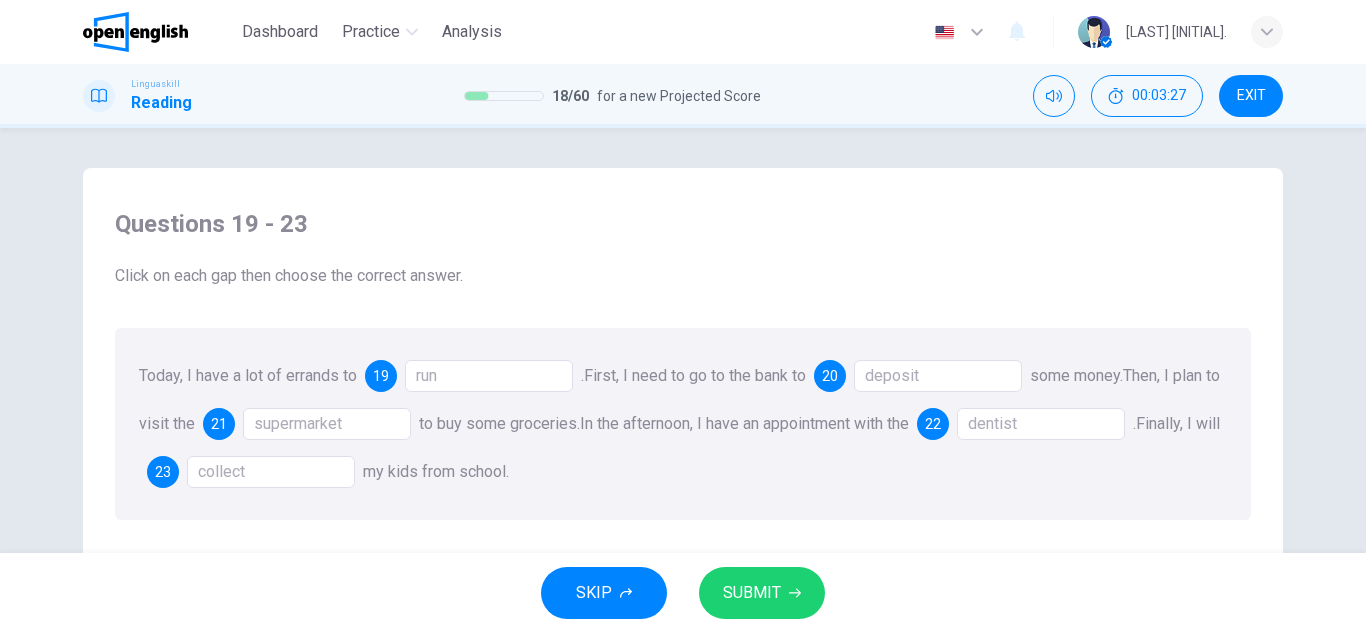 click on "SUBMIT" at bounding box center (762, 593) 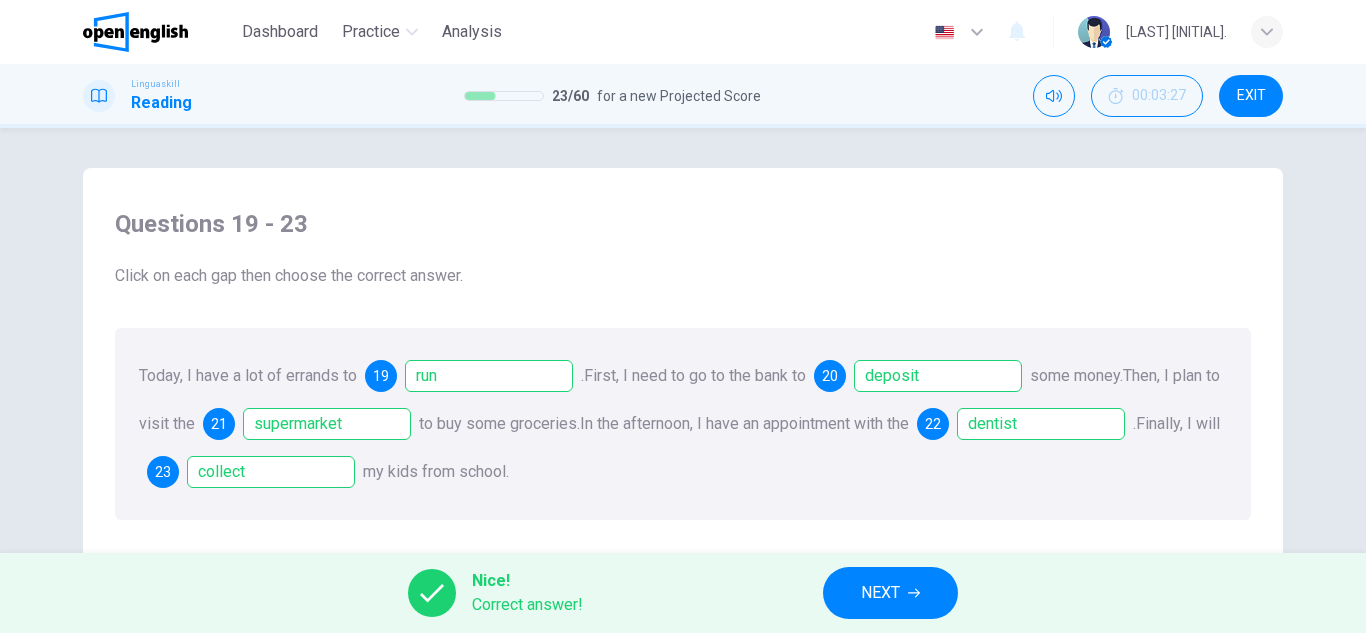 click on "NEXT" at bounding box center (890, 593) 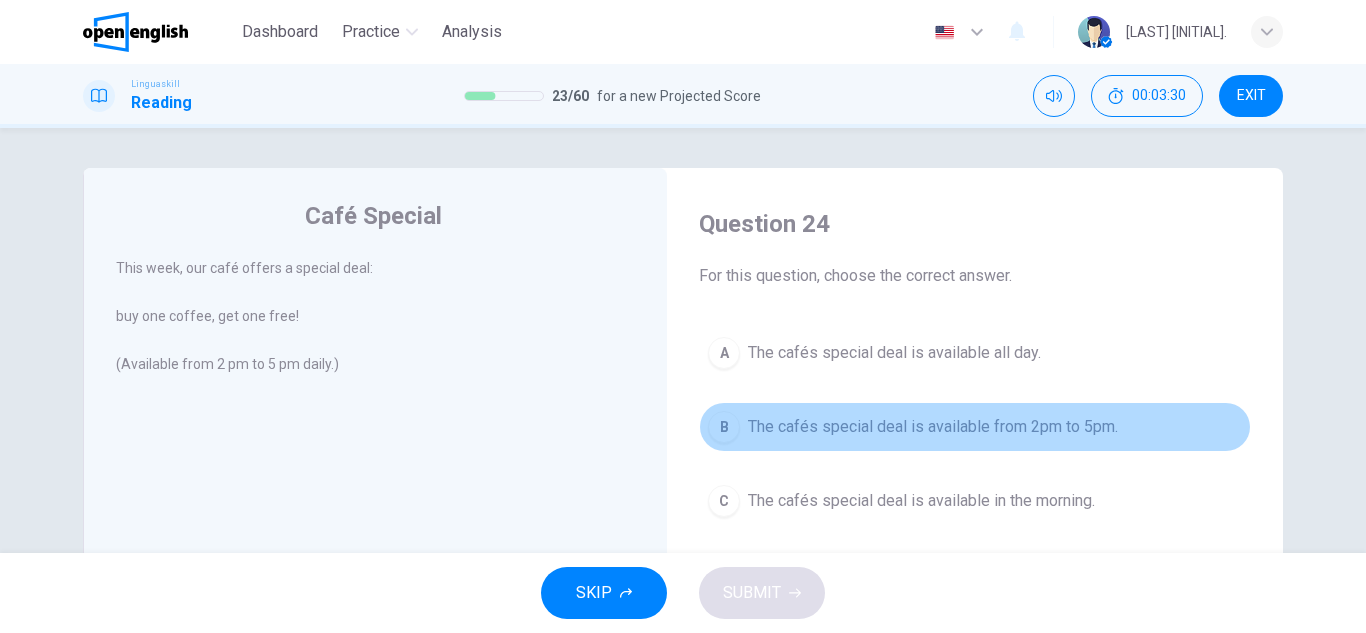 click on "The cafés special deal is available from 2pm to 5pm." at bounding box center [933, 427] 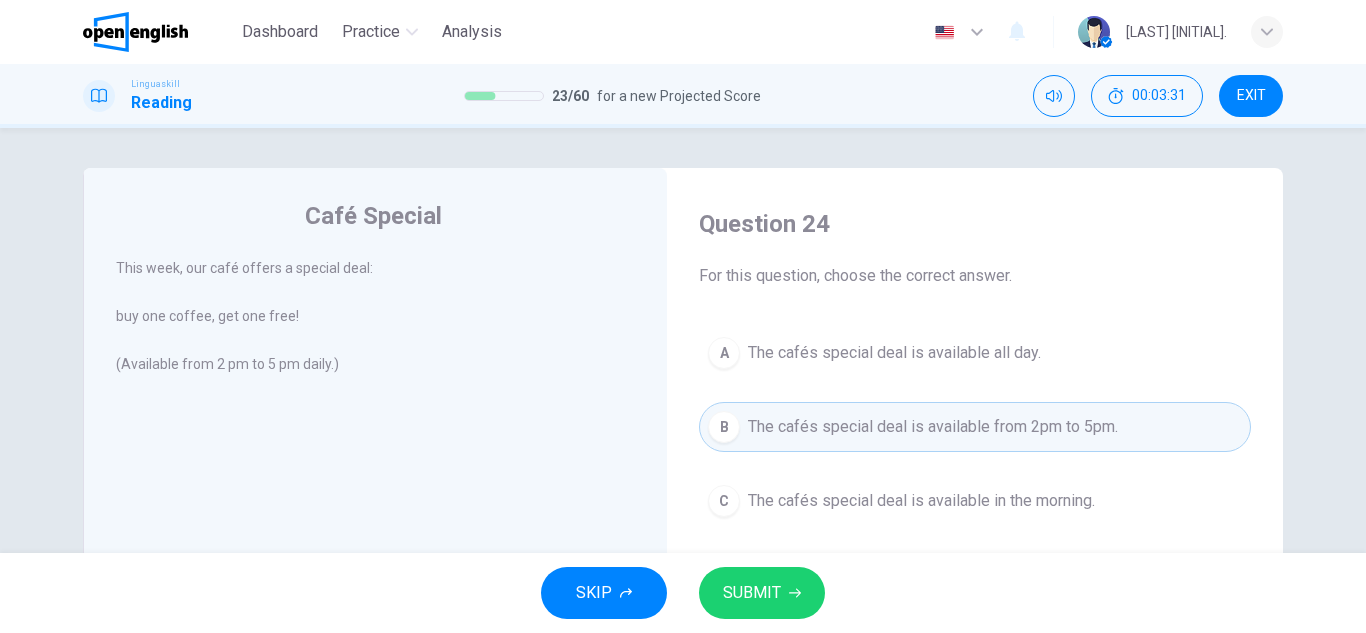 drag, startPoint x: 815, startPoint y: 566, endPoint x: 800, endPoint y: 584, distance: 23.43075 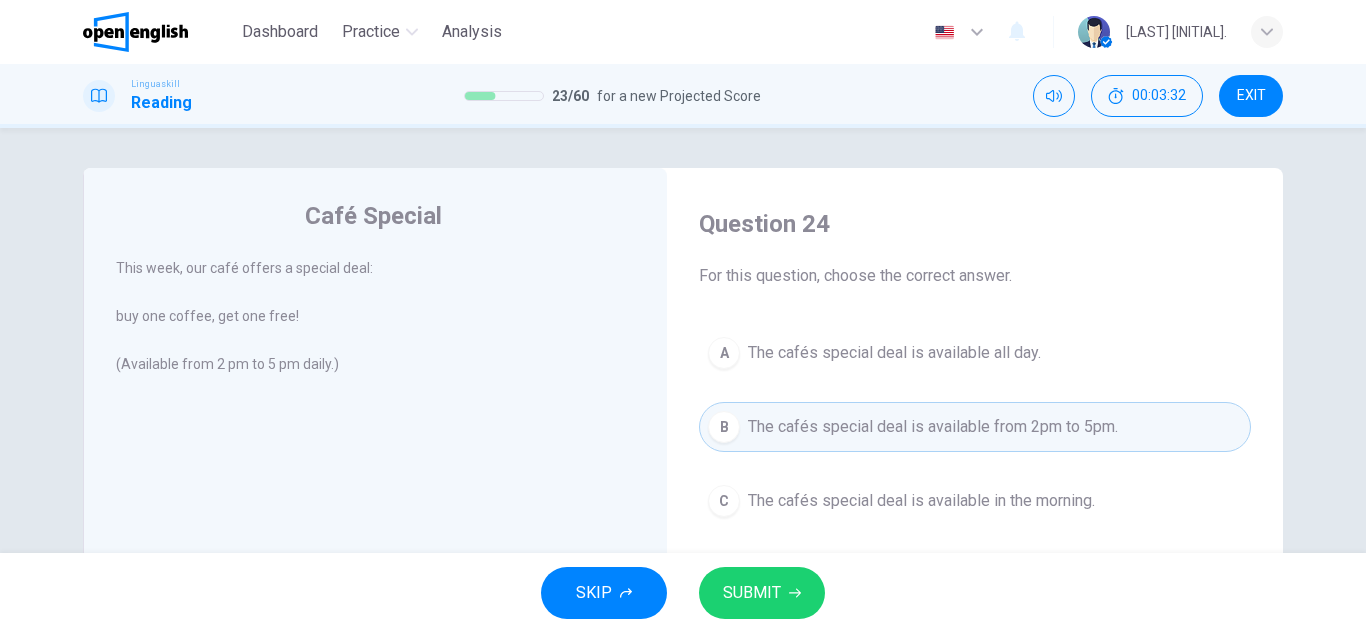 click 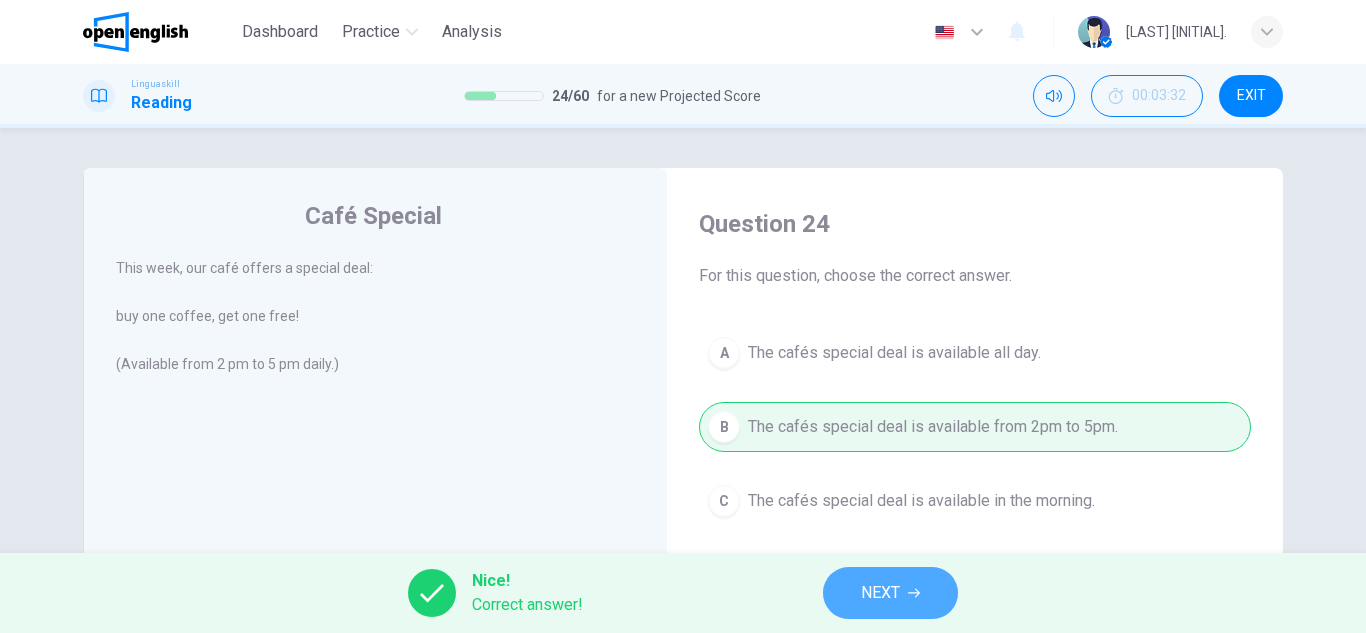 click on "NEXT" at bounding box center (880, 593) 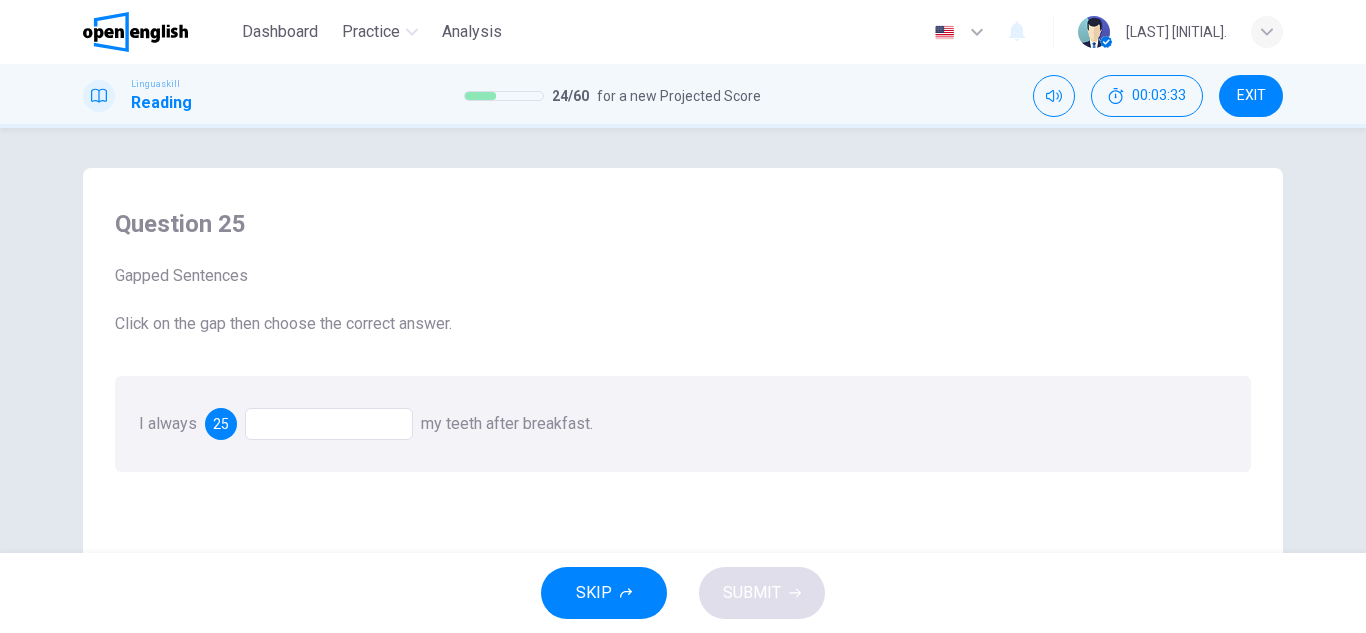 click at bounding box center [329, 424] 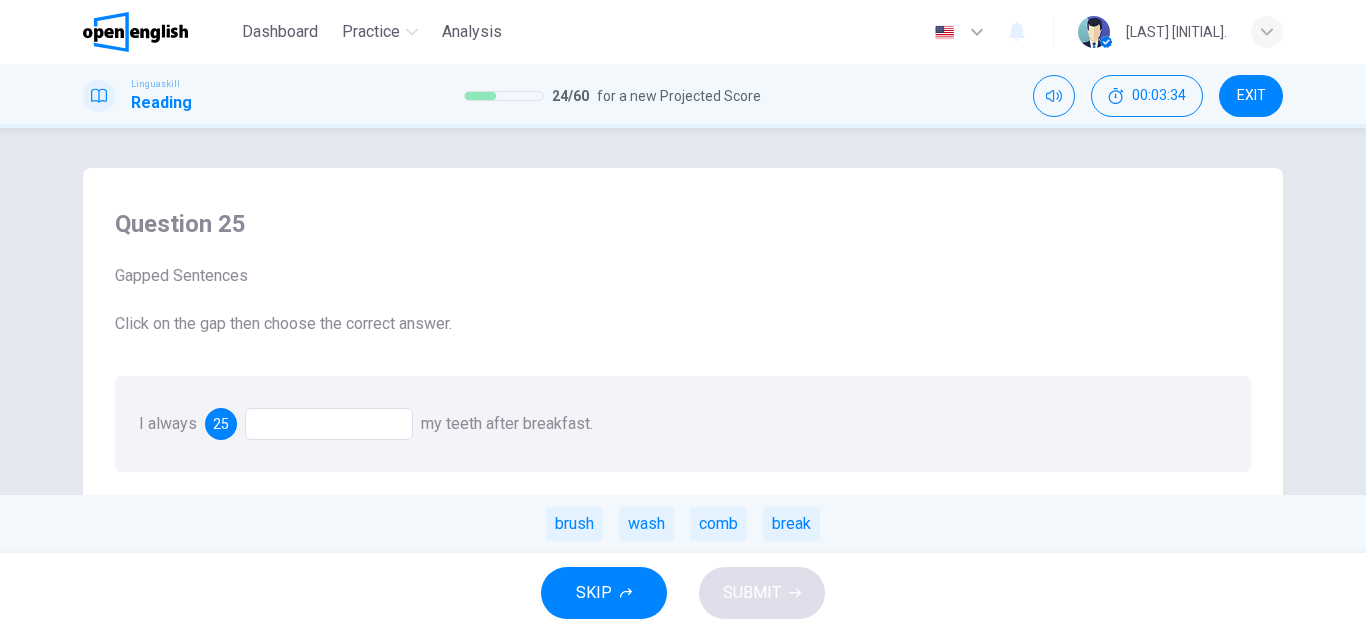 click on "brush" at bounding box center (574, 524) 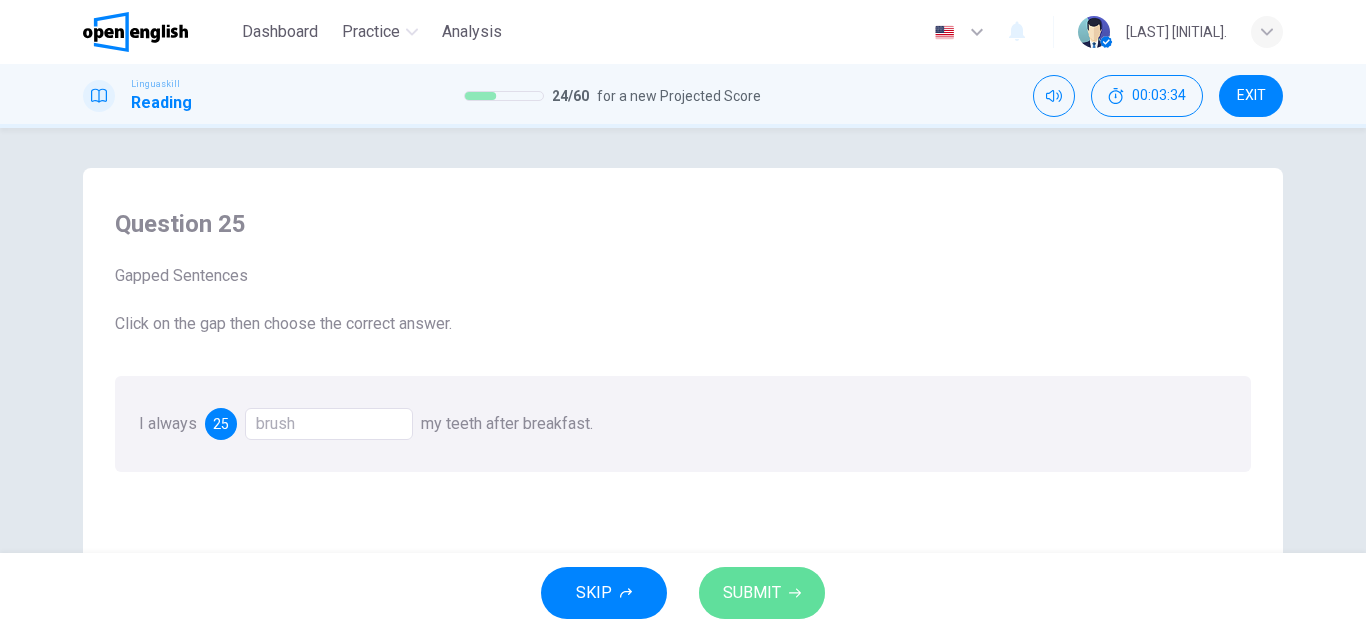 click on "SUBMIT" at bounding box center [752, 593] 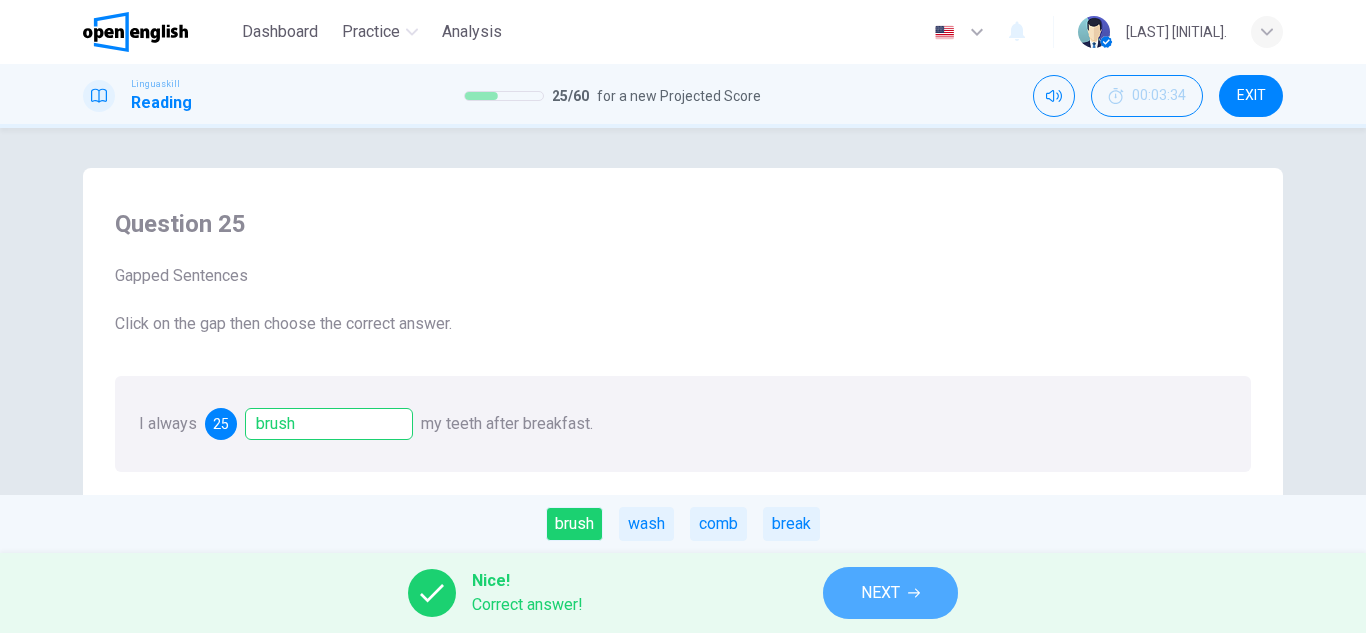 click on "NEXT" at bounding box center (880, 593) 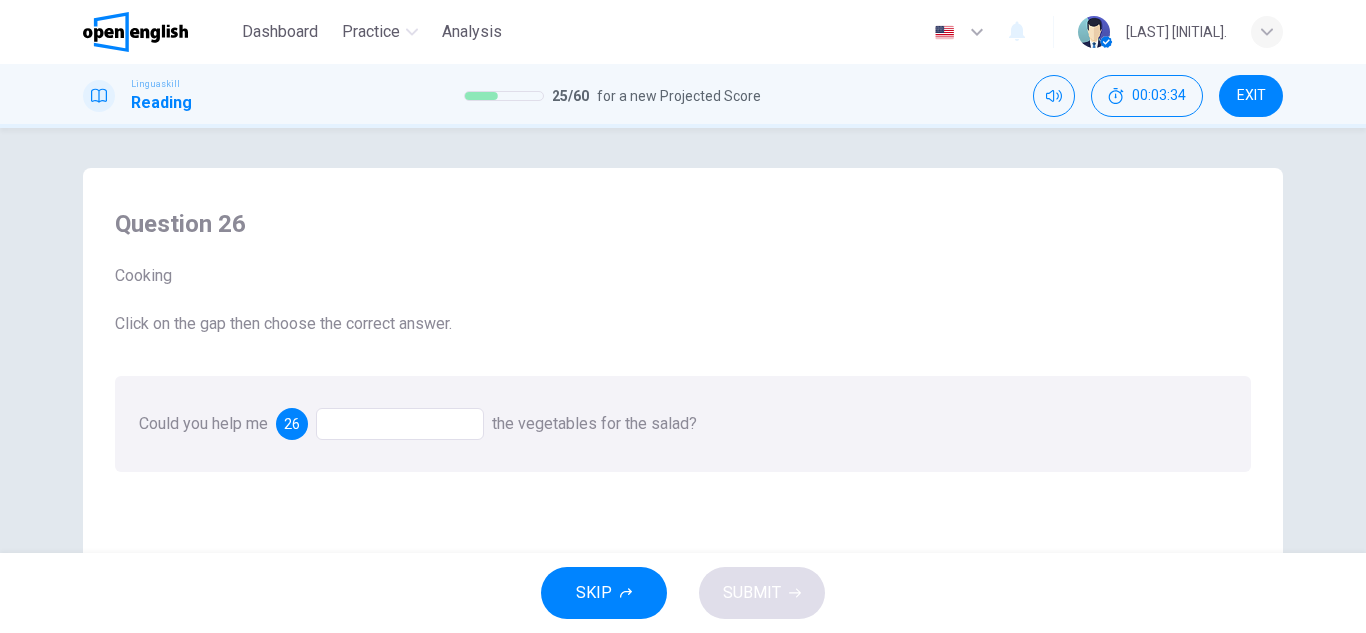 click at bounding box center (400, 424) 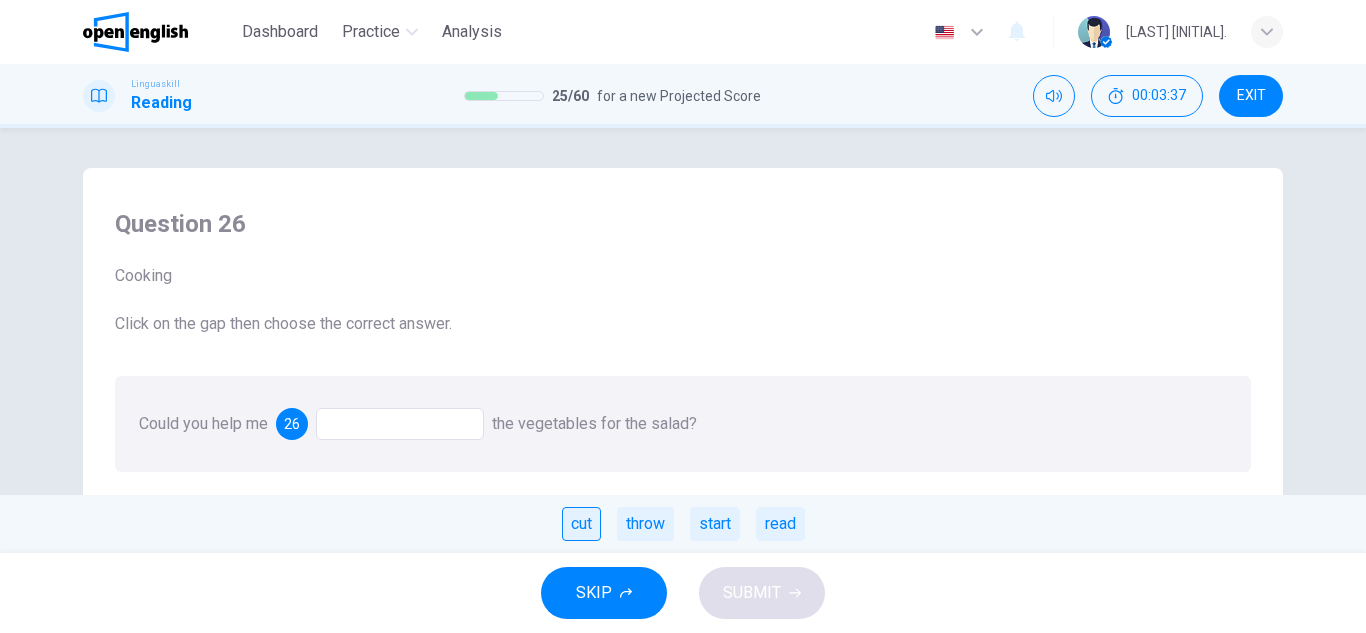 click on "cut" at bounding box center [581, 524] 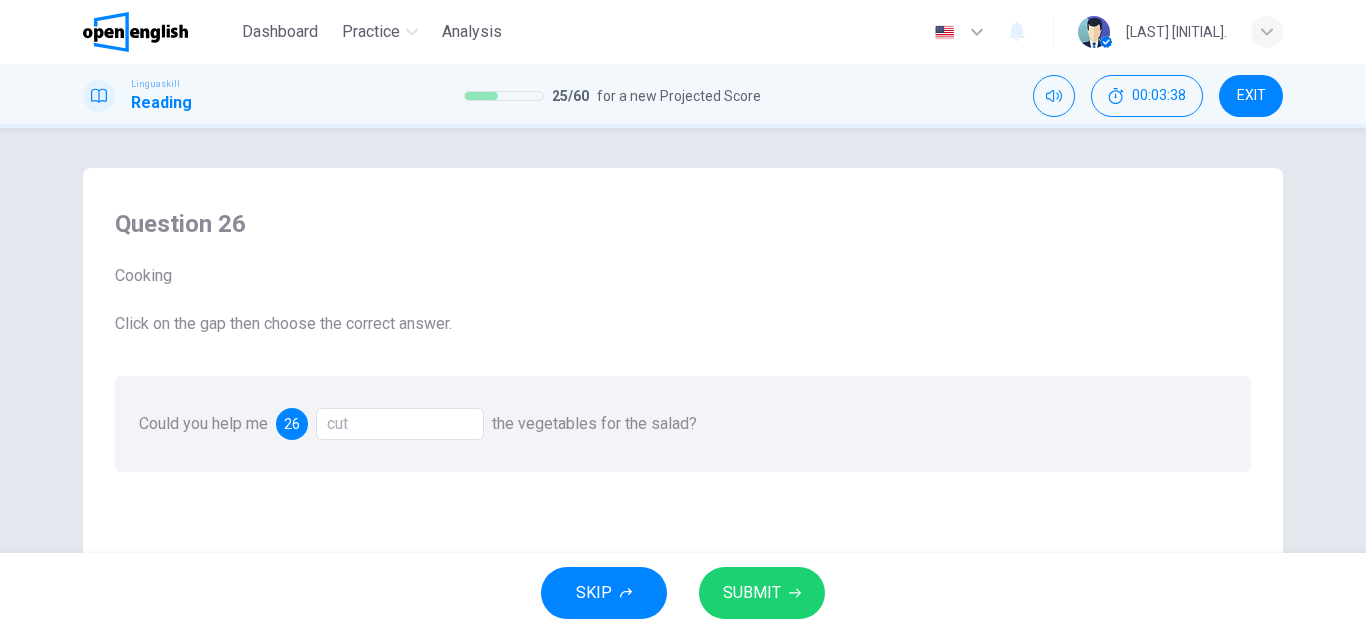 click on "SUBMIT" at bounding box center (762, 593) 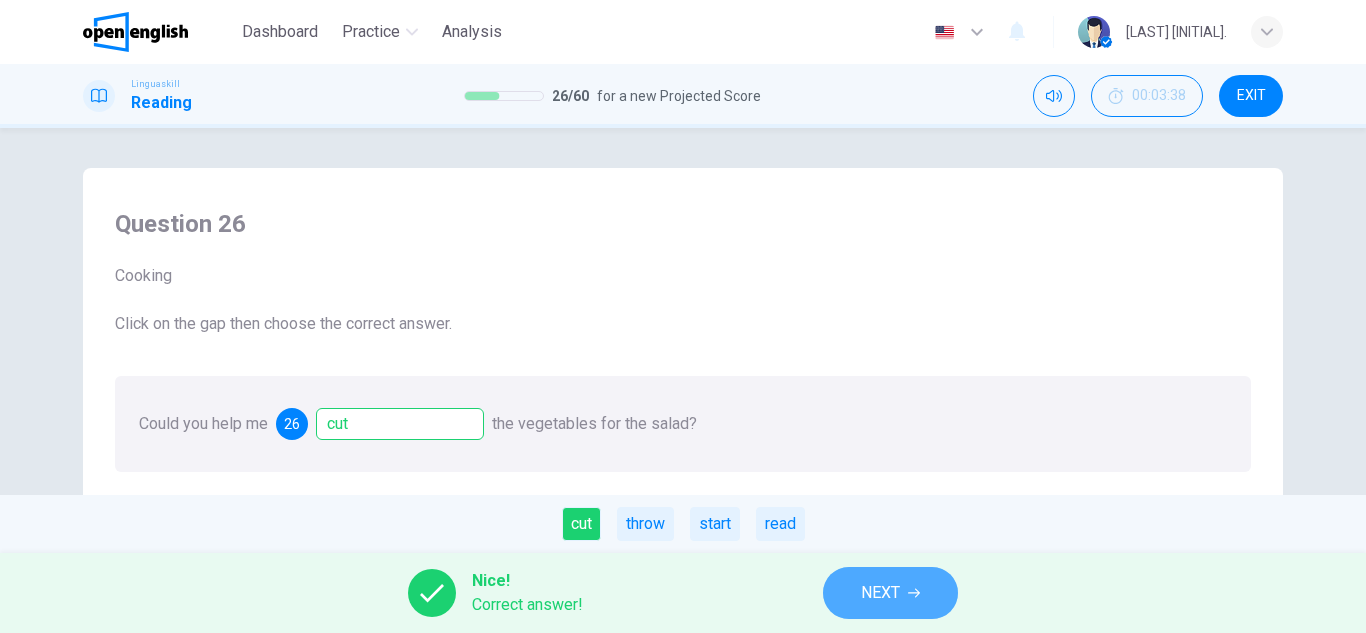 click on "NEXT" at bounding box center (880, 593) 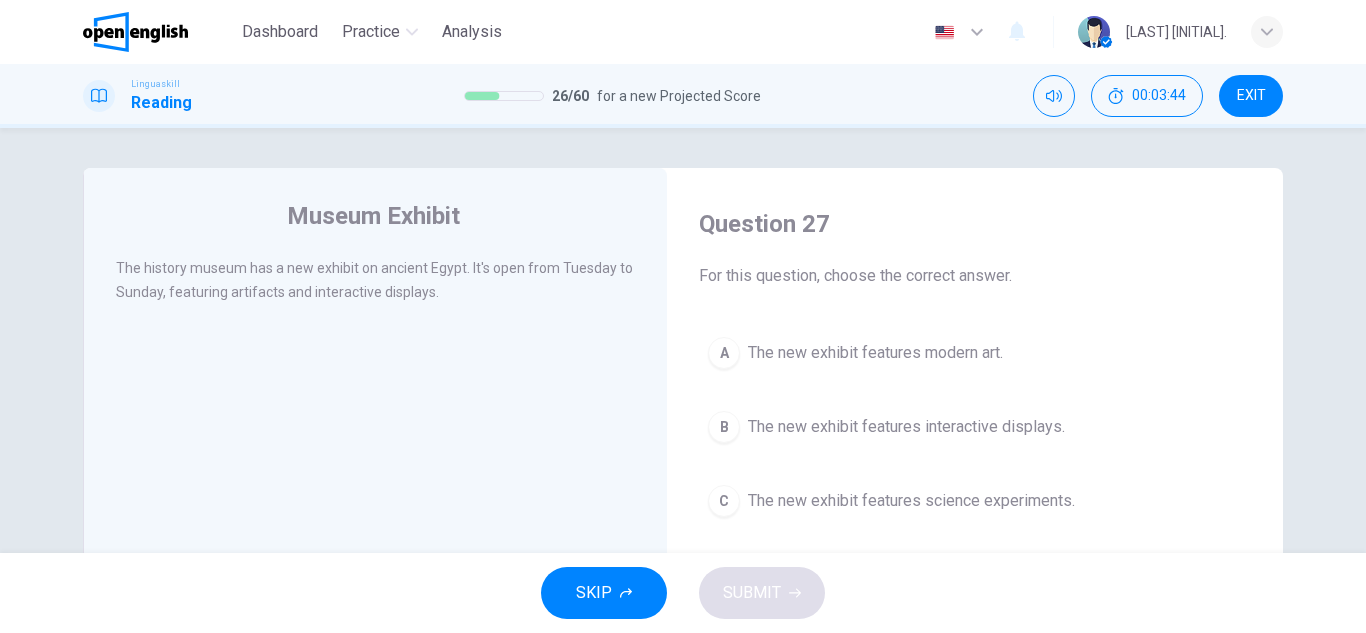 click on "The new exhibit features interactive displays." at bounding box center (906, 427) 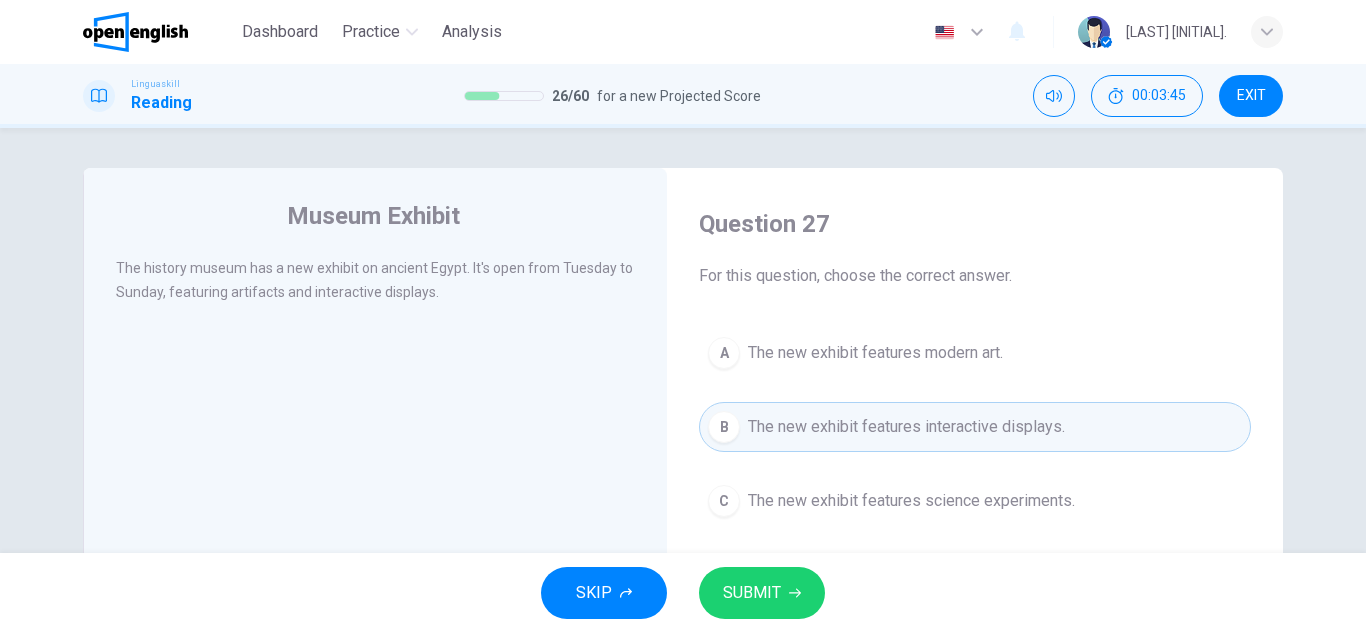 click on "SUBMIT" at bounding box center [752, 593] 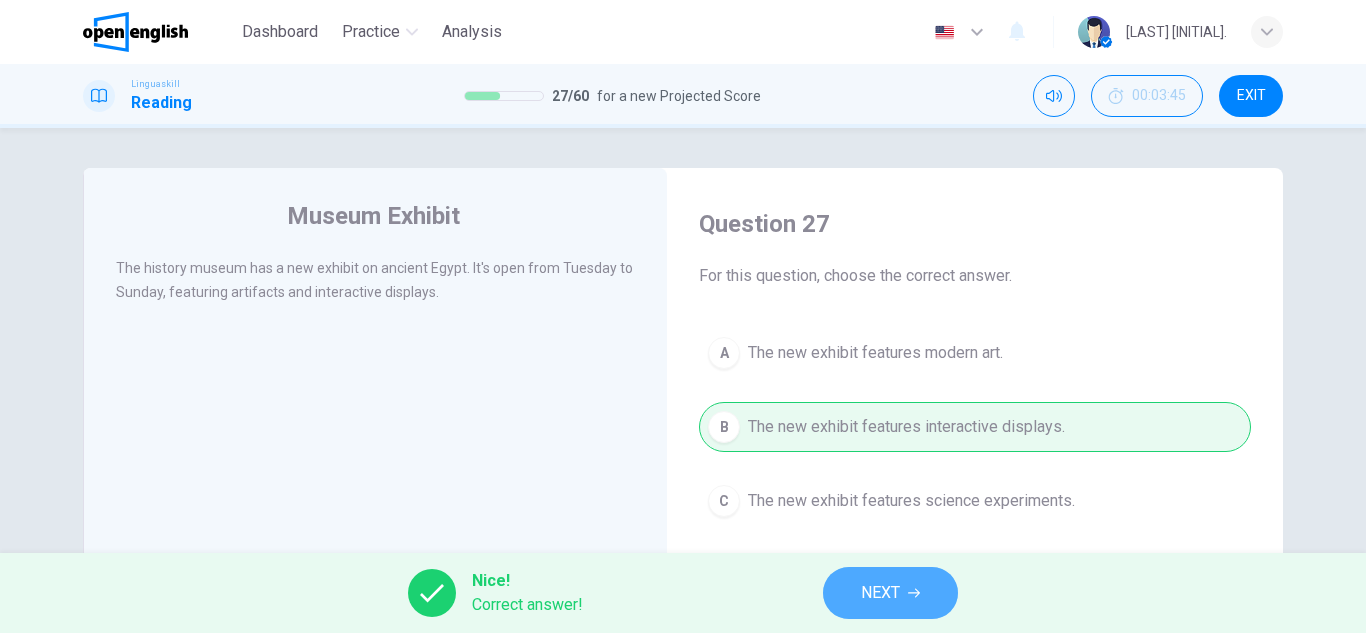click on "NEXT" at bounding box center [890, 593] 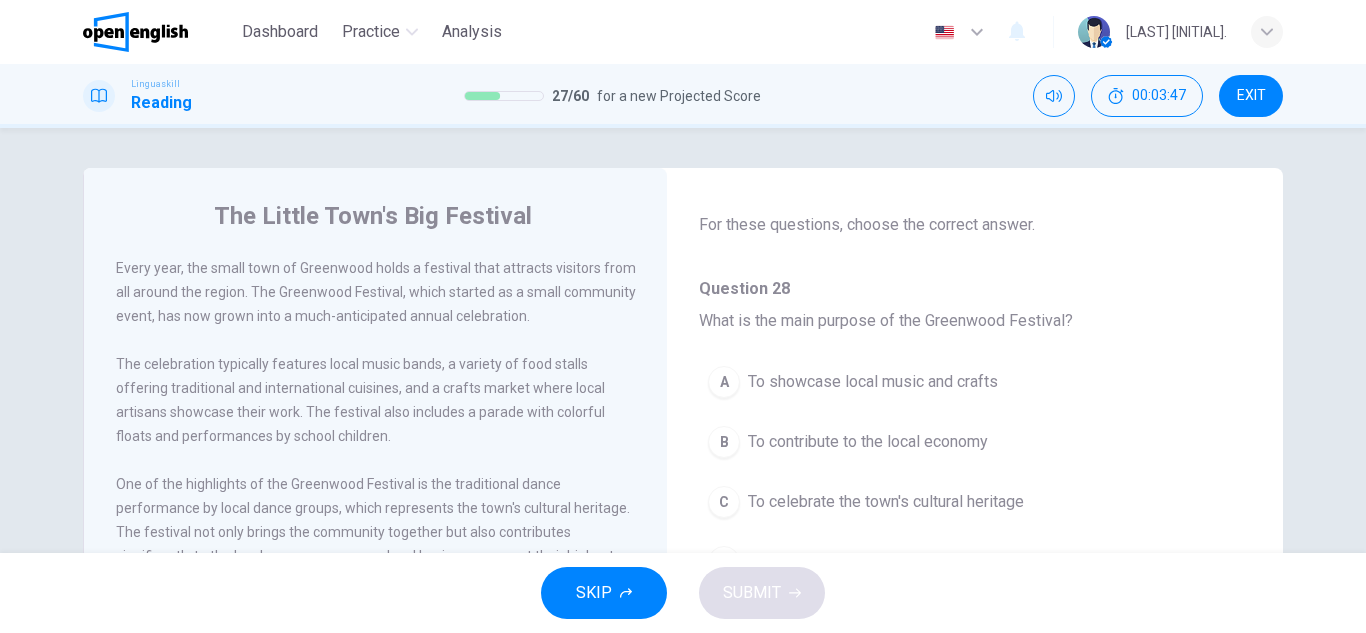 scroll, scrollTop: 100, scrollLeft: 0, axis: vertical 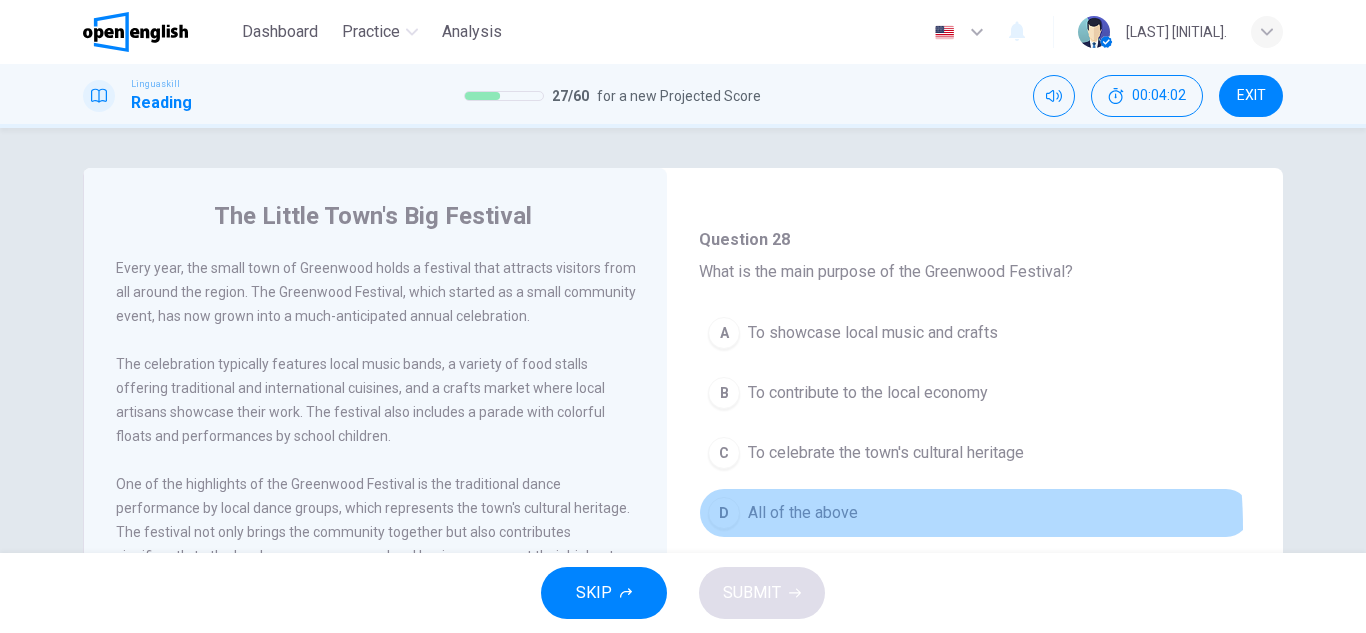 click on "D All of the above" at bounding box center (975, 513) 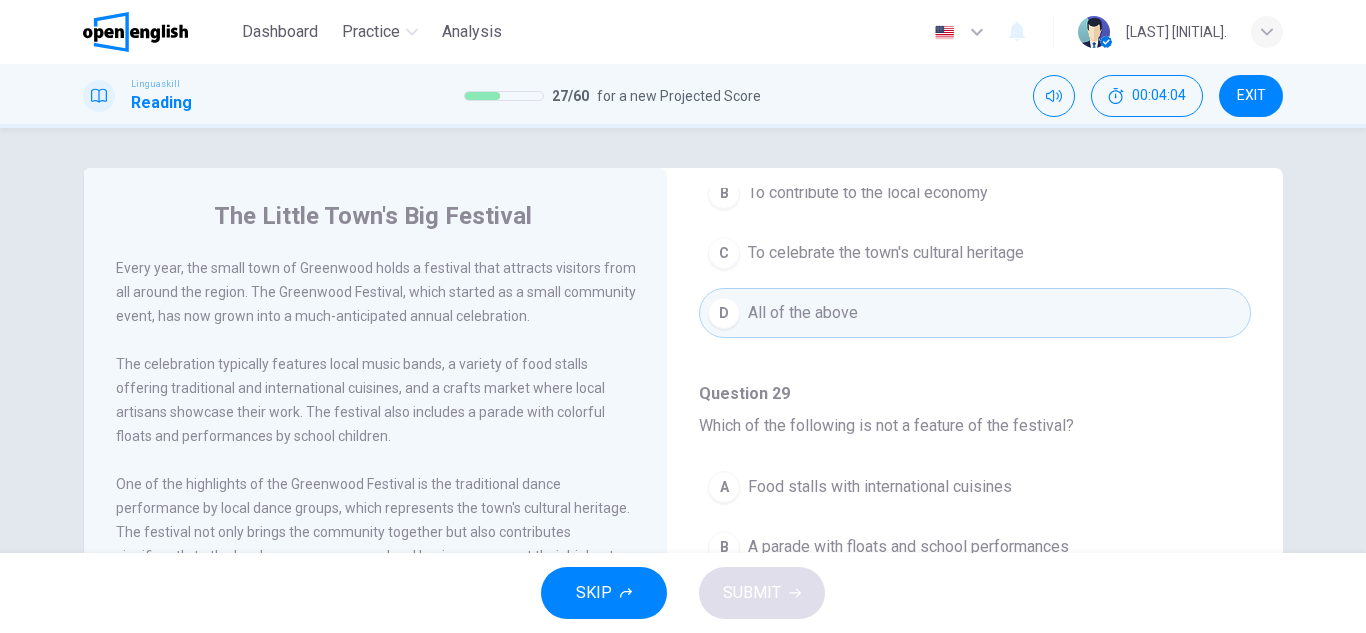 scroll, scrollTop: 400, scrollLeft: 0, axis: vertical 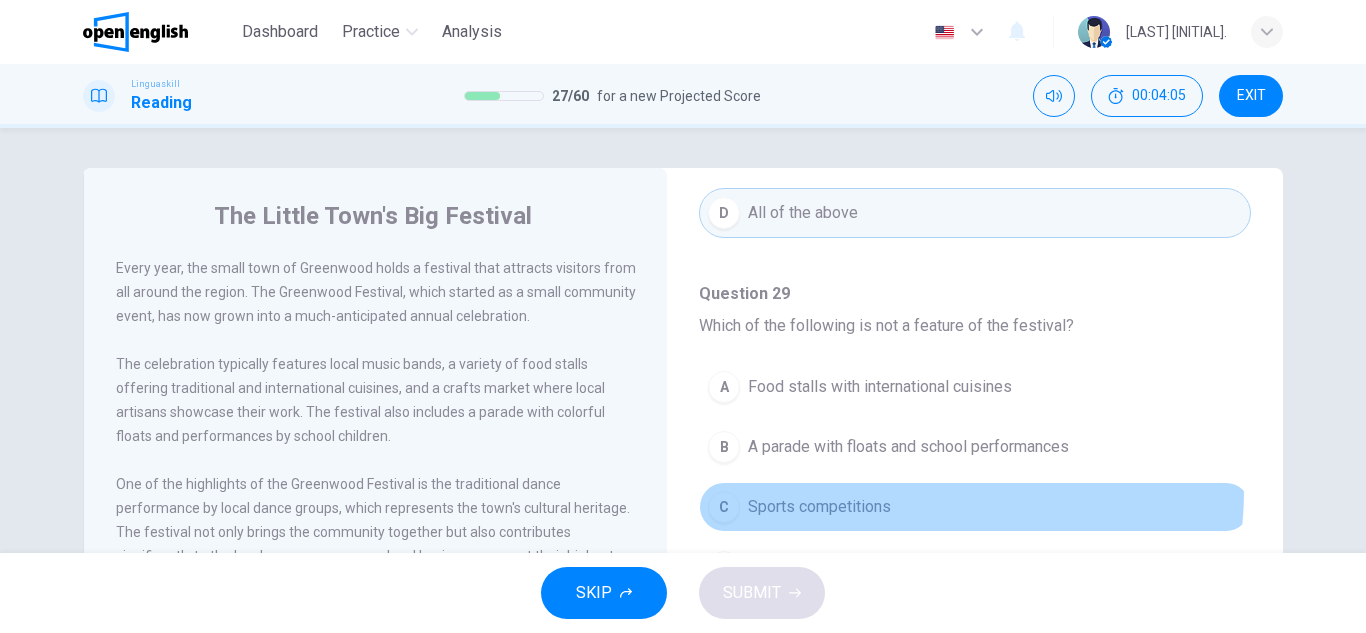 click on "C Sports competitions" at bounding box center [975, 507] 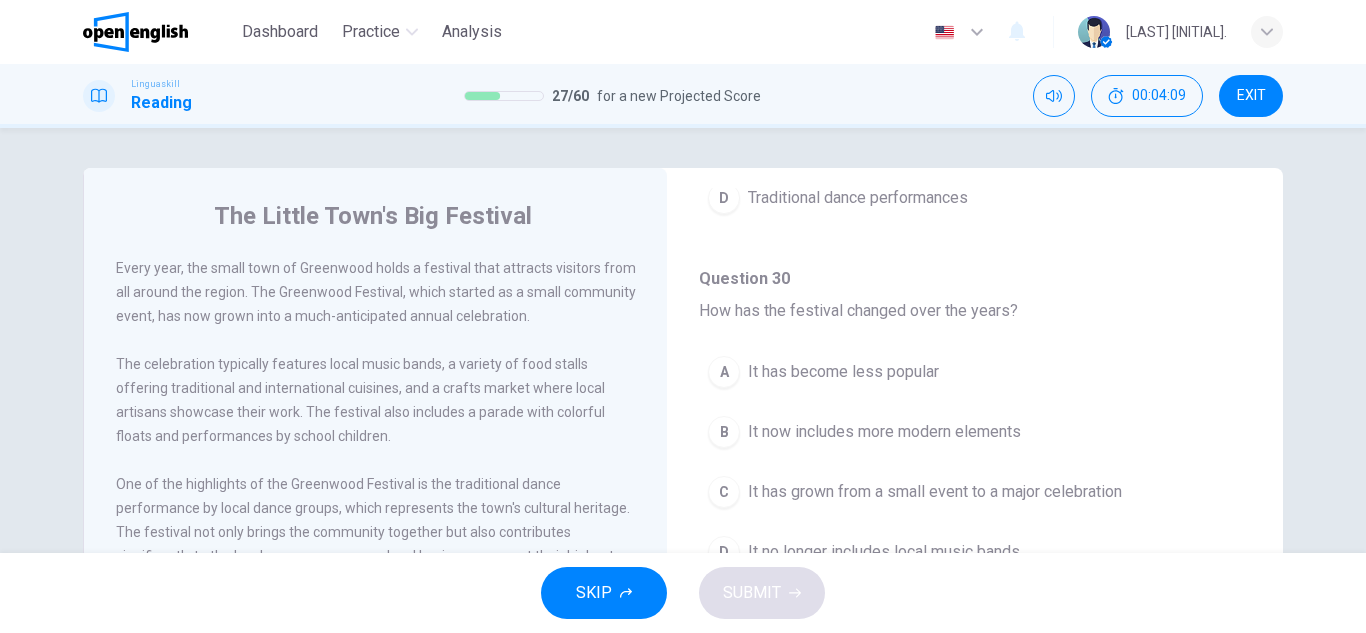 scroll, scrollTop: 800, scrollLeft: 0, axis: vertical 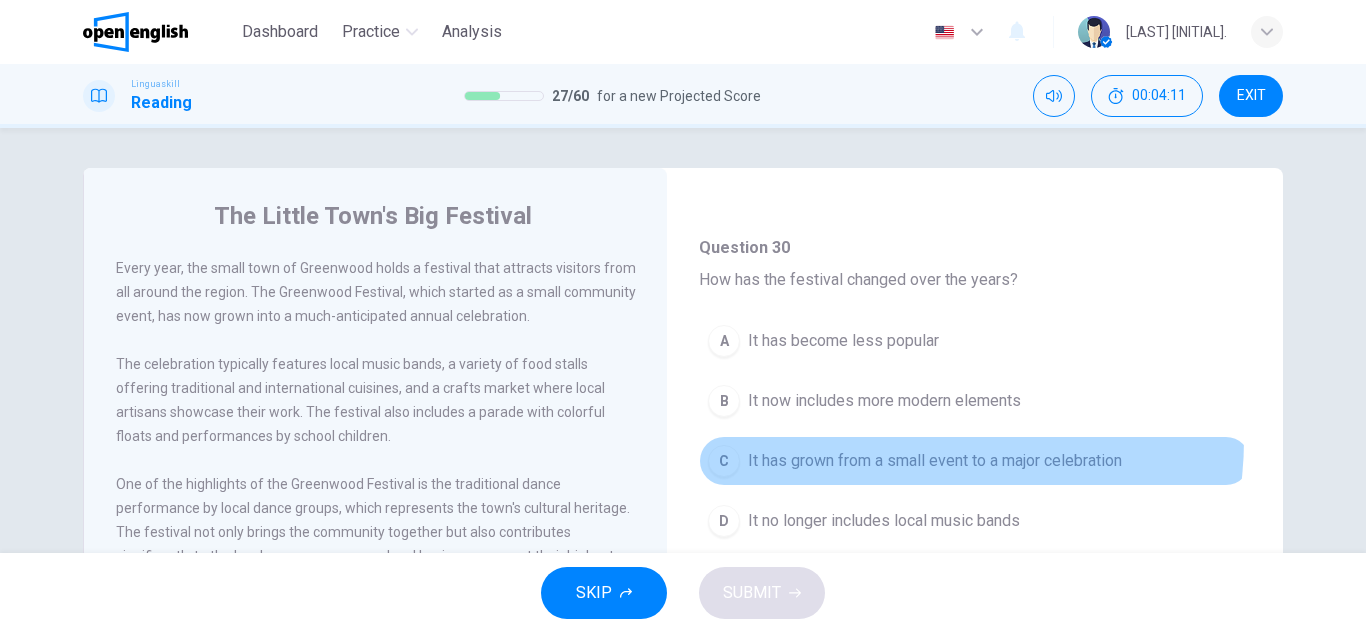 click on "C It has grown from a small event to a major celebration" at bounding box center (975, 461) 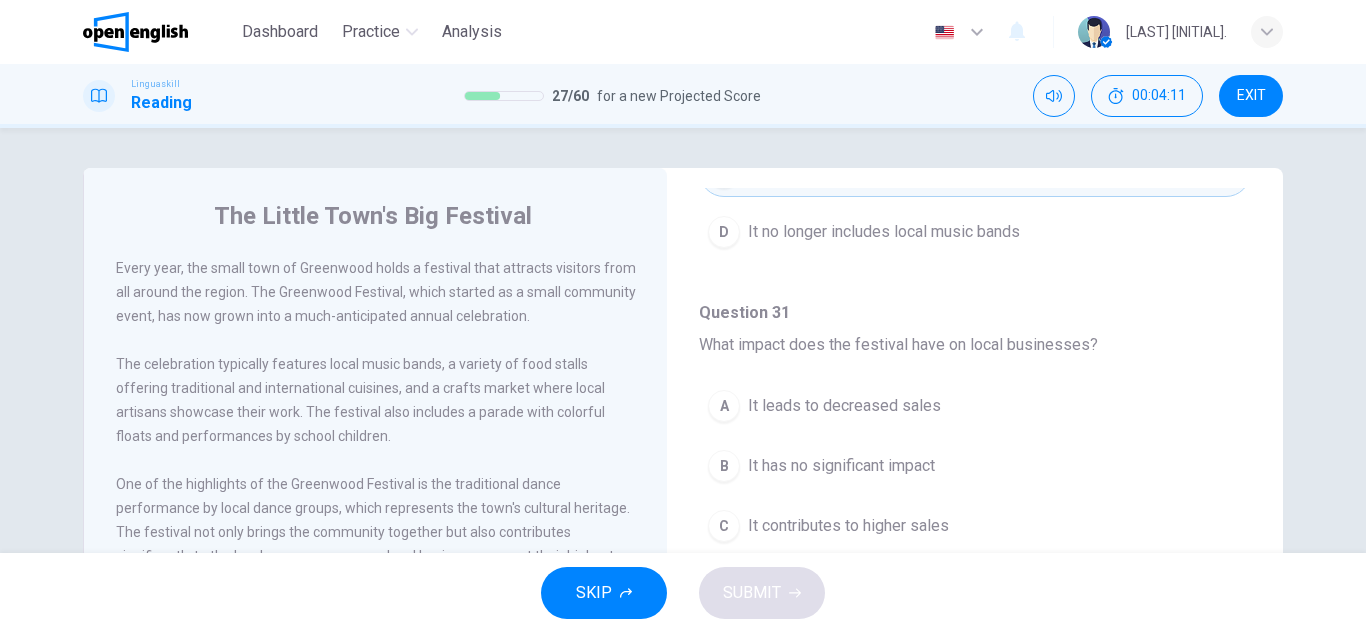 scroll, scrollTop: 1200, scrollLeft: 0, axis: vertical 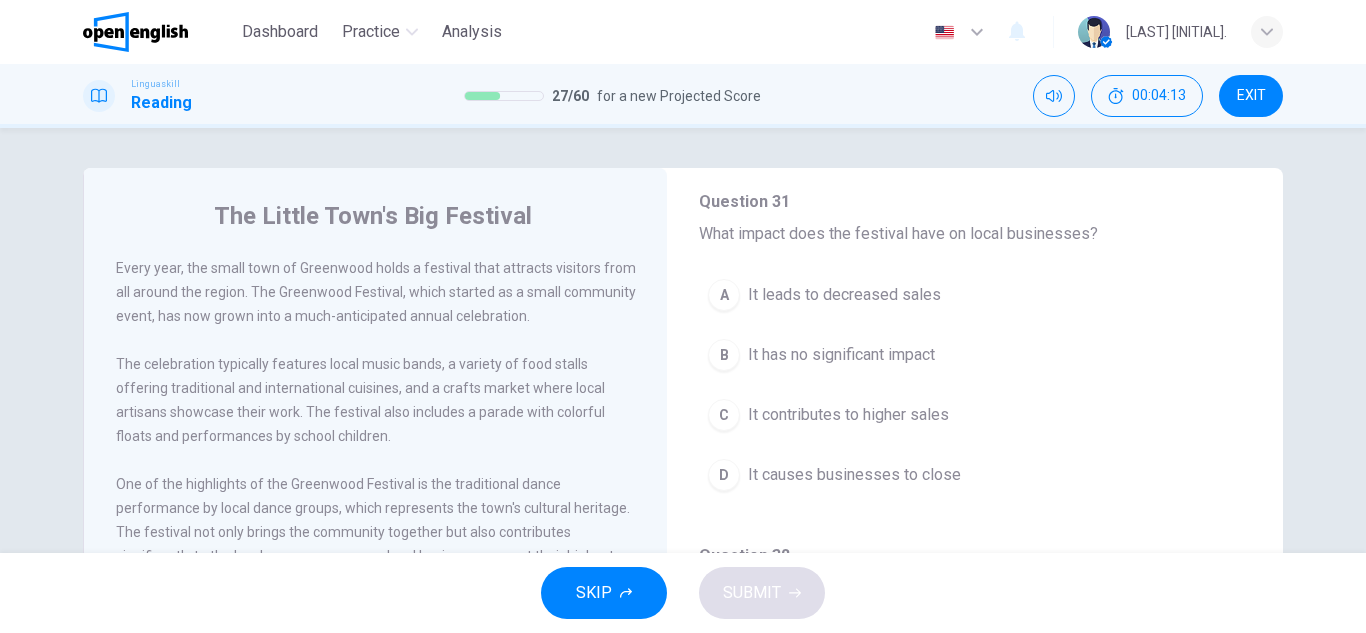 type 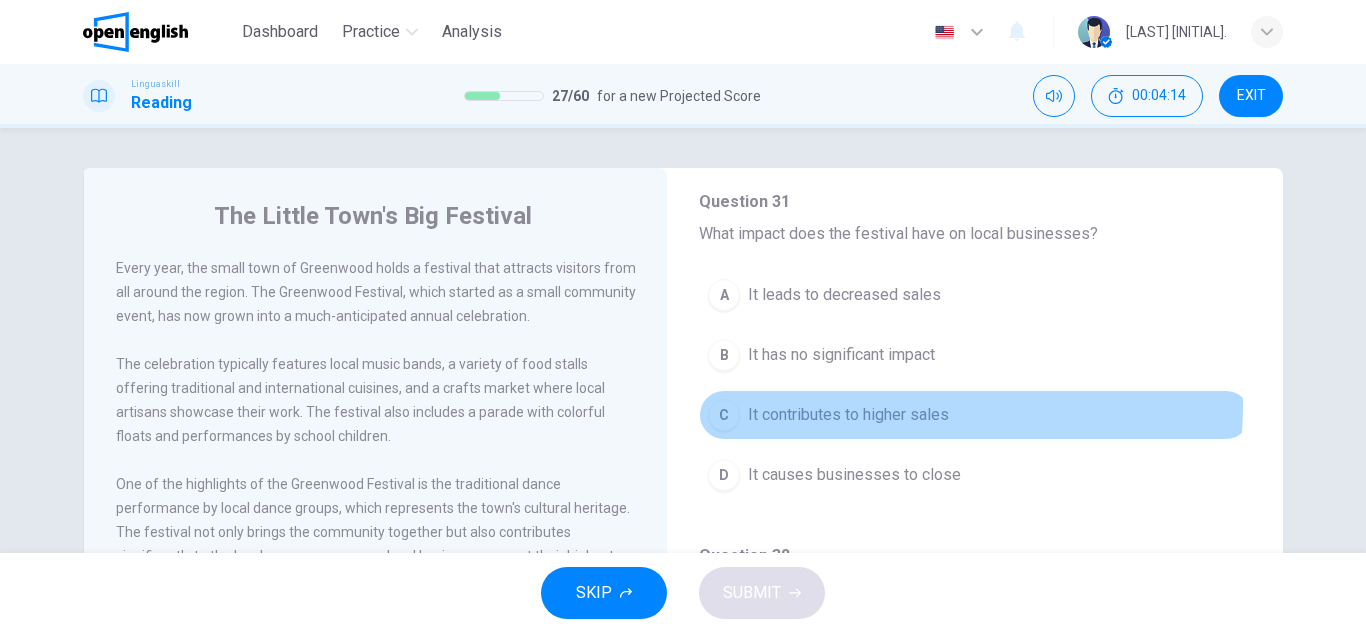 click on "It contributes to higher sales" at bounding box center [848, 415] 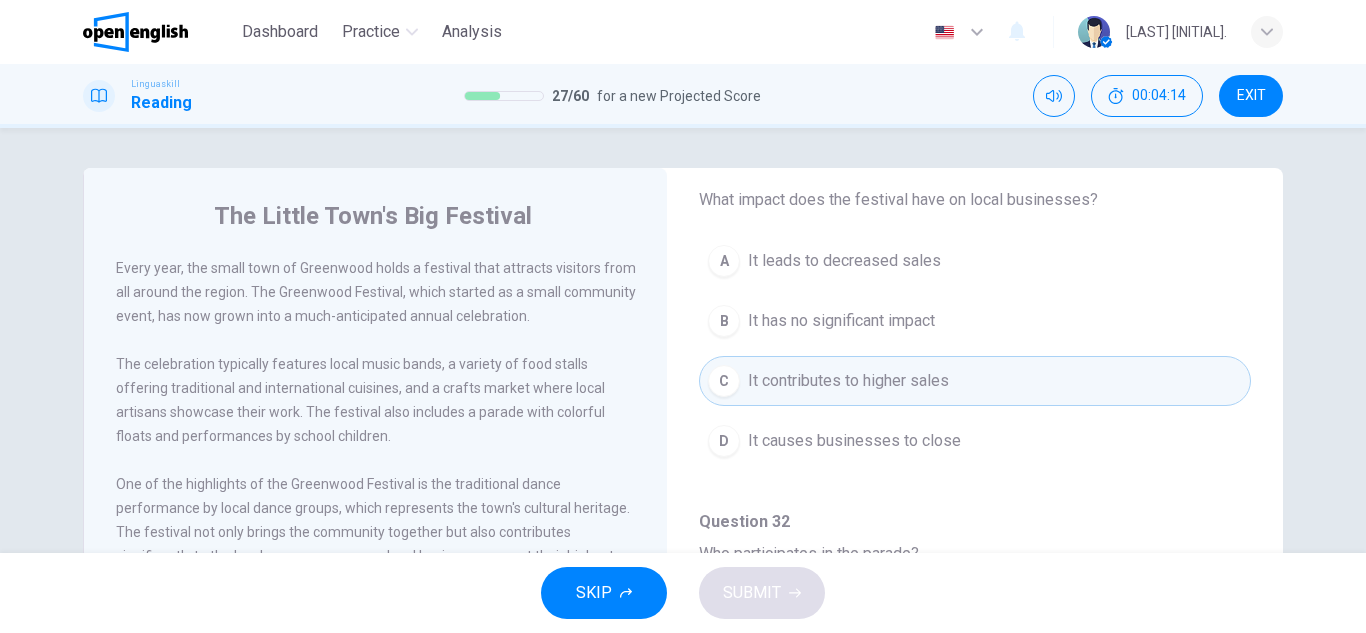 scroll, scrollTop: 1251, scrollLeft: 0, axis: vertical 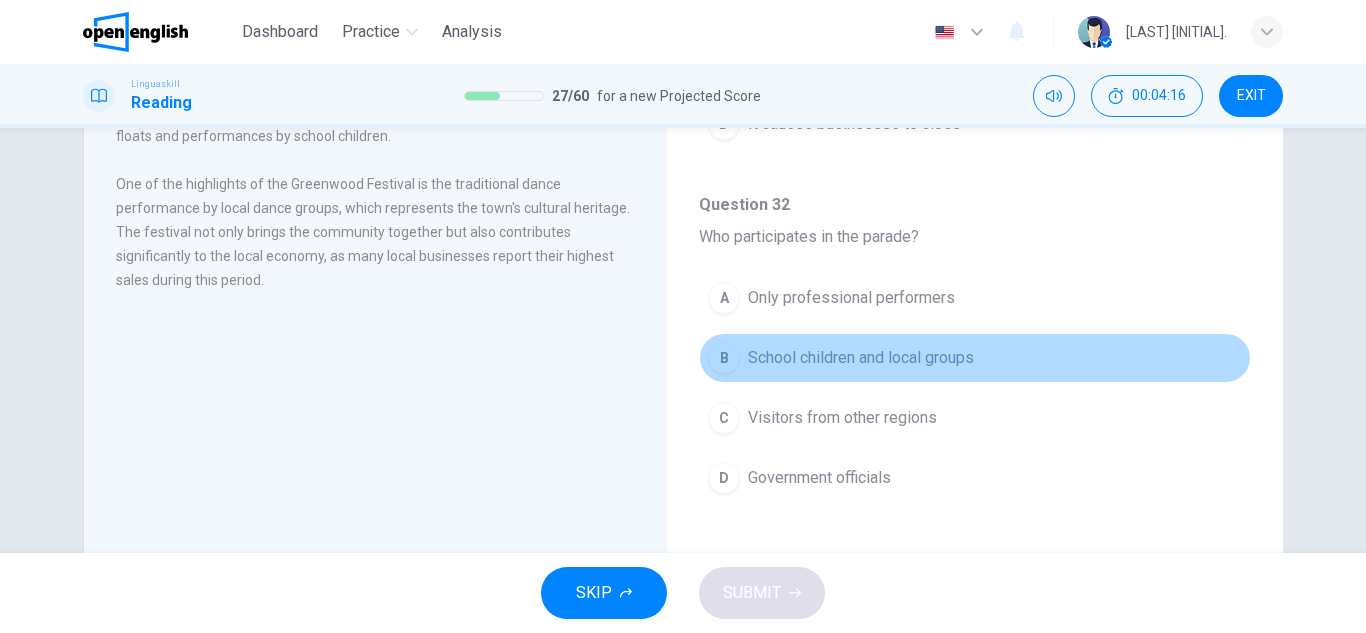 drag, startPoint x: 979, startPoint y: 350, endPoint x: 936, endPoint y: 436, distance: 96.150925 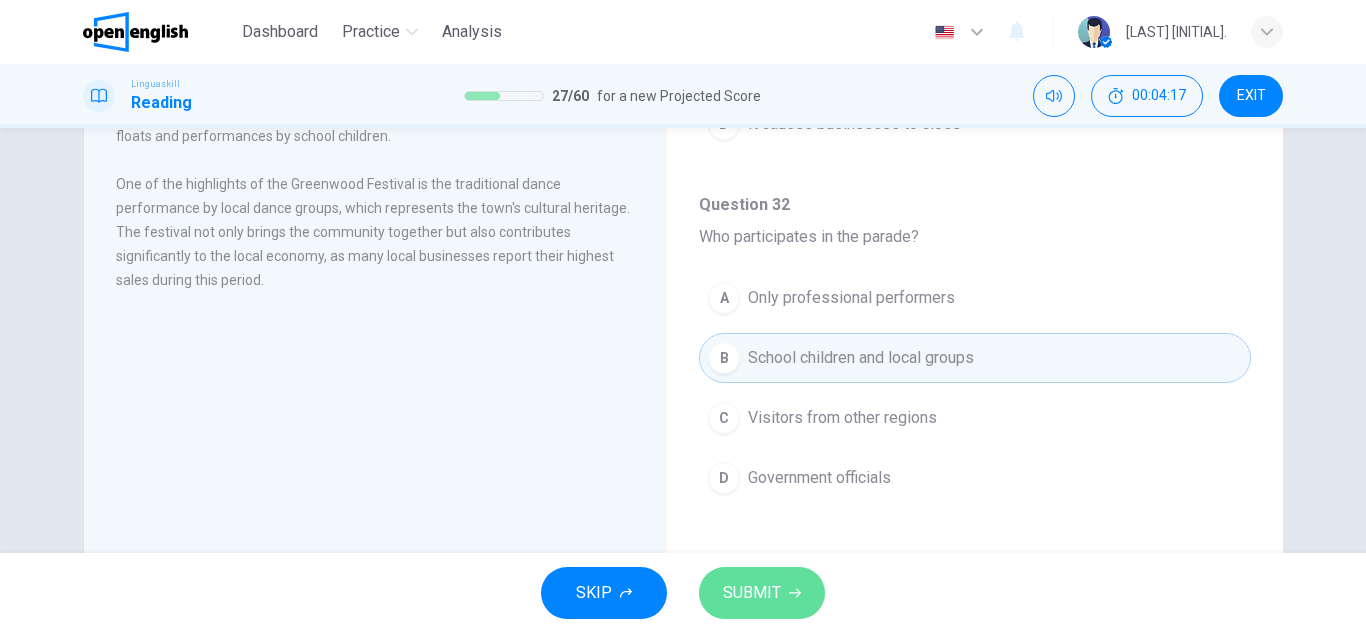 click on "SUBMIT" at bounding box center (762, 593) 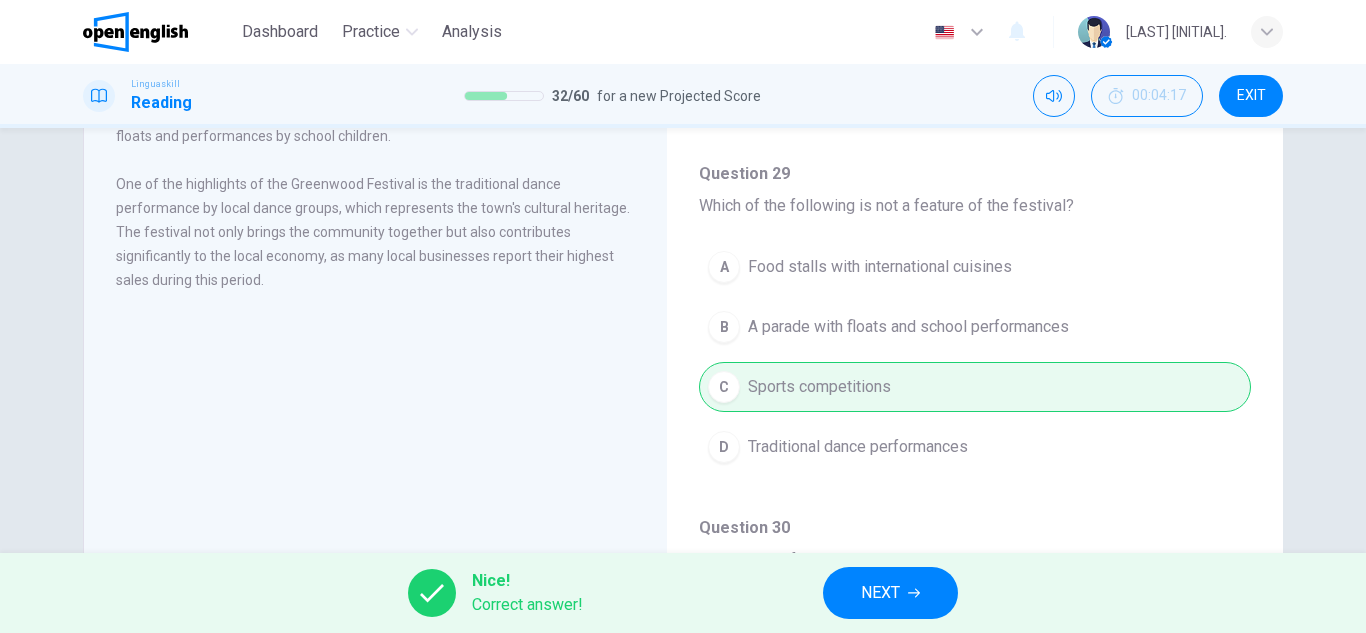 scroll, scrollTop: 0, scrollLeft: 0, axis: both 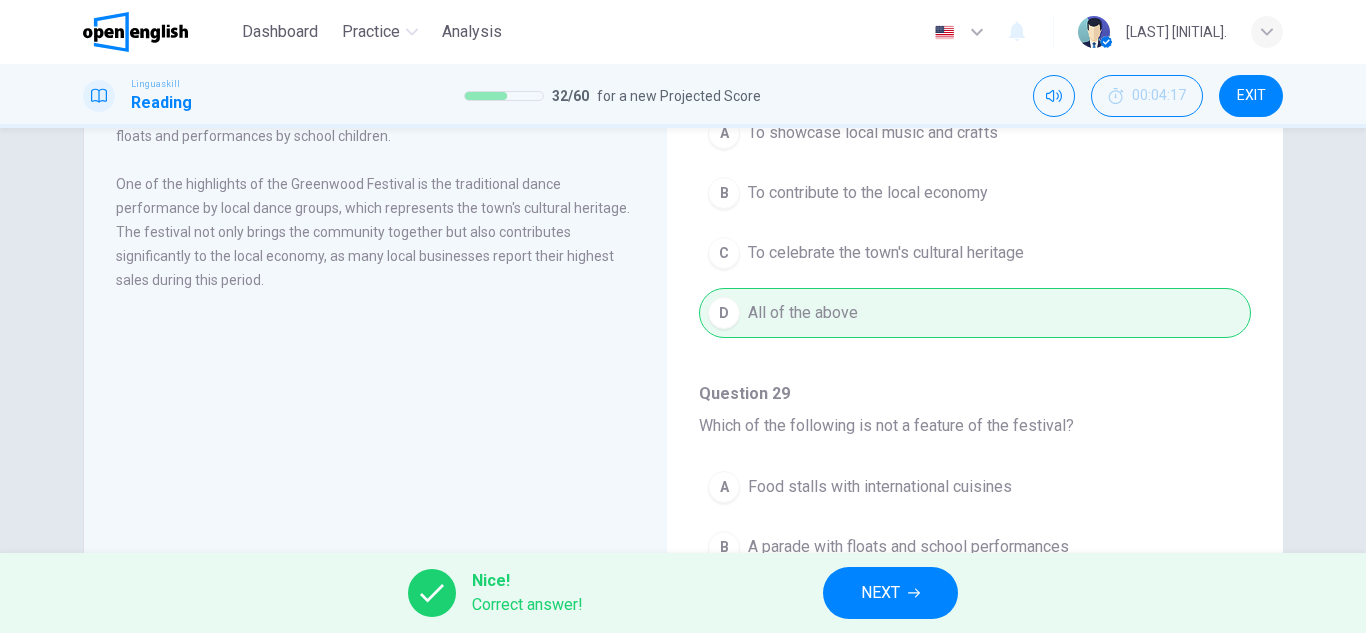 click on "NEXT" at bounding box center (890, 593) 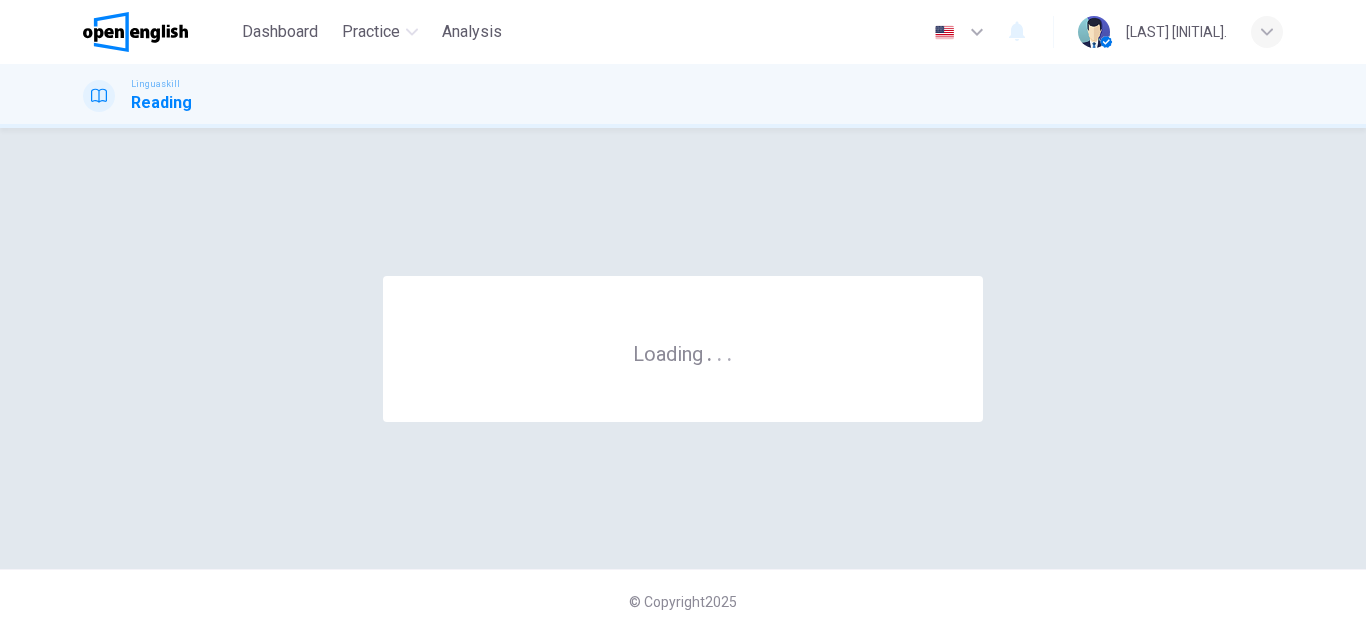 scroll, scrollTop: 0, scrollLeft: 0, axis: both 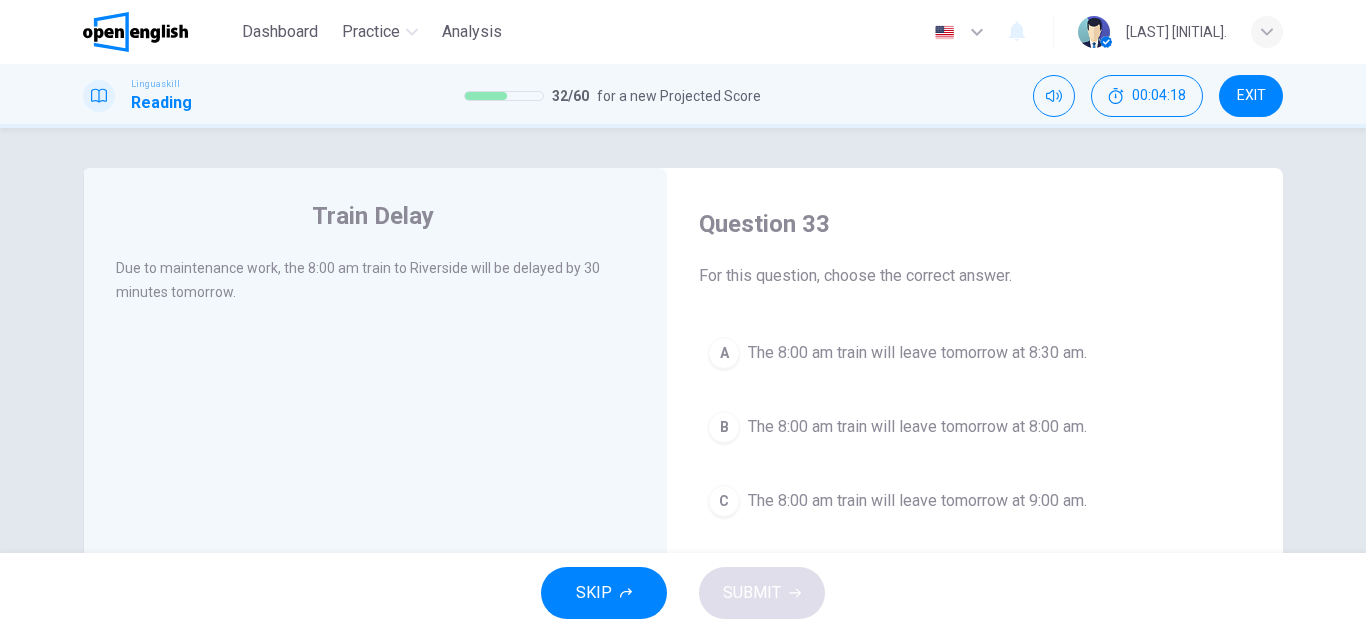 click on "The 8:00 am train will leave tomorrow at 8:30 am." at bounding box center [917, 353] 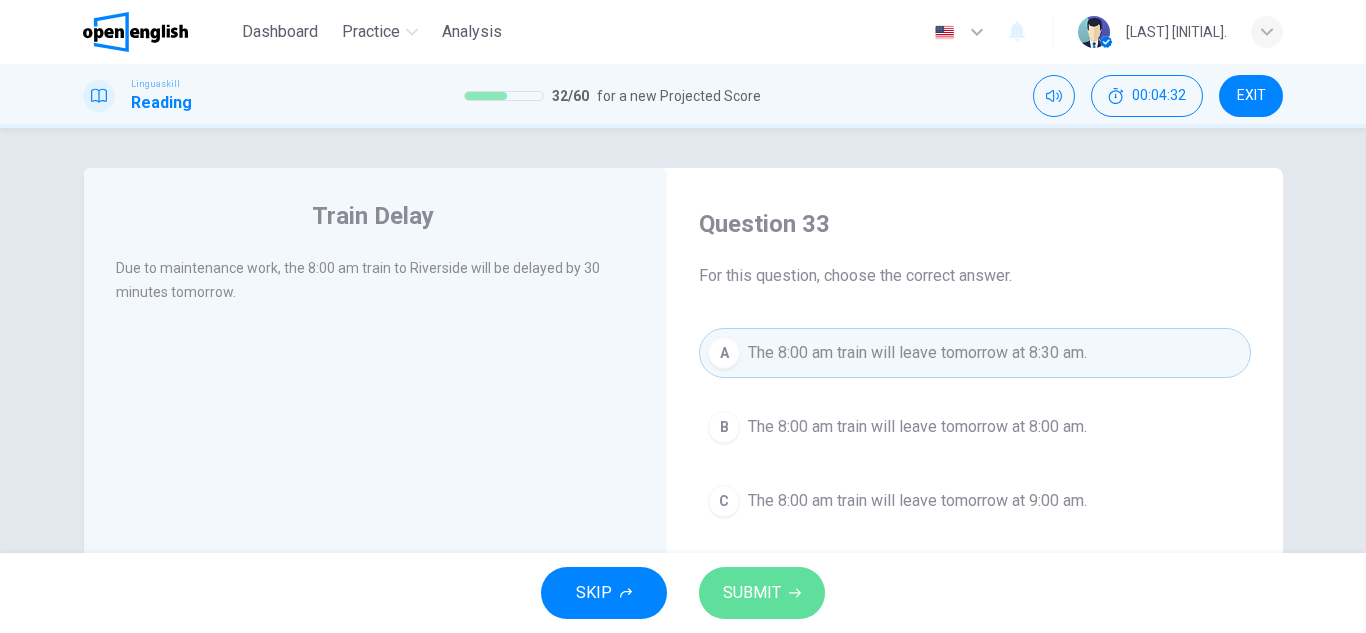 click on "SUBMIT" at bounding box center (752, 593) 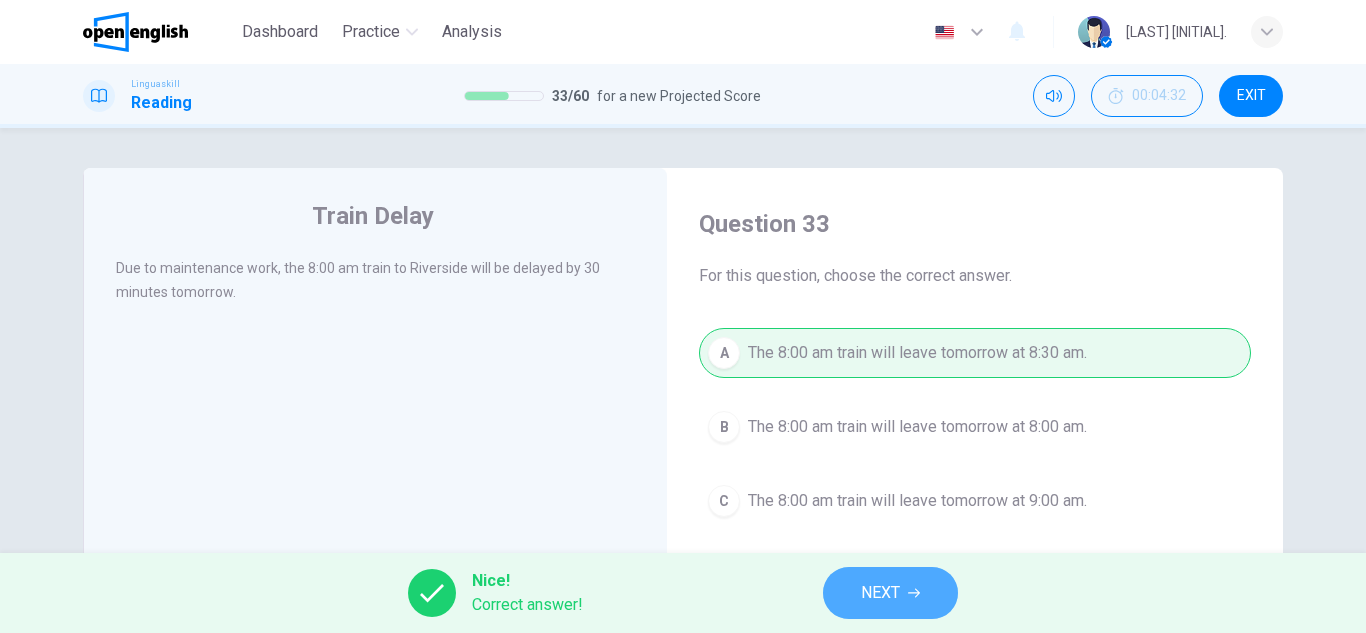 click on "NEXT" at bounding box center (890, 593) 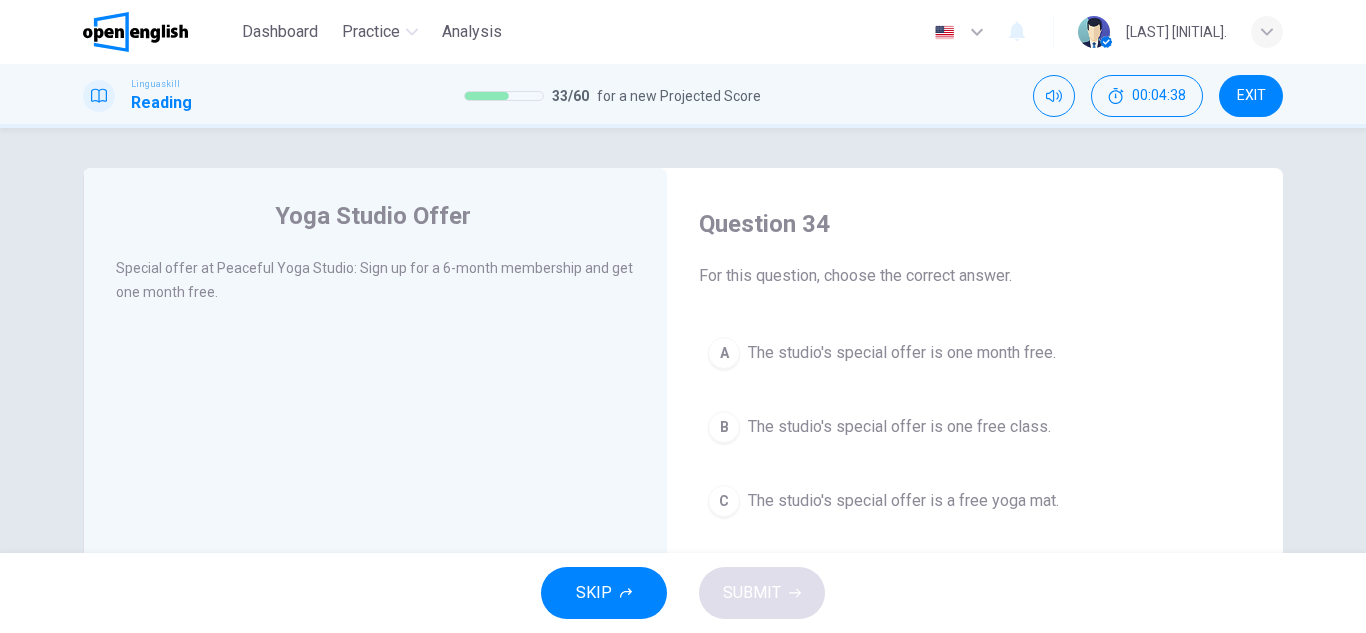 click on "A The studio's special offer is one month free." at bounding box center (975, 353) 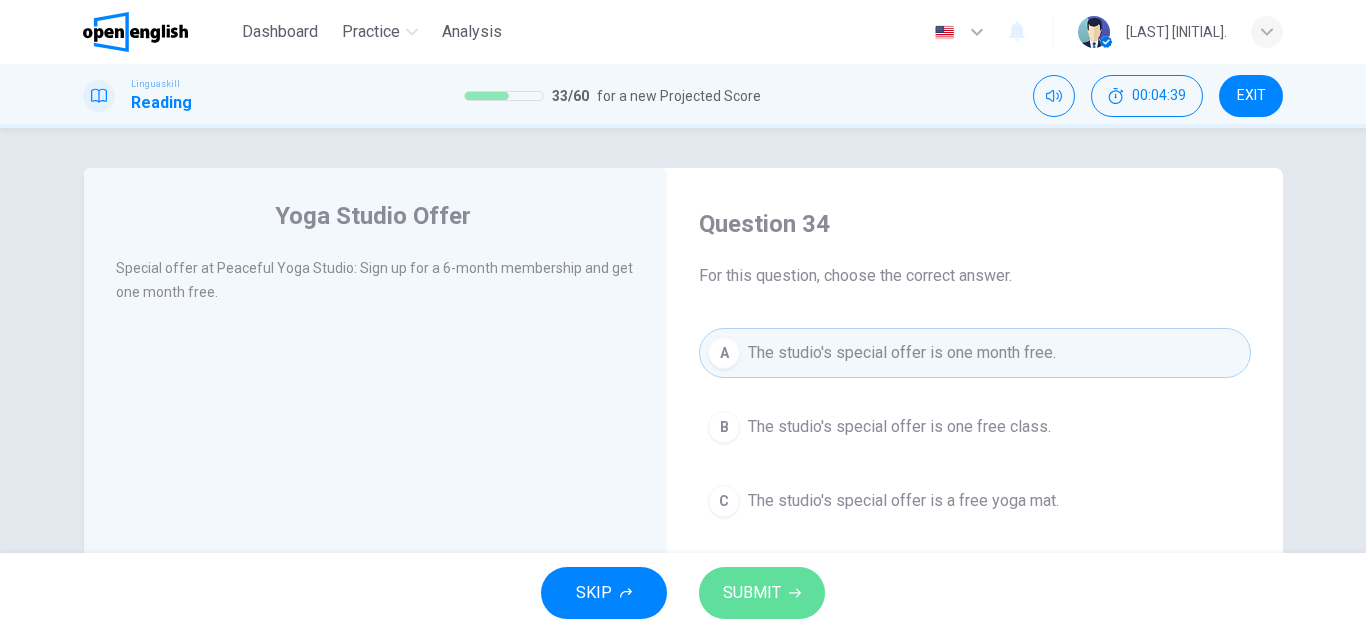 click on "SUBMIT" at bounding box center [752, 593] 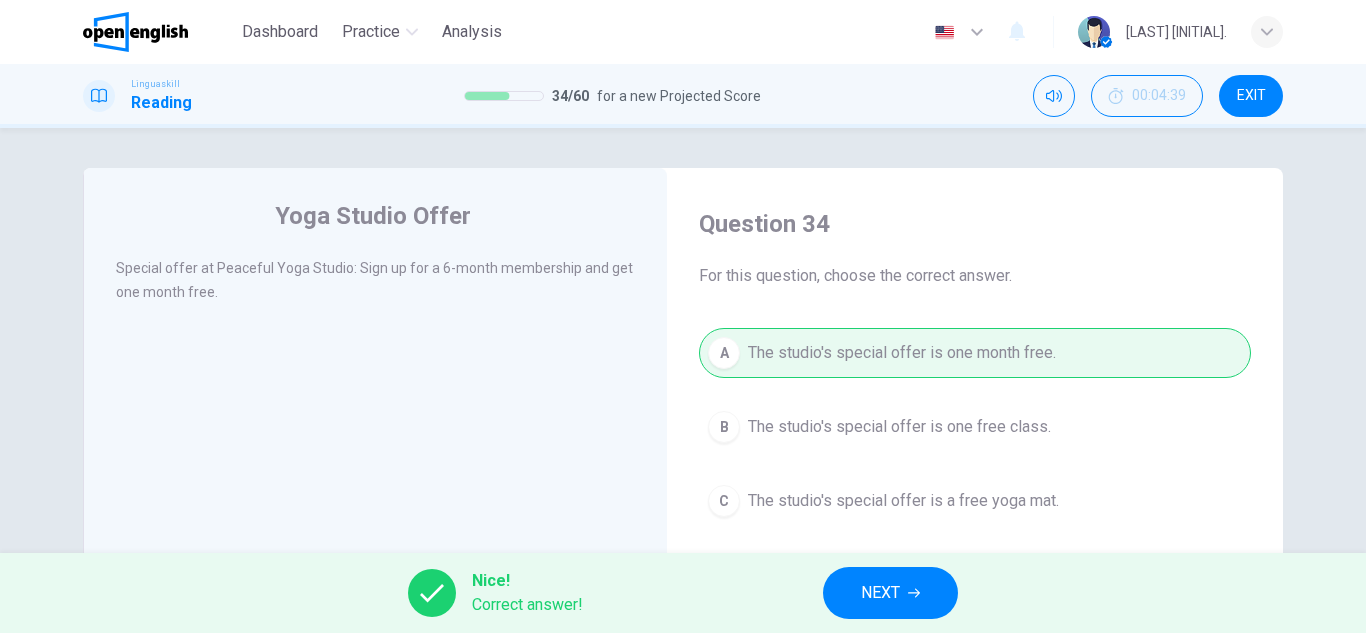 click on "NEXT" at bounding box center [880, 593] 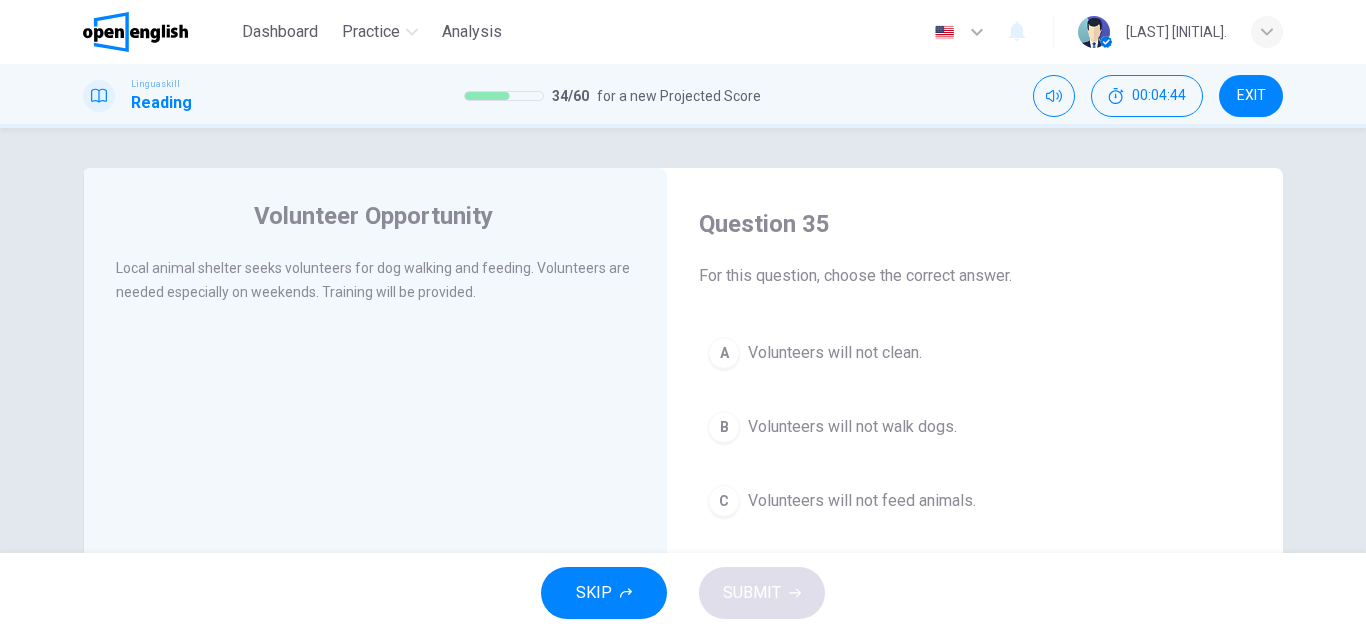 click on "Question 35 For this question, choose the correct answer. A Volunteers will not clean. B Volunteers will not walk dogs. C Volunteers will not feed animals." at bounding box center (975, 367) 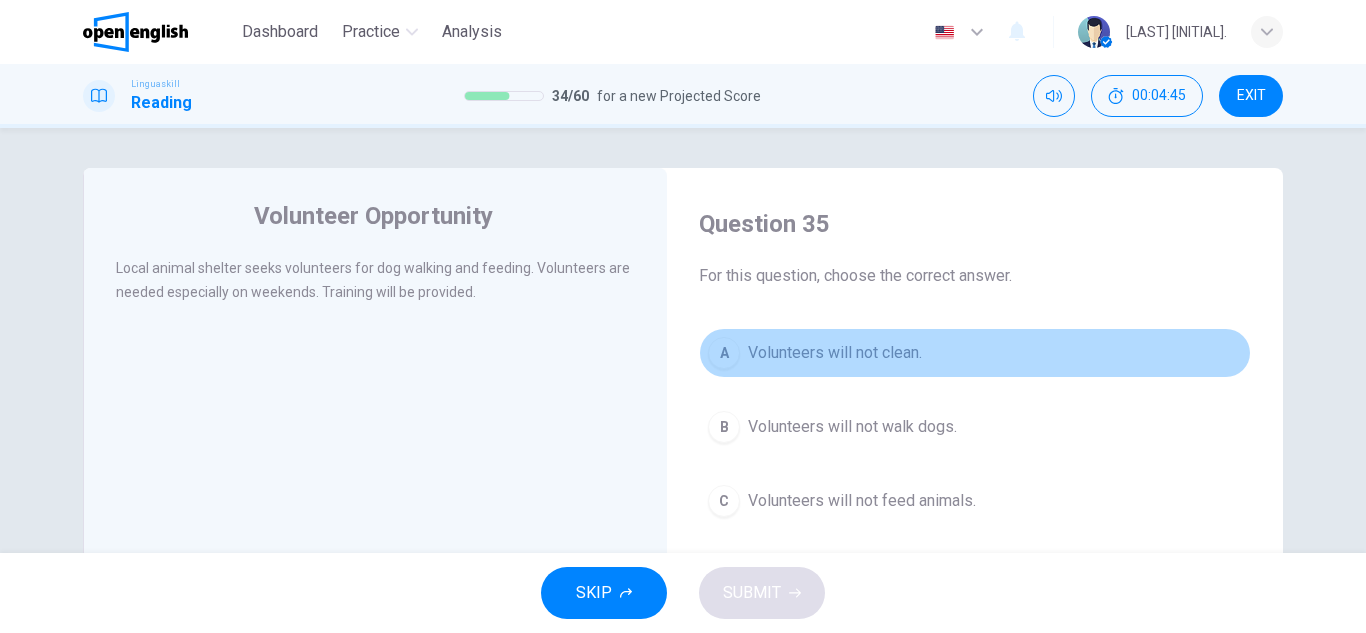 click on "A Volunteers will not clean." at bounding box center (975, 353) 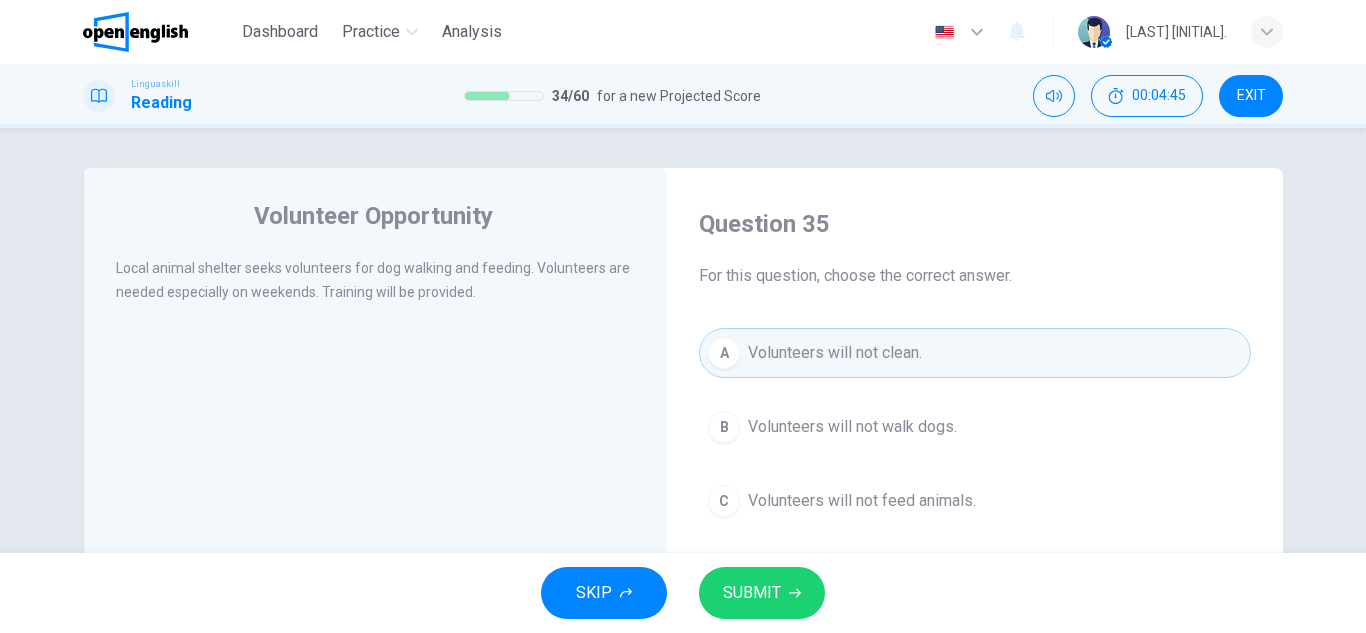 click on "SKIP SUBMIT" at bounding box center (683, 593) 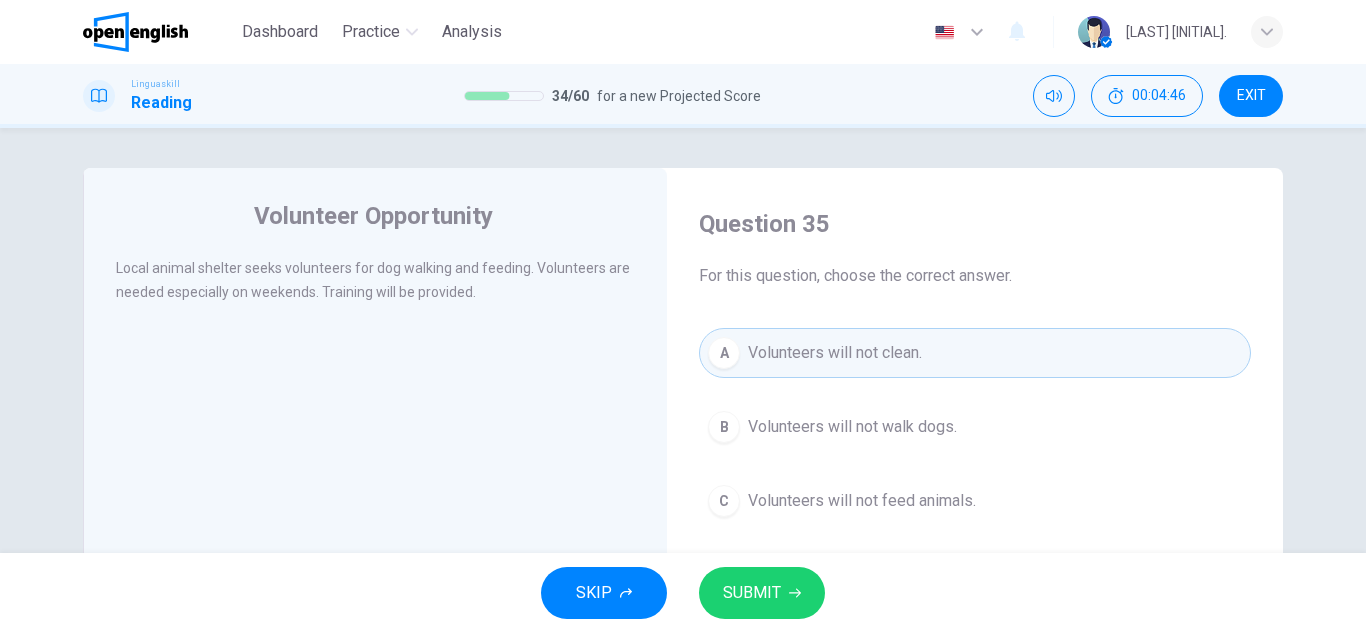 click on "SUBMIT" at bounding box center [762, 593] 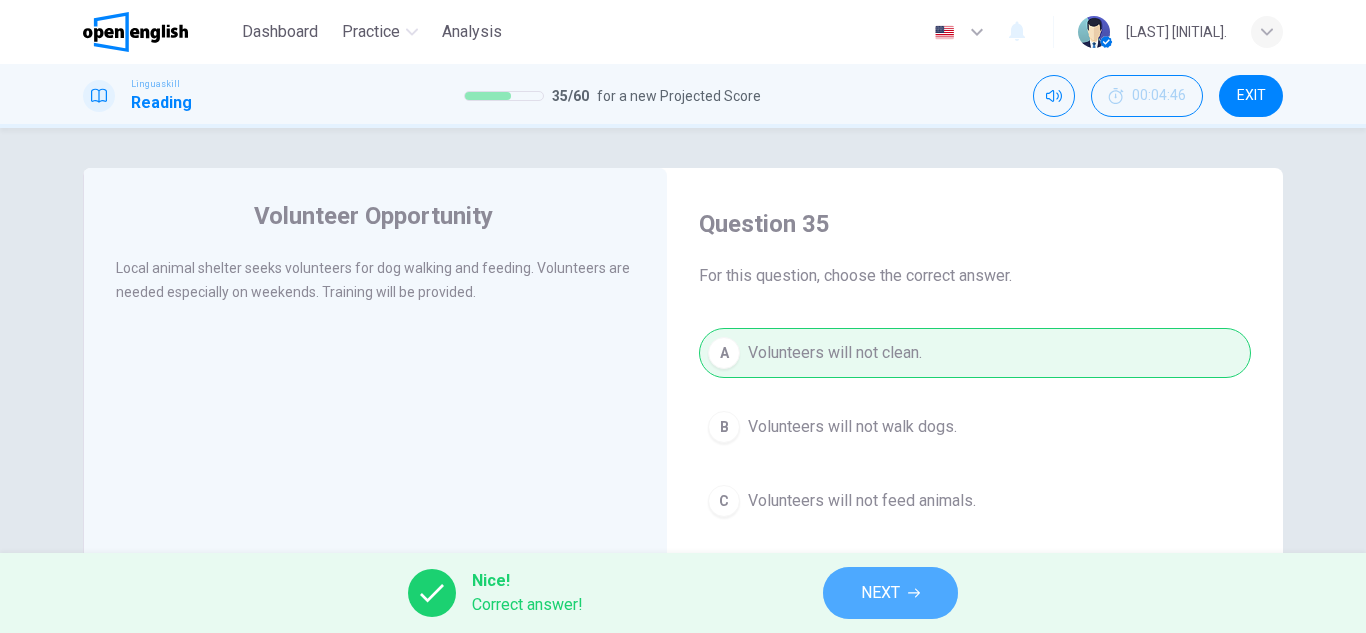 click on "NEXT" at bounding box center [890, 593] 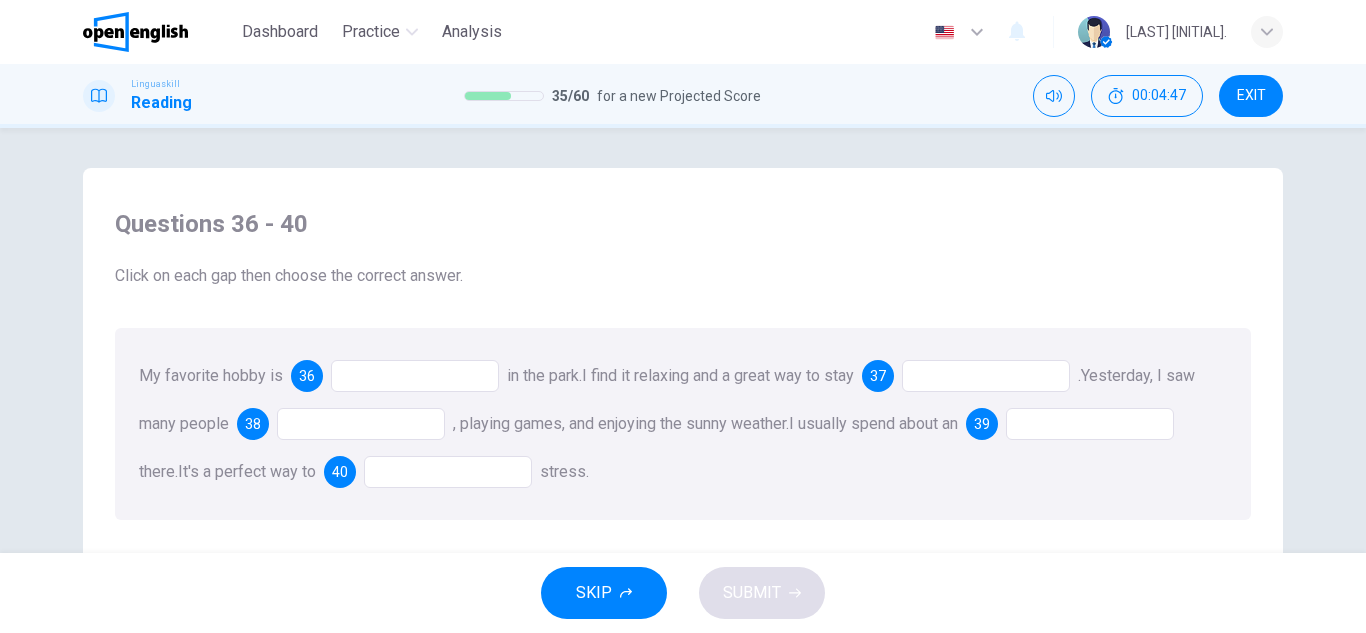 click at bounding box center (415, 376) 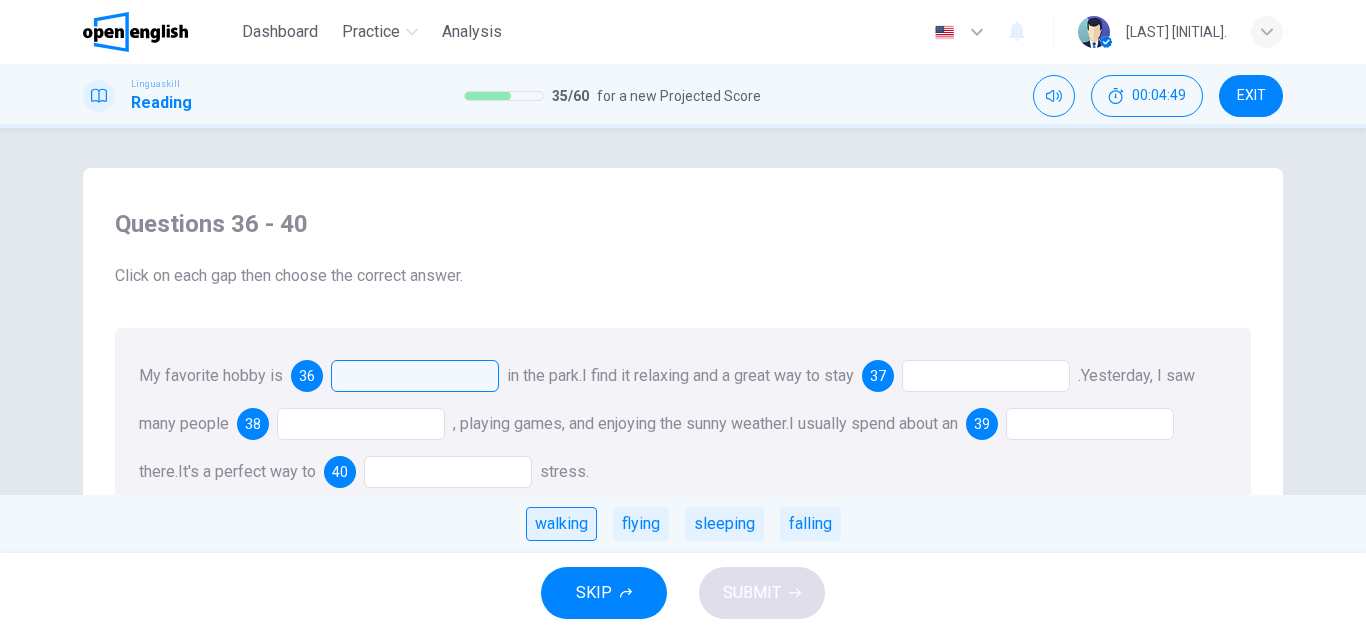 click on "walking" at bounding box center [561, 524] 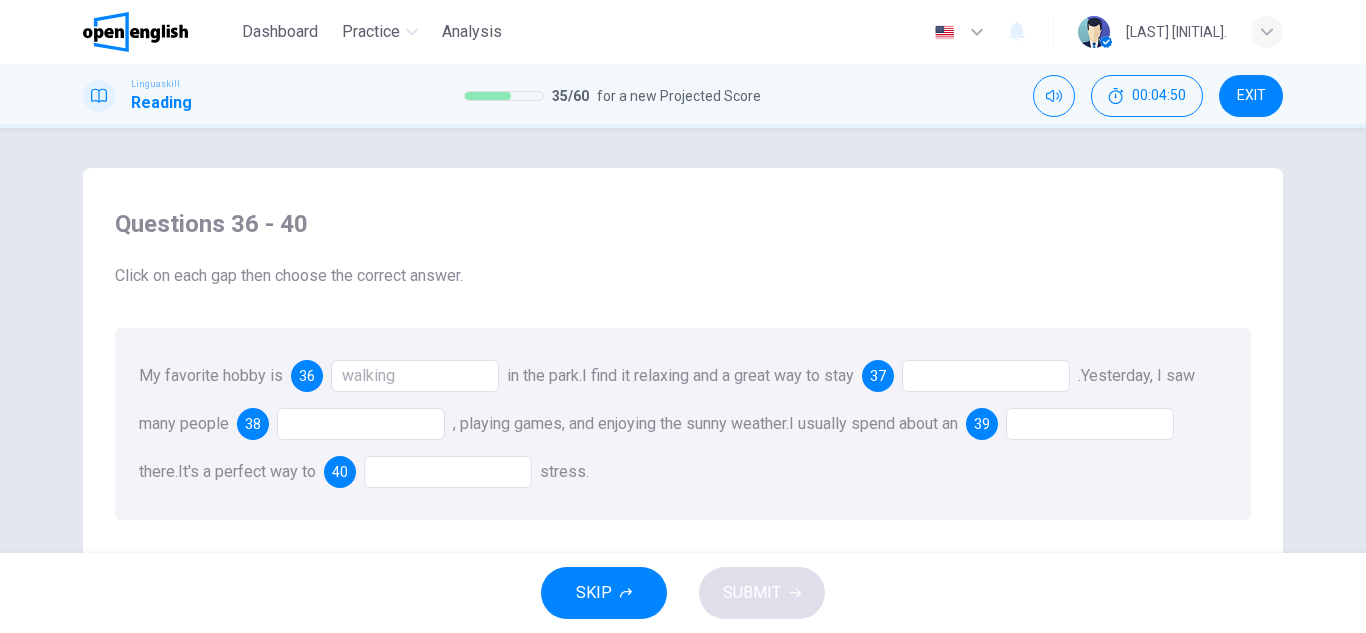 click at bounding box center (986, 376) 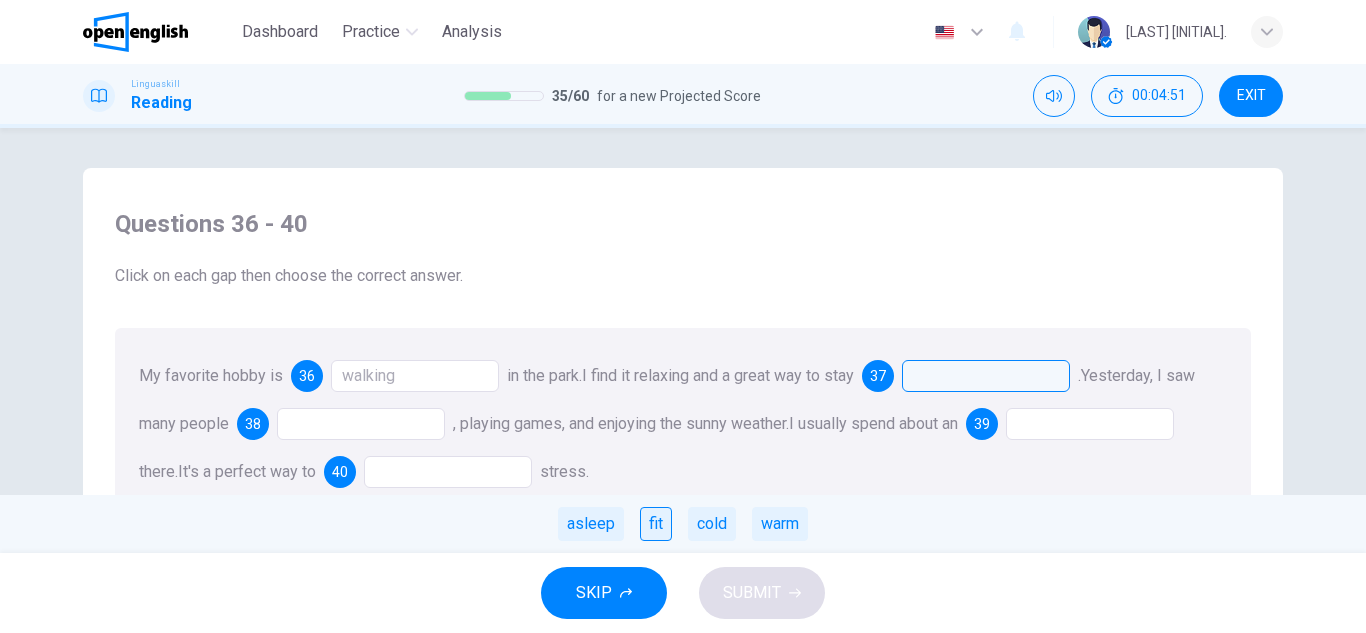 click on "fit" at bounding box center (656, 524) 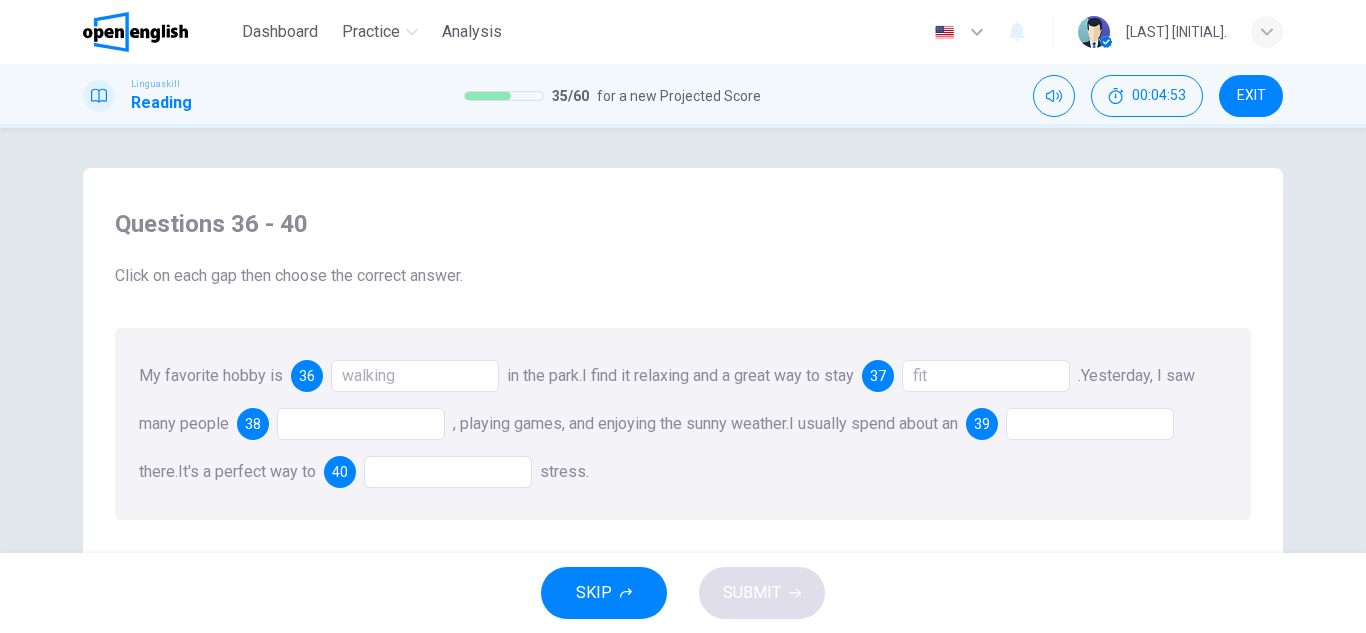 click at bounding box center (361, 424) 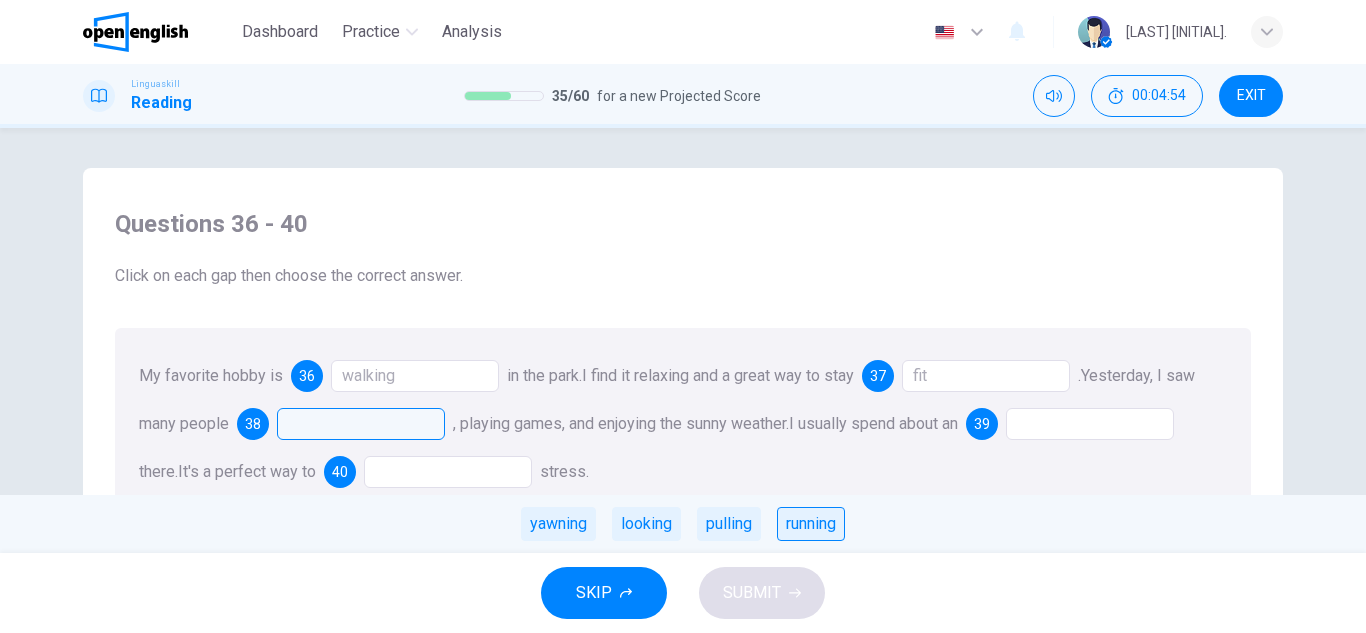 click on "running" at bounding box center (811, 524) 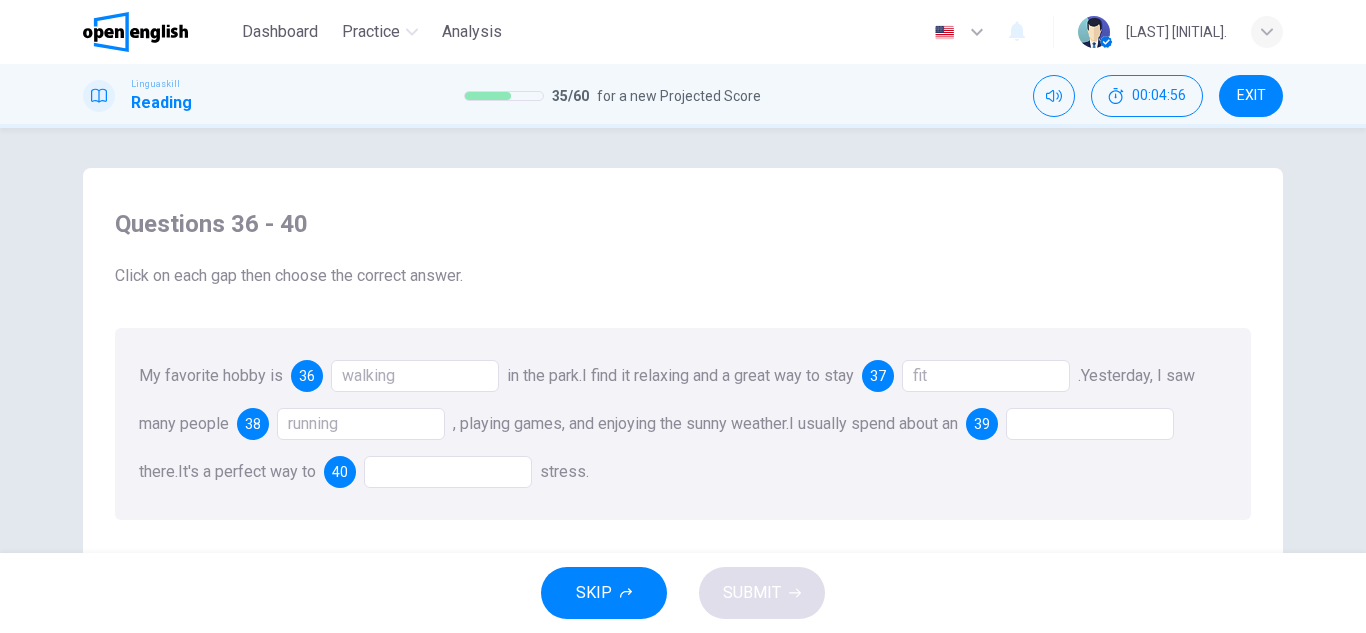 click at bounding box center (1090, 424) 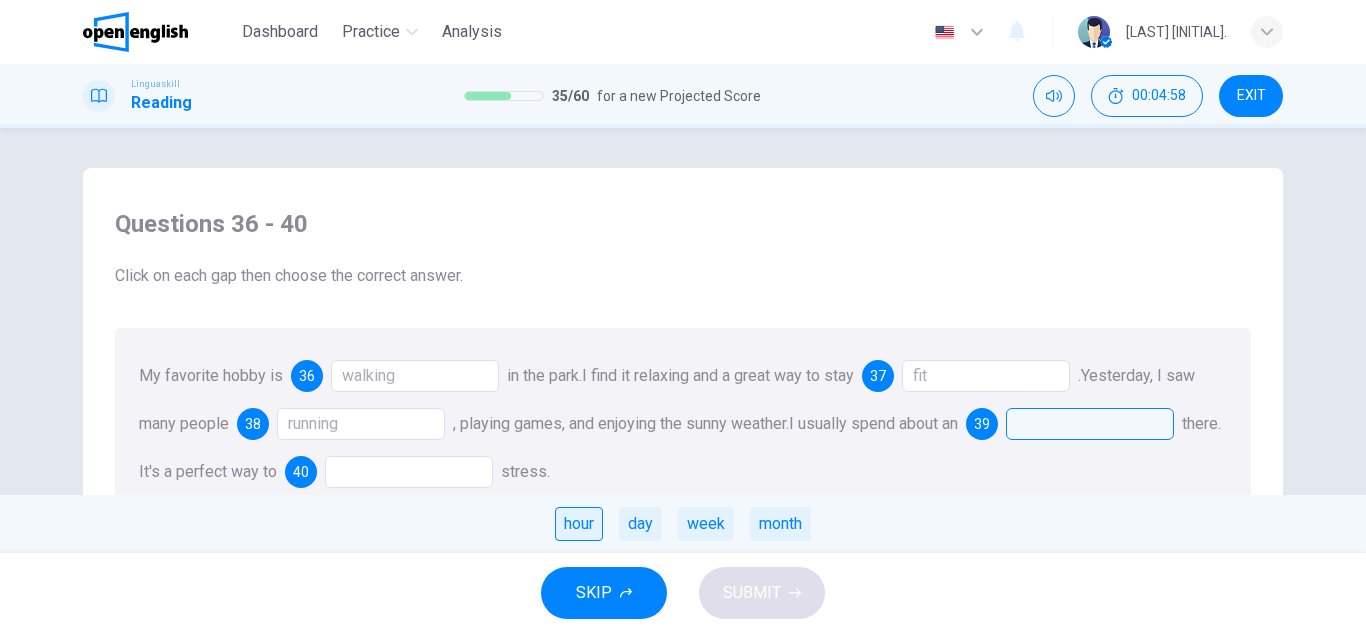 click on "hour" at bounding box center (579, 524) 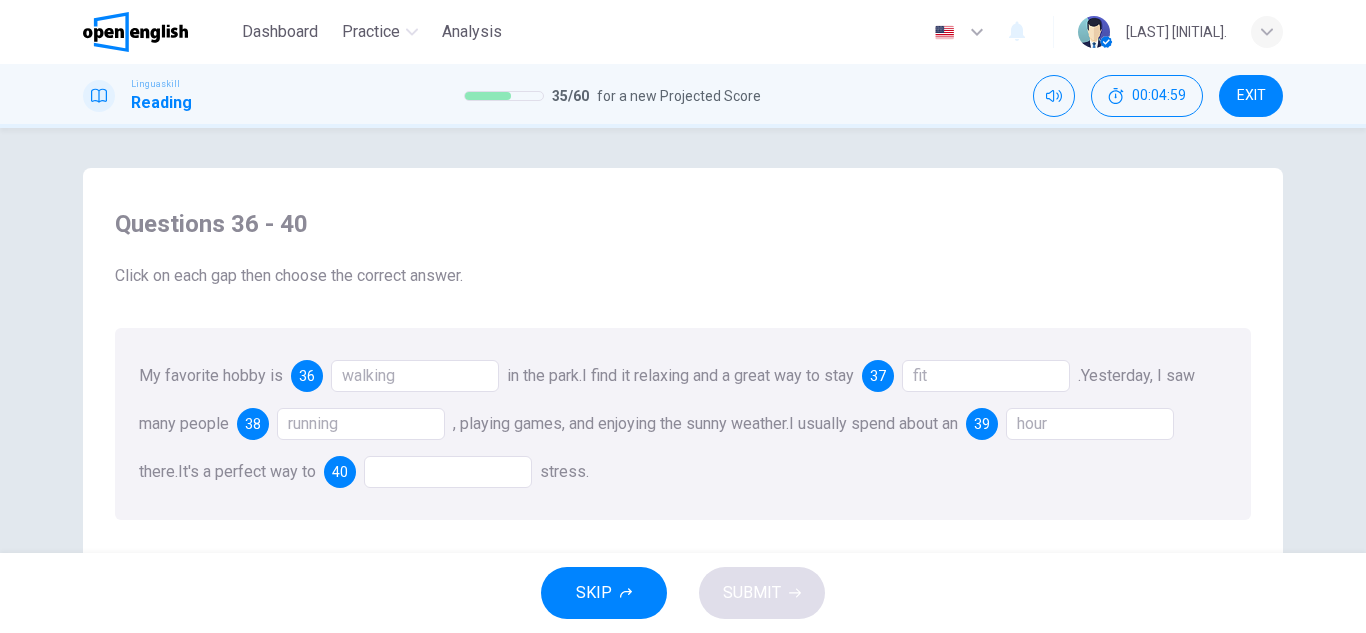 click at bounding box center (448, 472) 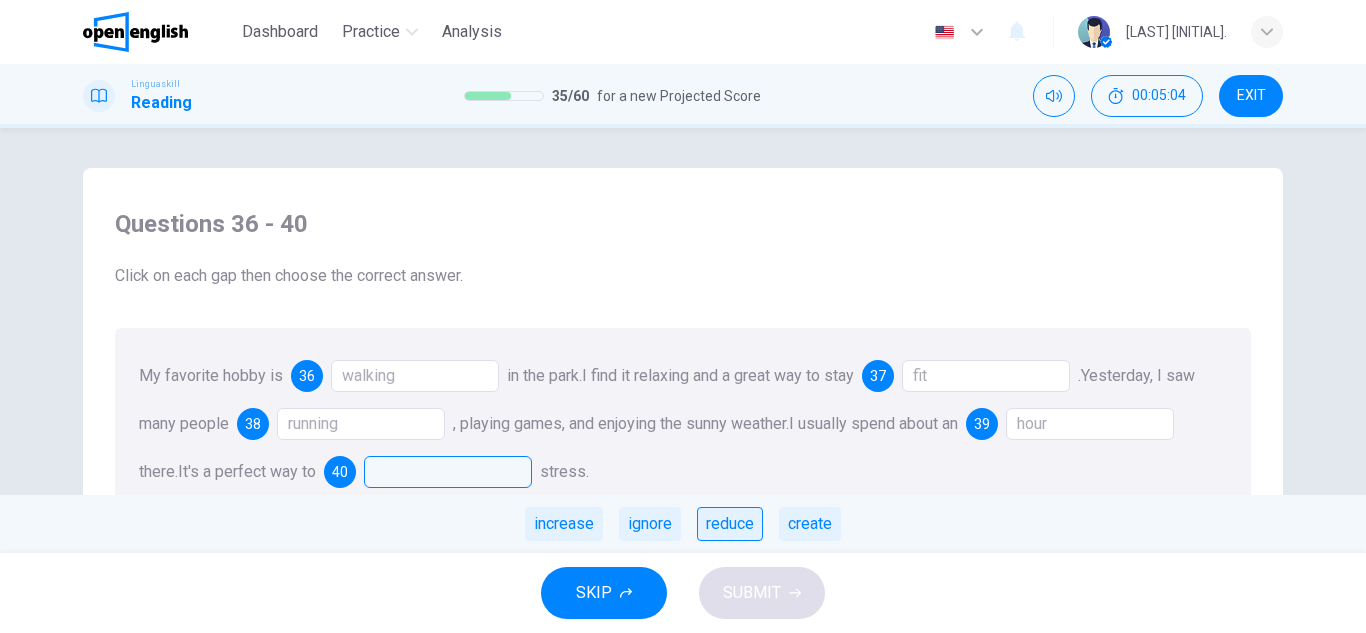 click on "reduce" at bounding box center [730, 524] 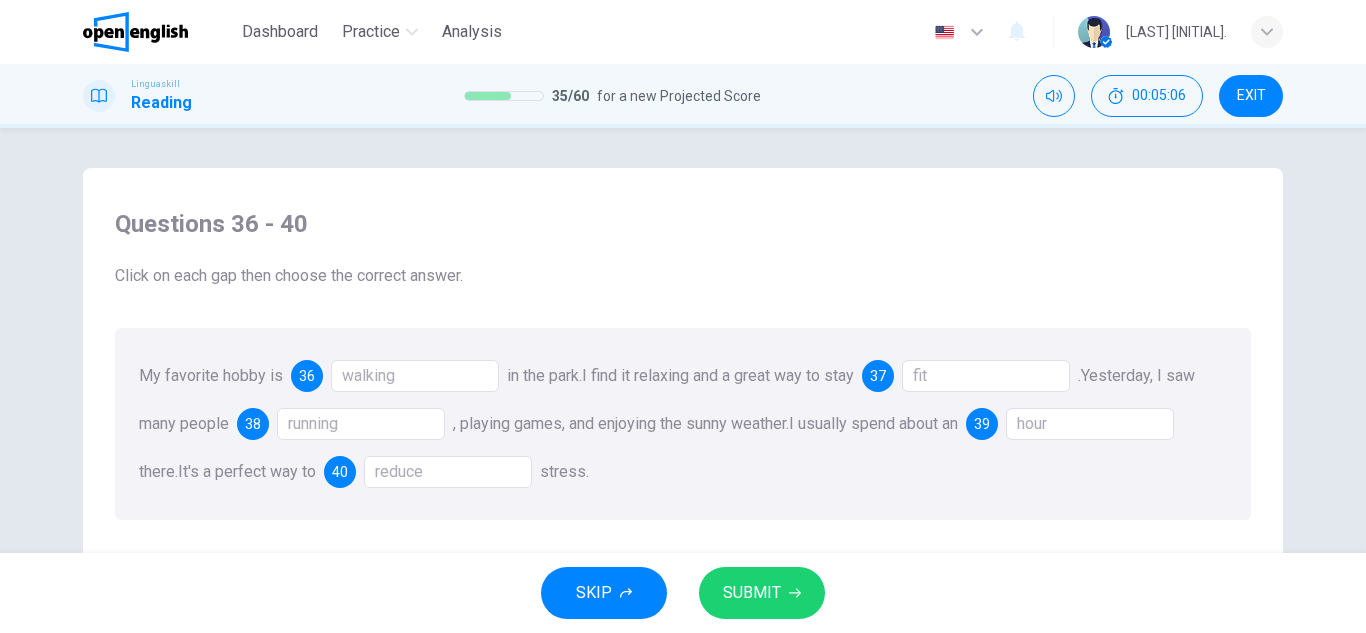 click on "reduce" at bounding box center [448, 472] 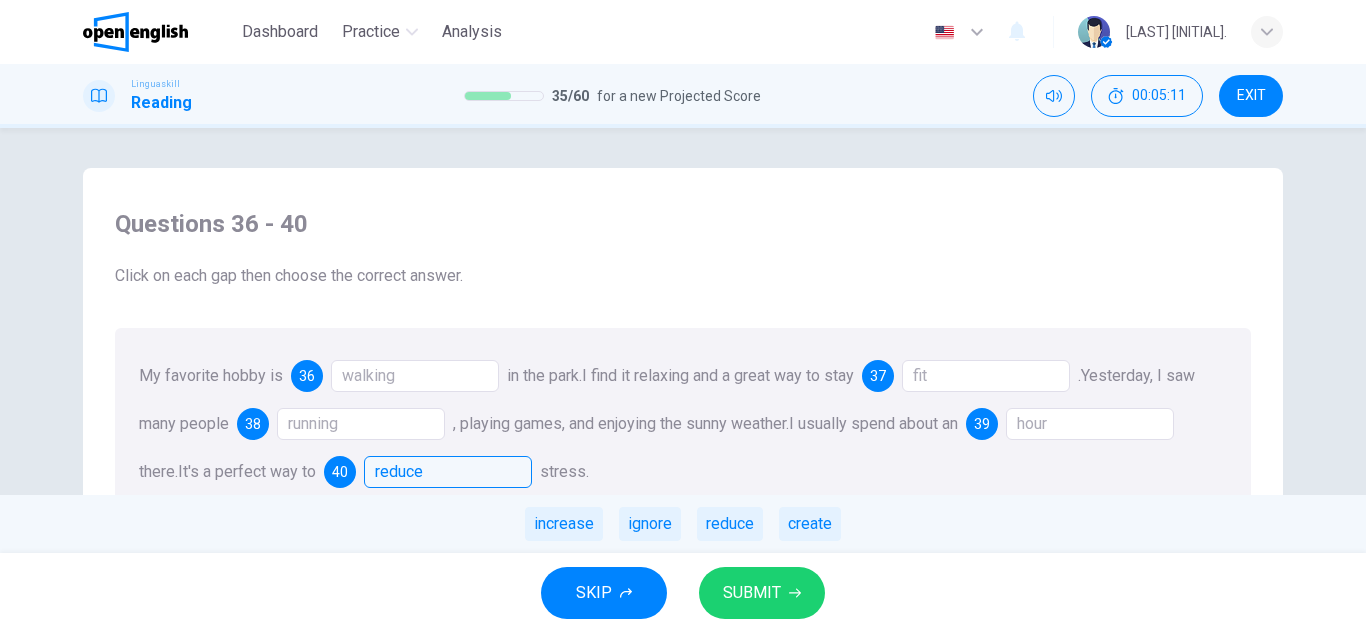 click on "SUBMIT" at bounding box center (752, 593) 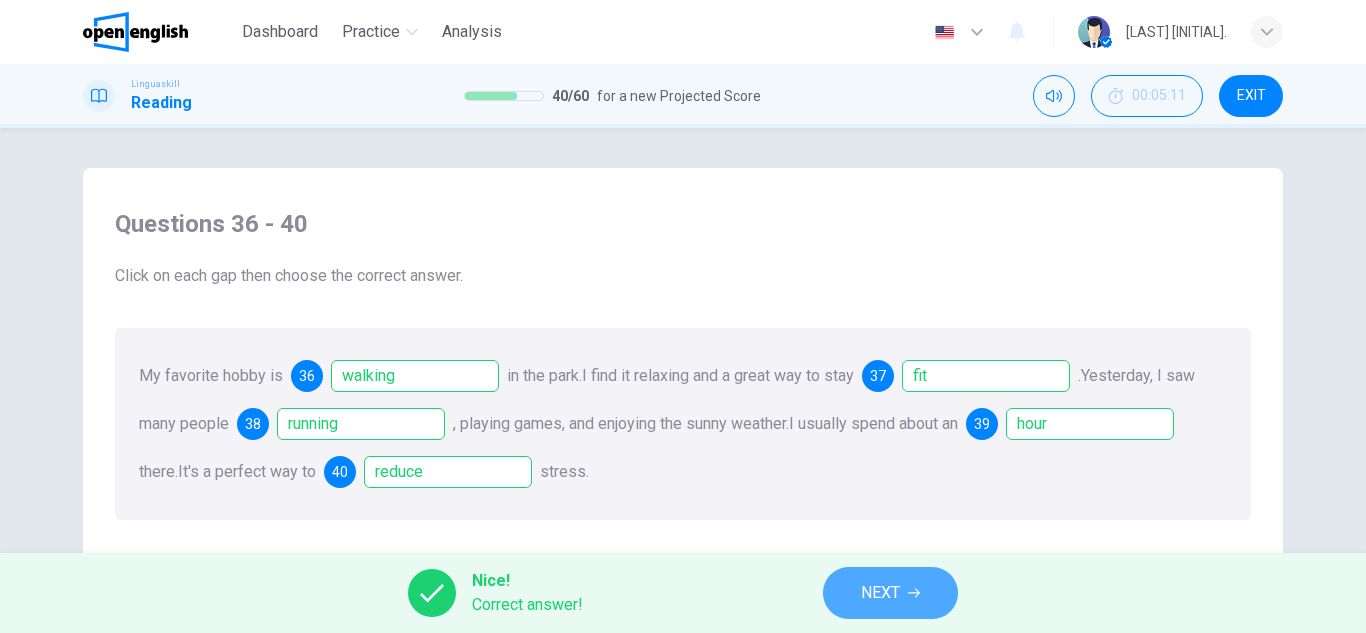 click on "NEXT" at bounding box center (880, 593) 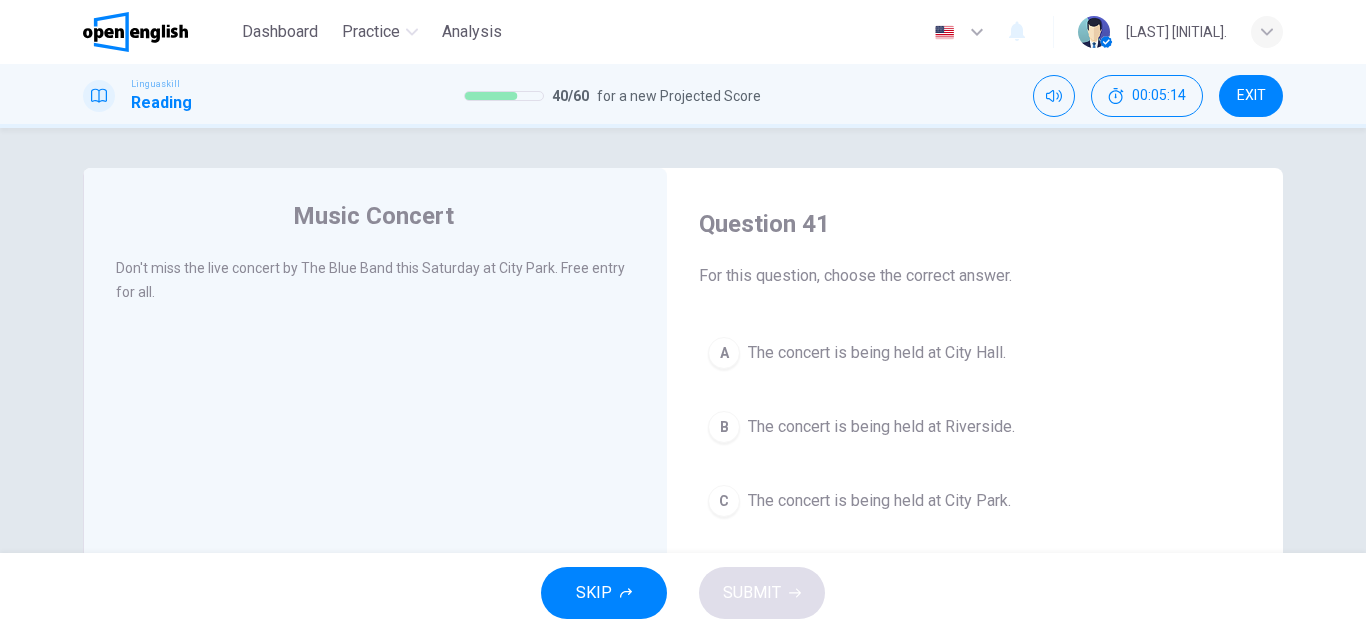 click on "The concert is being held at City Park." at bounding box center (879, 501) 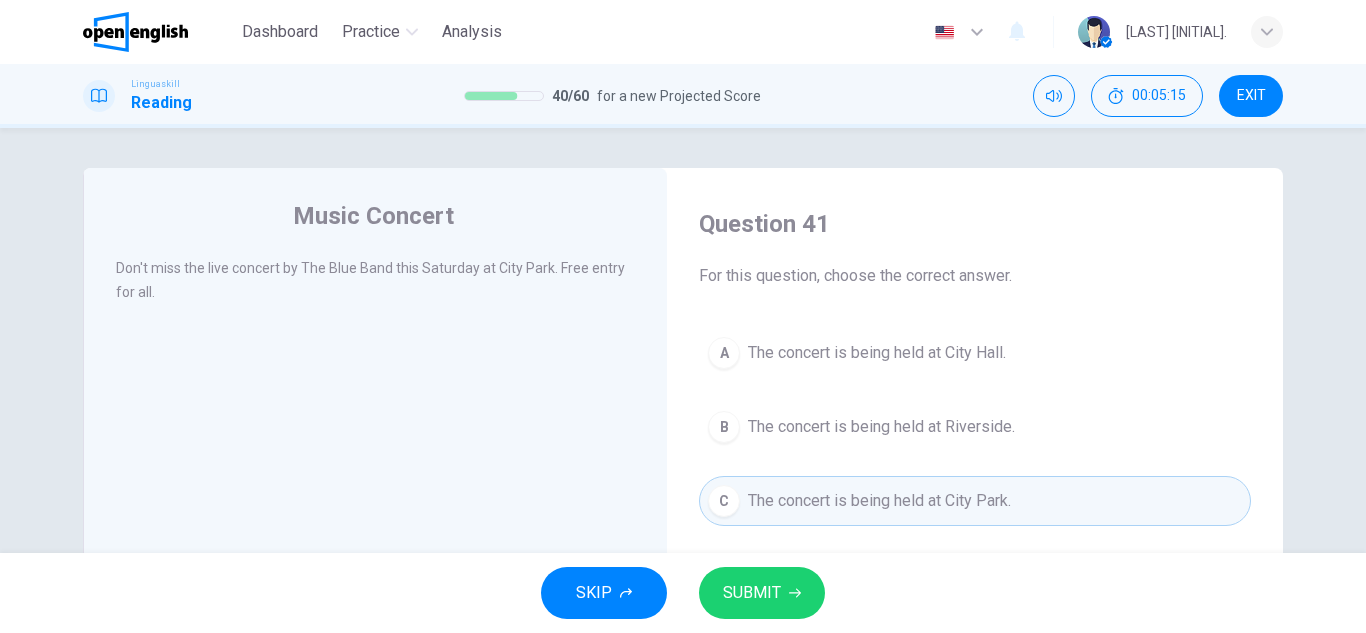 click on "SUBMIT" at bounding box center [752, 593] 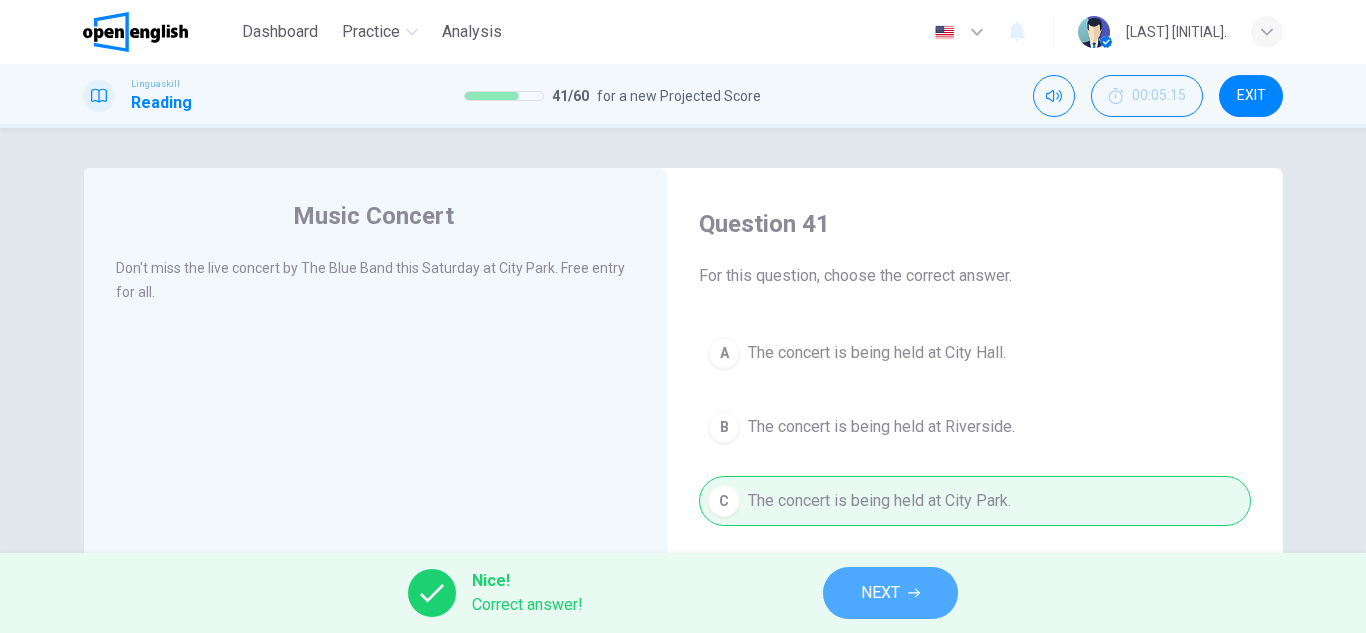 click on "NEXT" at bounding box center [890, 593] 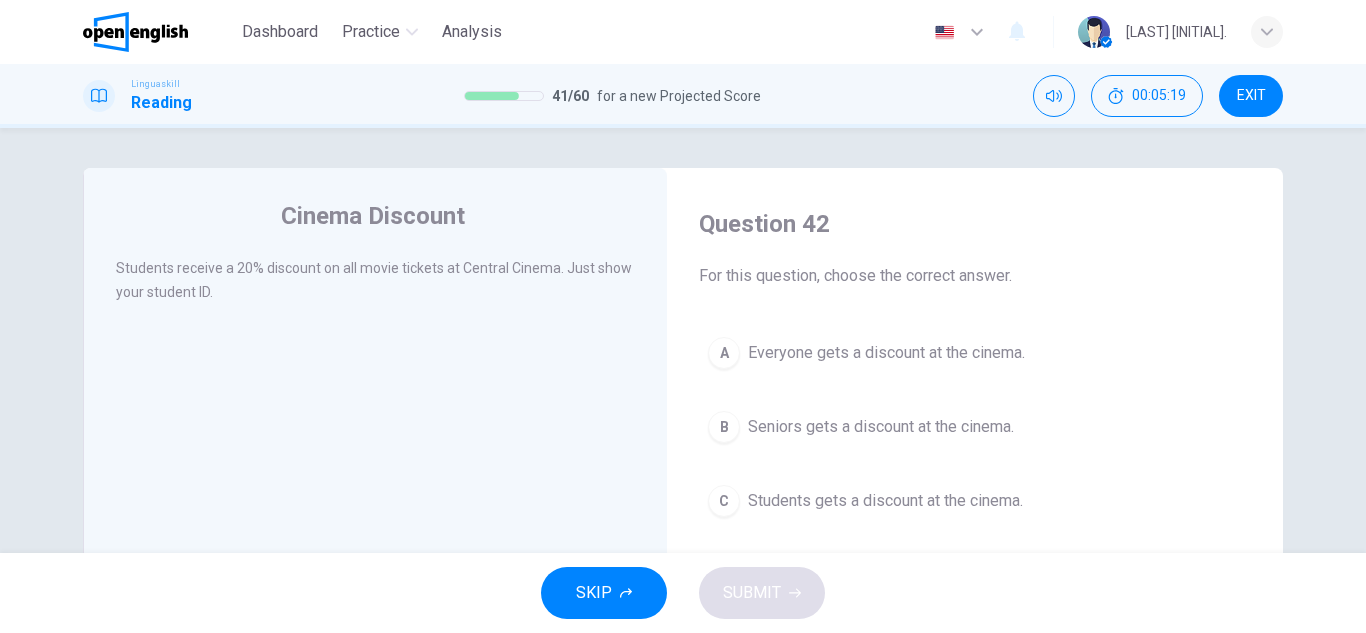 click on "Students gets a discount at the cinema." at bounding box center (885, 501) 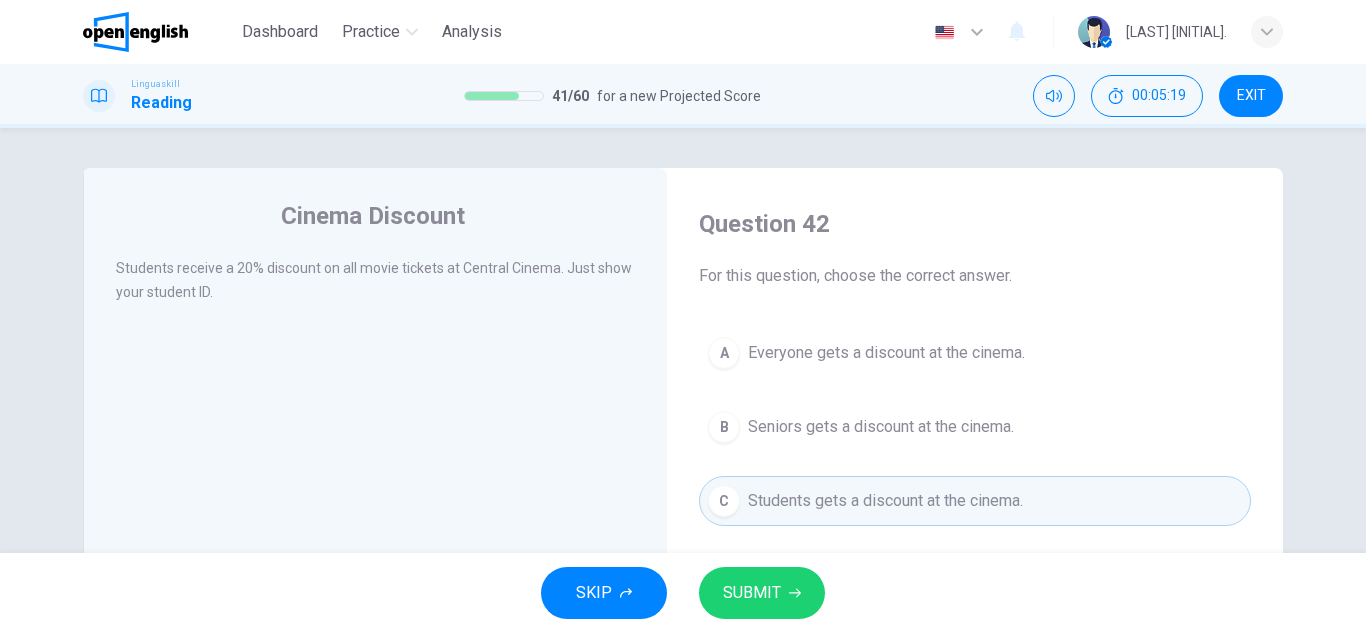 click on "SKIP SUBMIT" at bounding box center (683, 593) 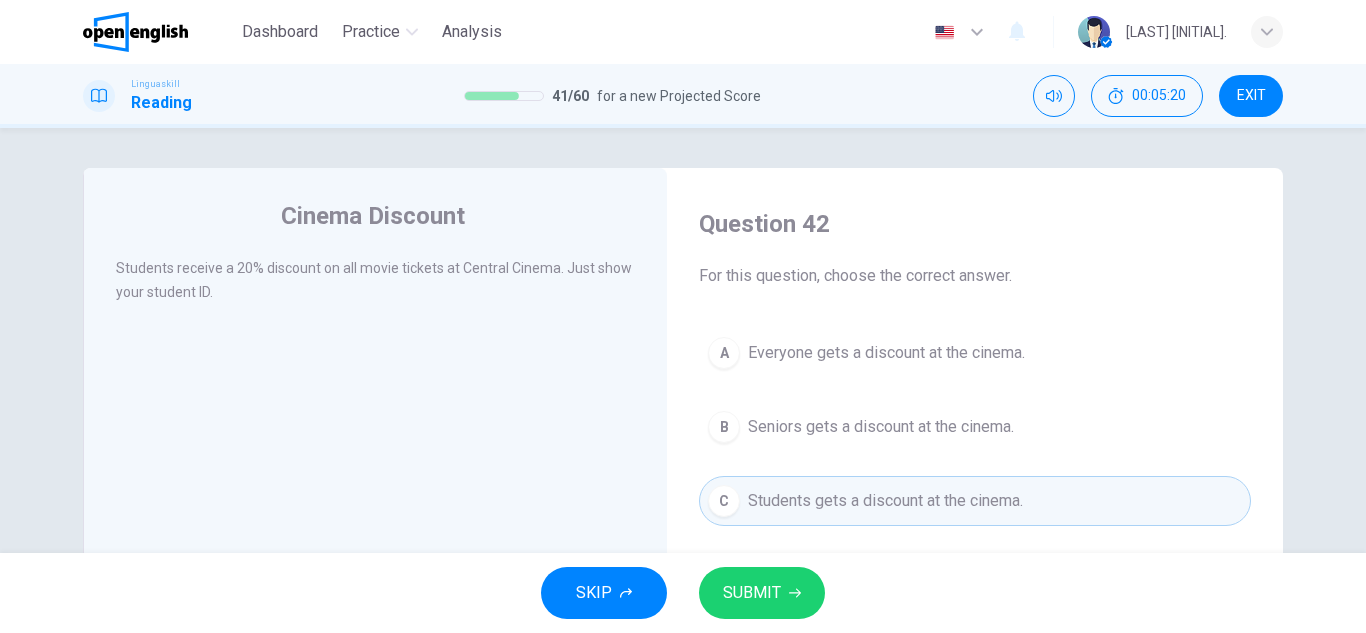 click on "SUBMIT" at bounding box center [762, 593] 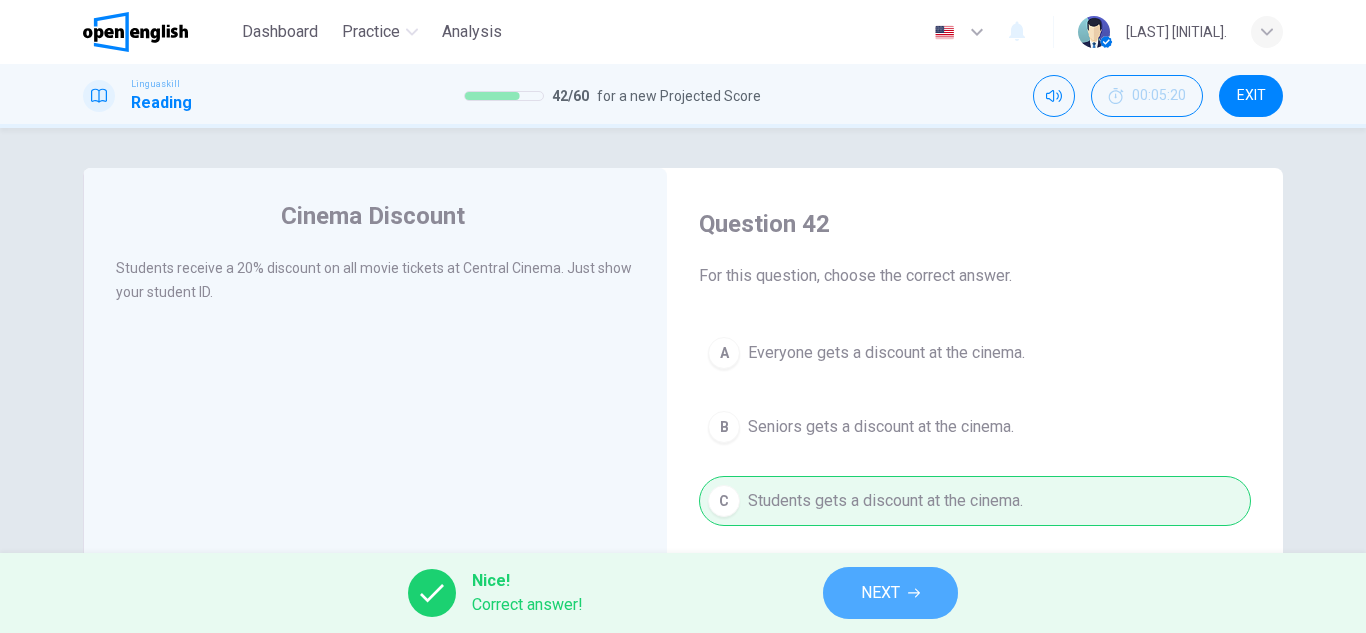 click on "NEXT" at bounding box center [890, 593] 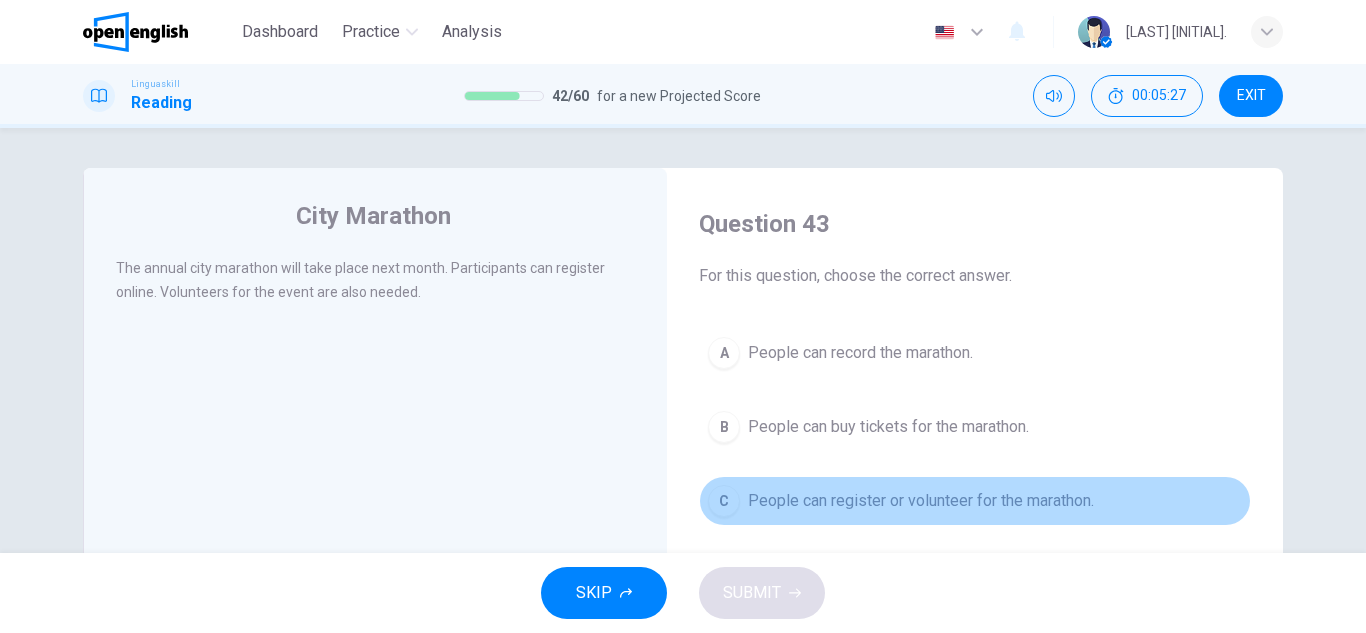 click on "People can register or volunteer for the marathon." at bounding box center [921, 501] 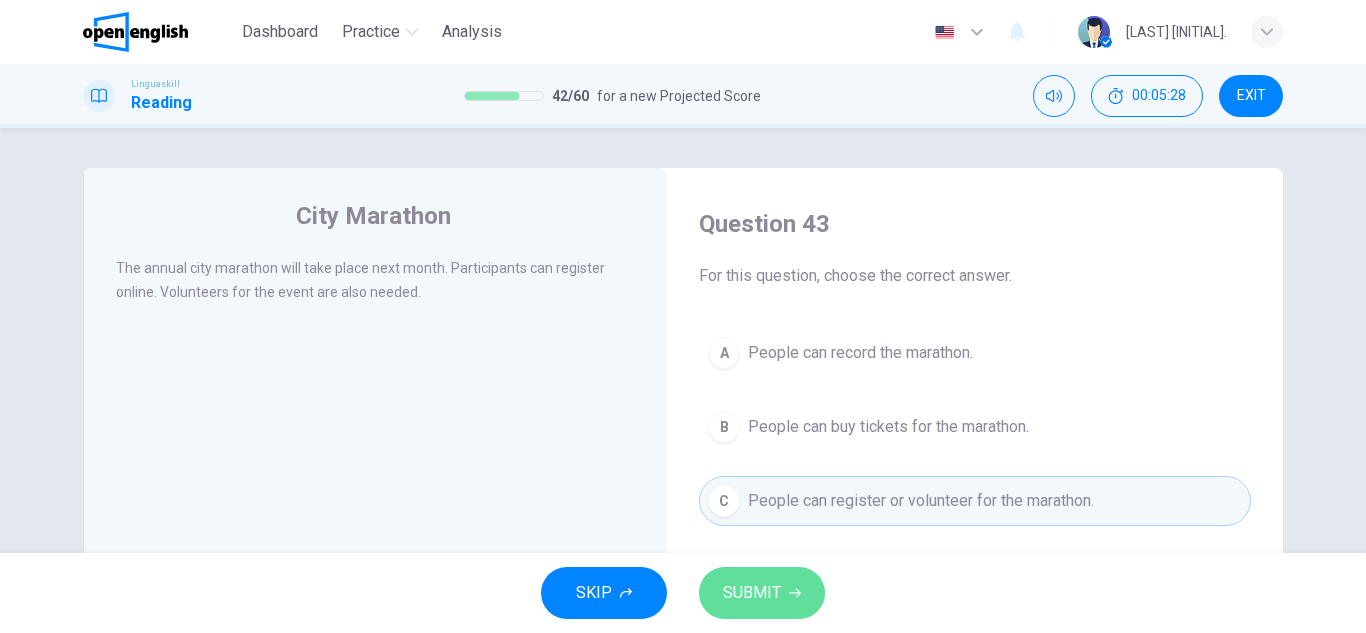 click on "SUBMIT" at bounding box center [752, 593] 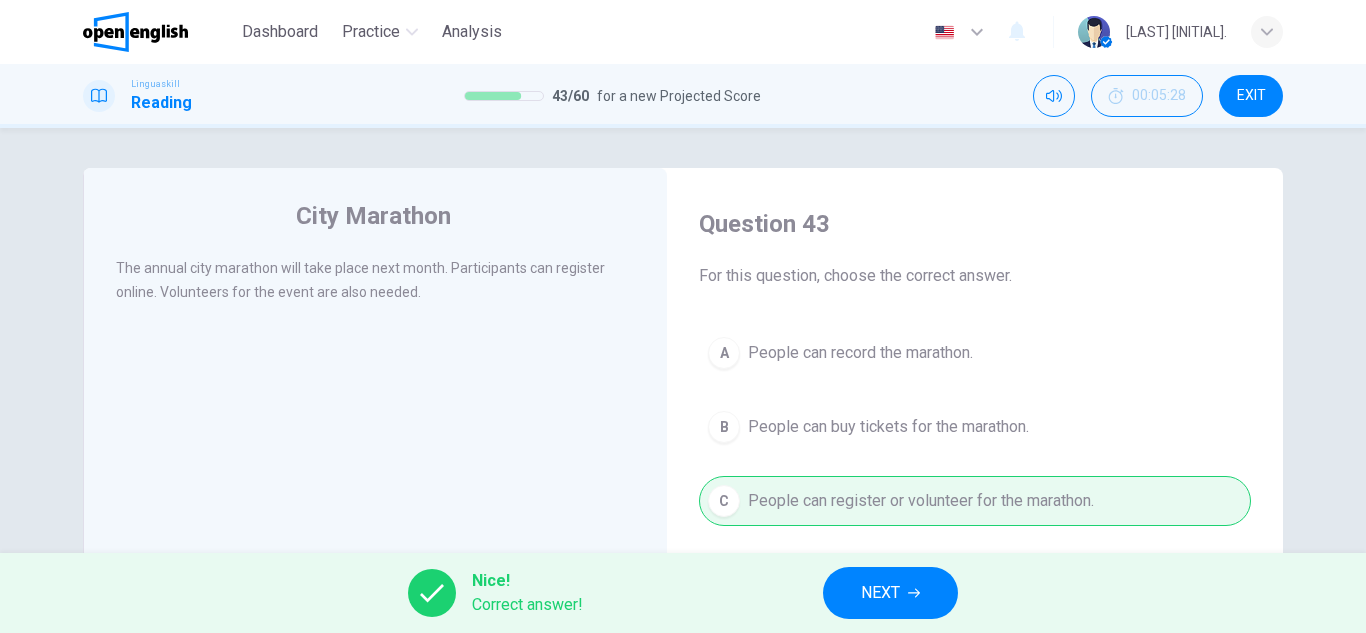 click on "NEXT" at bounding box center (890, 593) 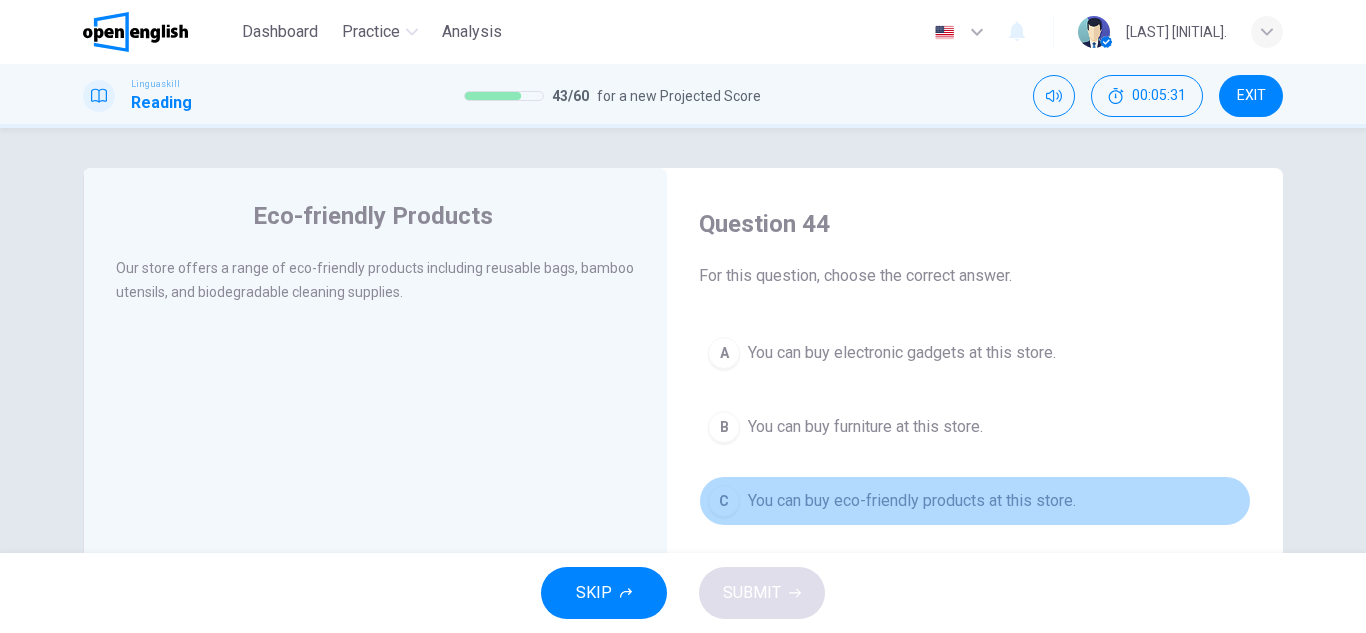 click on "You can buy eco-friendly products at this store." at bounding box center [912, 501] 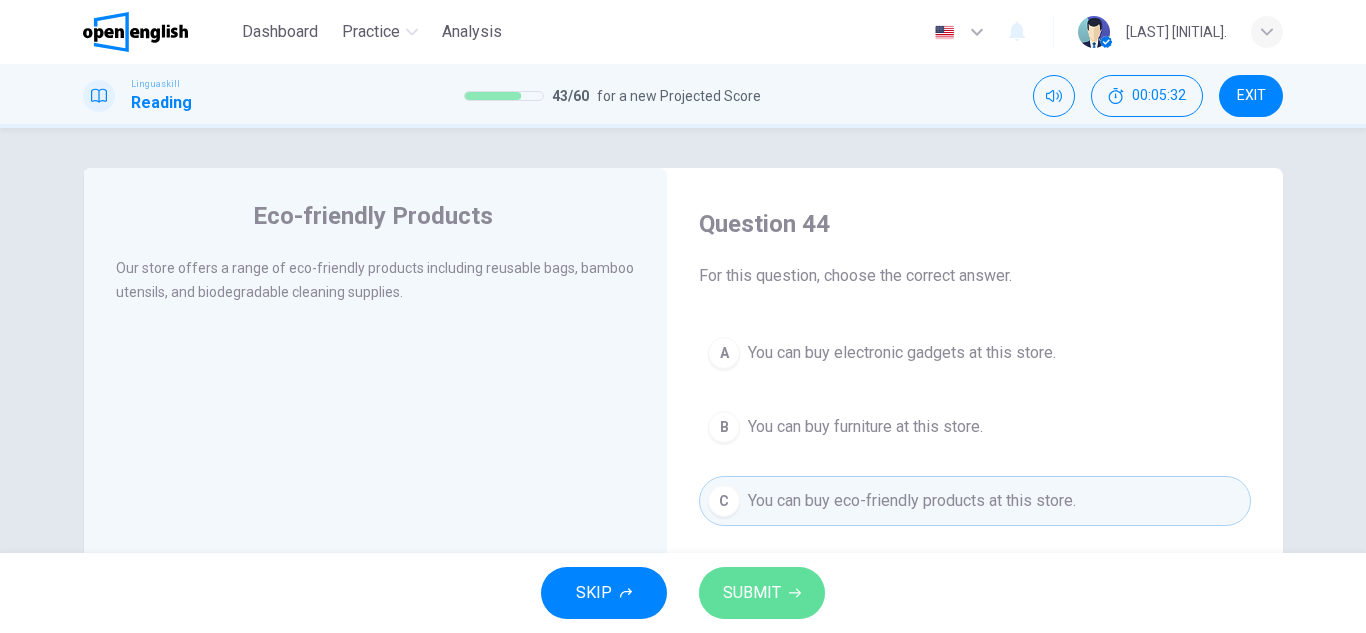 click on "SUBMIT" at bounding box center (762, 593) 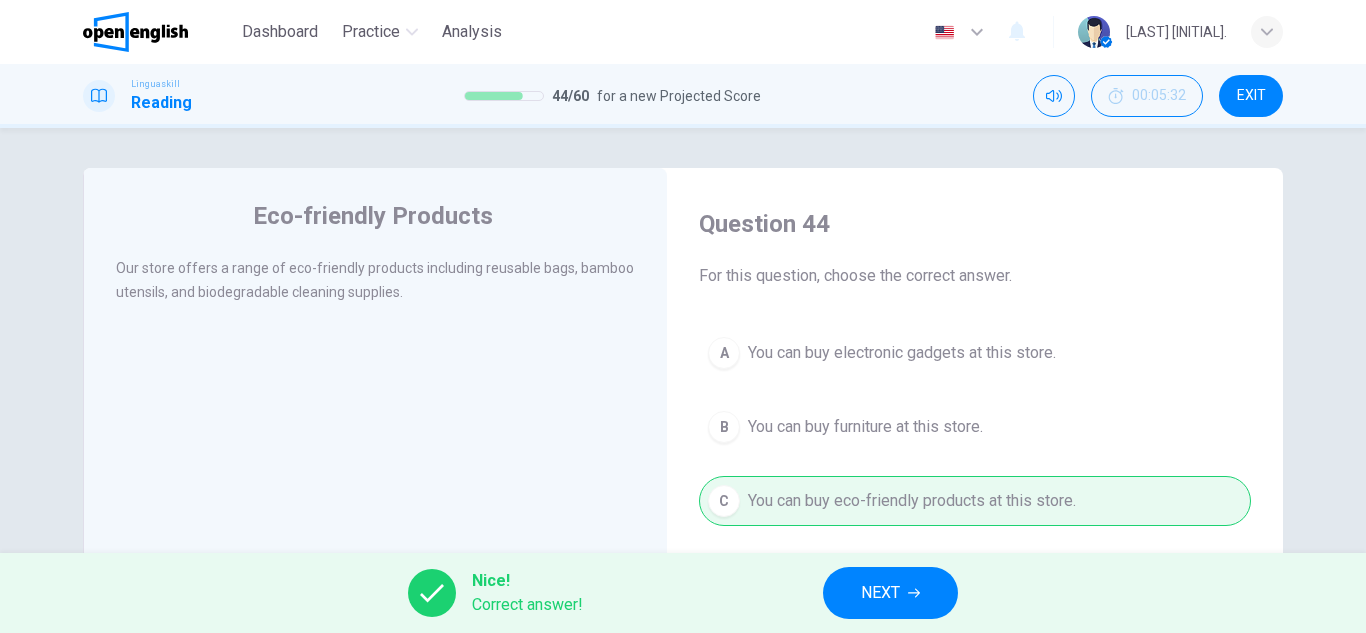 click on "NEXT" at bounding box center (890, 593) 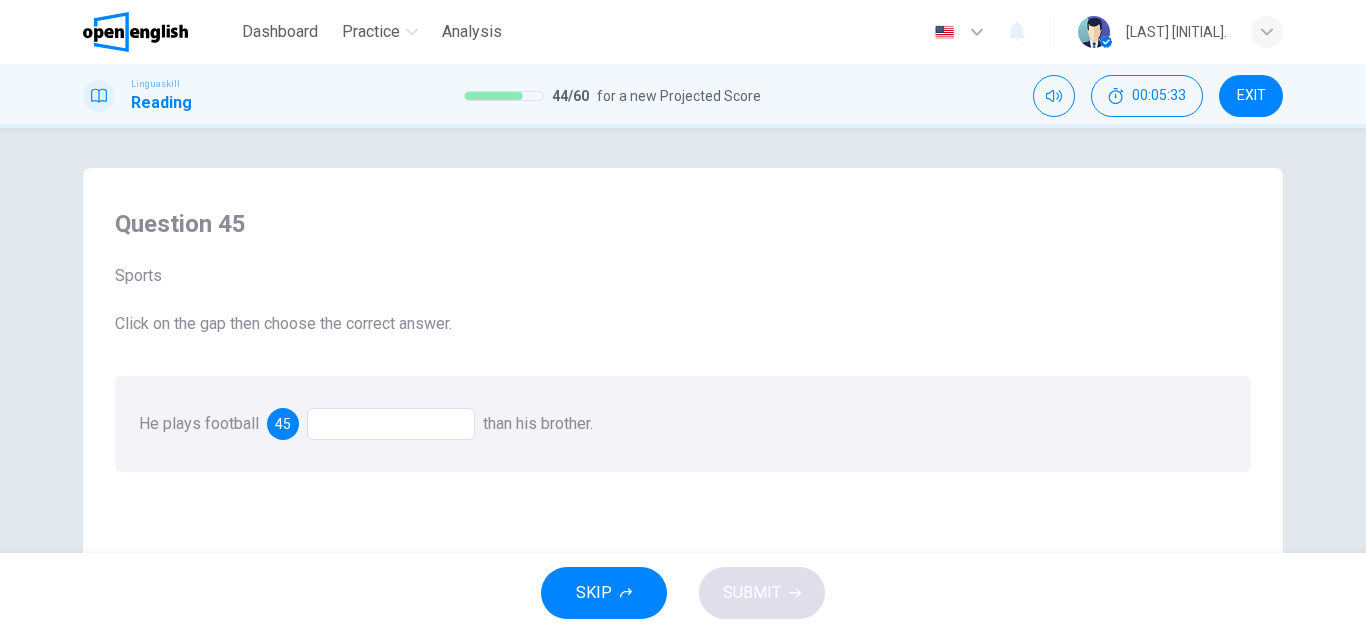 click at bounding box center [391, 424] 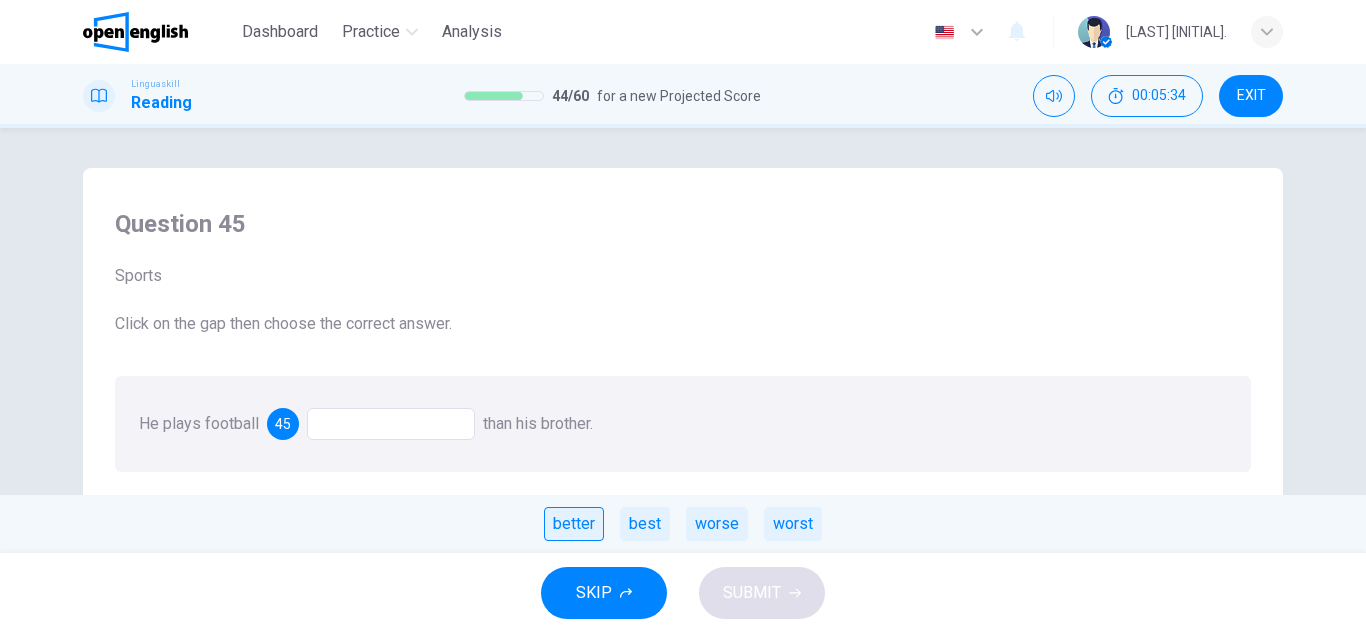 click on "better" at bounding box center [574, 524] 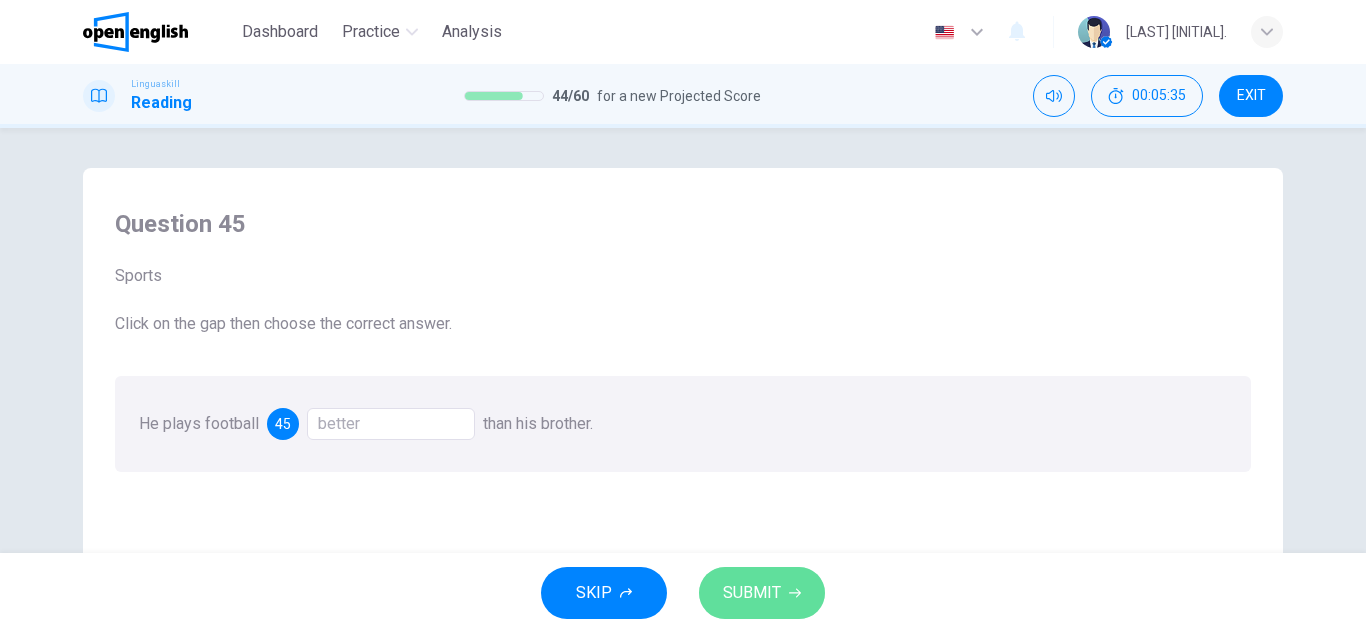 click on "SUBMIT" at bounding box center (762, 593) 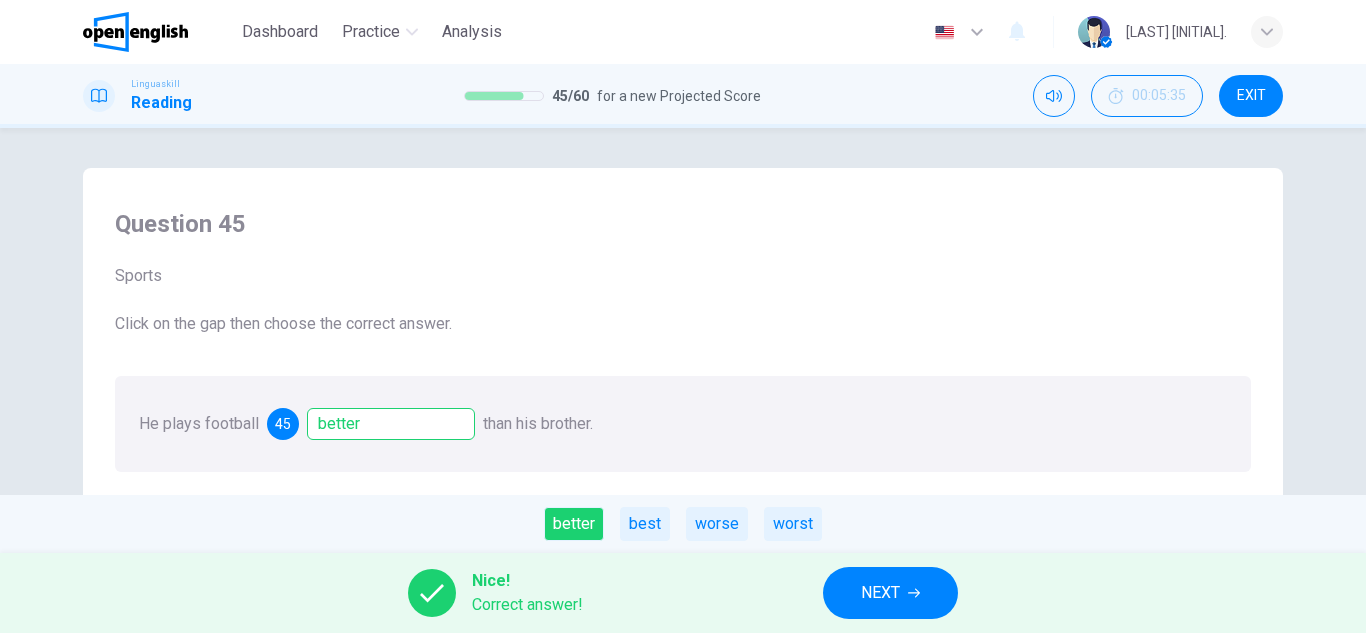 click on "NEXT" at bounding box center (890, 593) 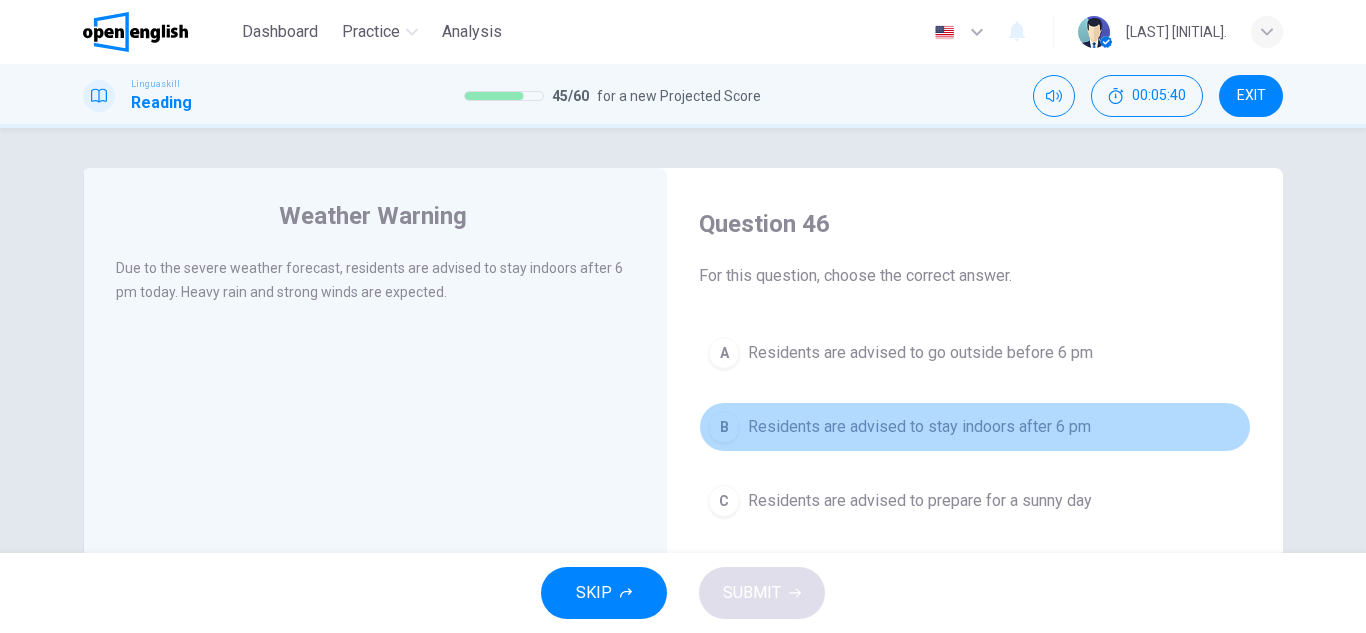 click on "Residents are advised to stay indoors after 6 pm" at bounding box center (919, 427) 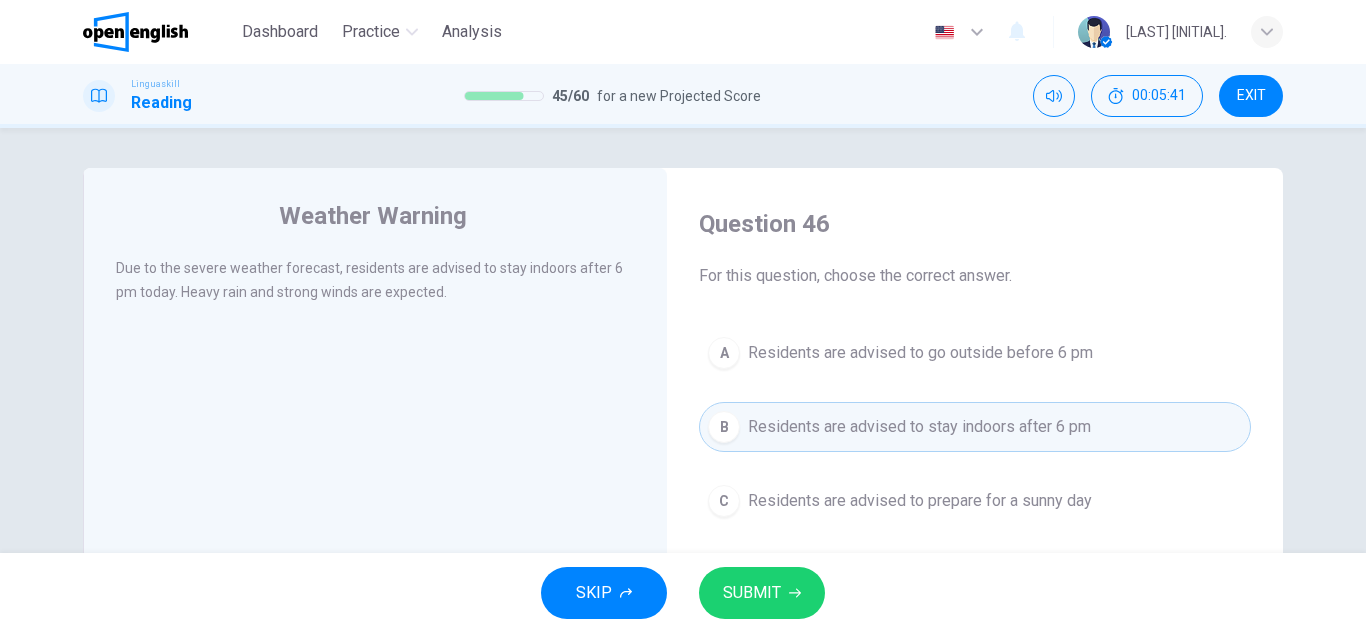 click on "SUBMIT" at bounding box center (762, 593) 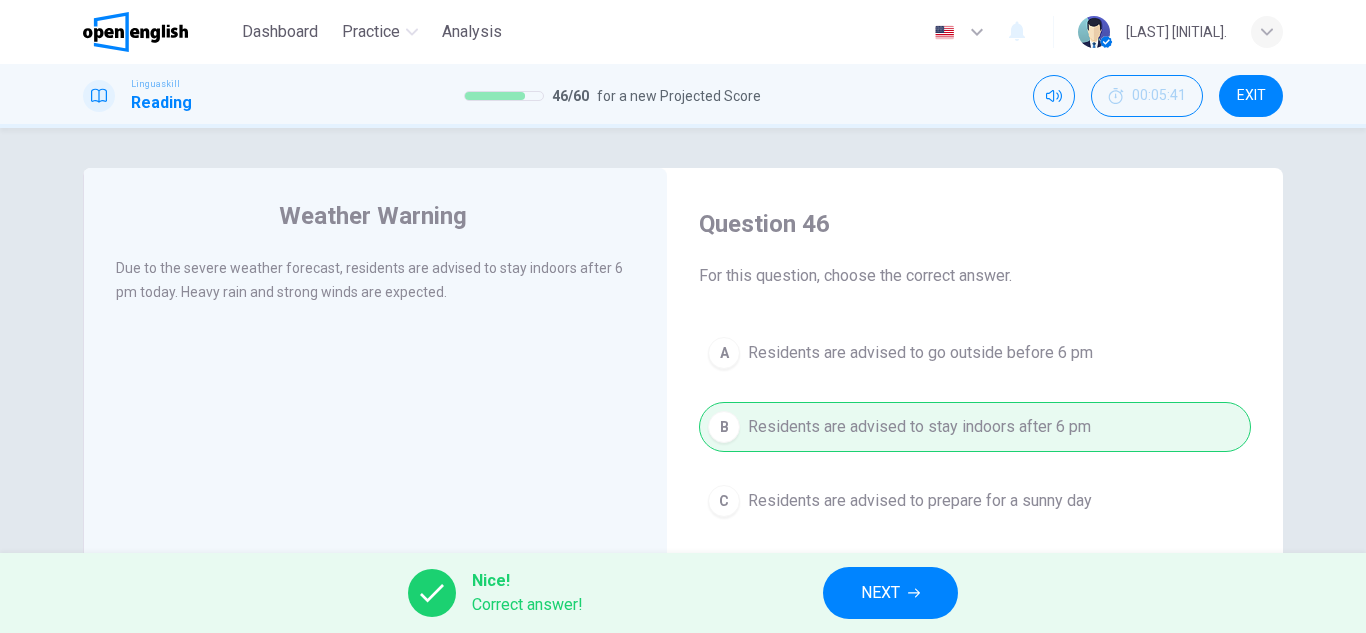 click on "Nice! Correct answer! NEXT" at bounding box center (683, 593) 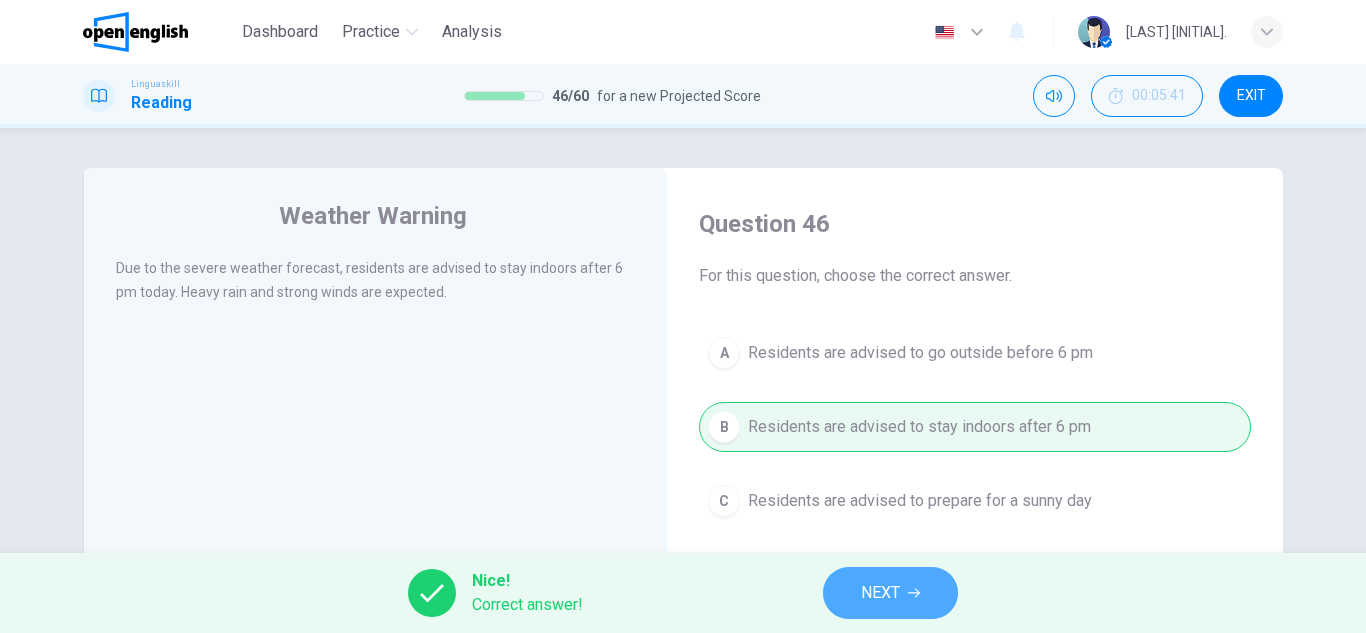 click on "NEXT" at bounding box center [890, 593] 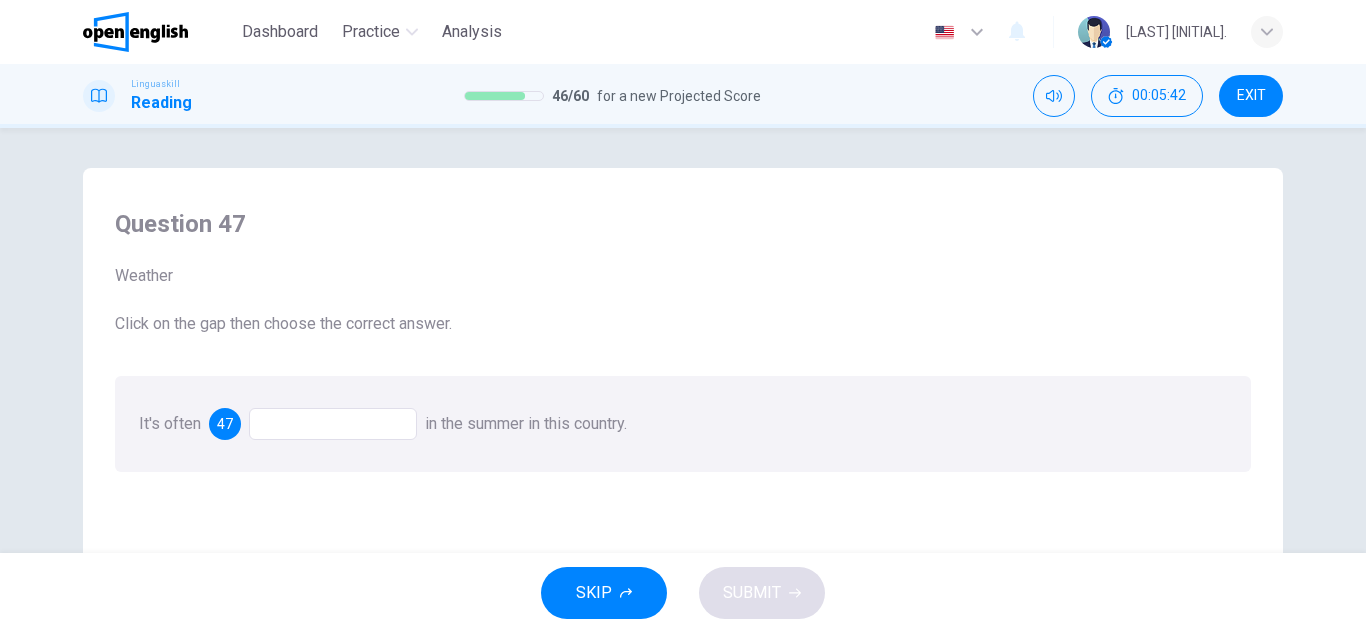 click at bounding box center [333, 424] 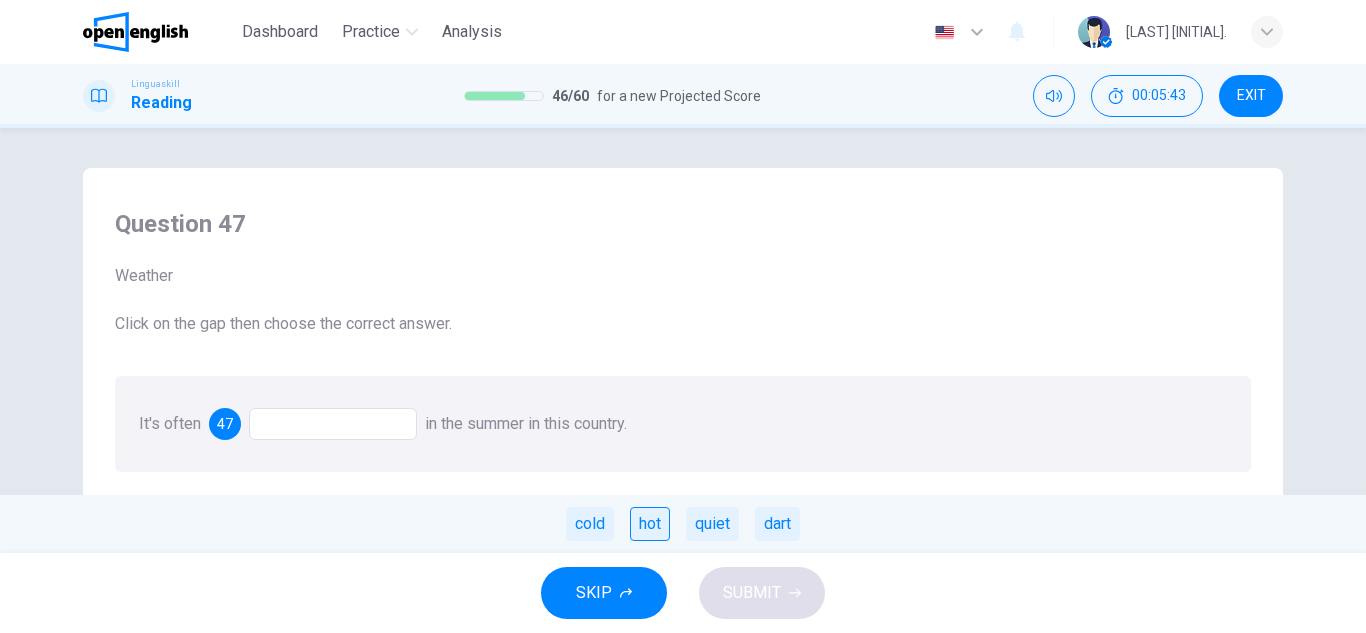 click on "hot" at bounding box center (650, 524) 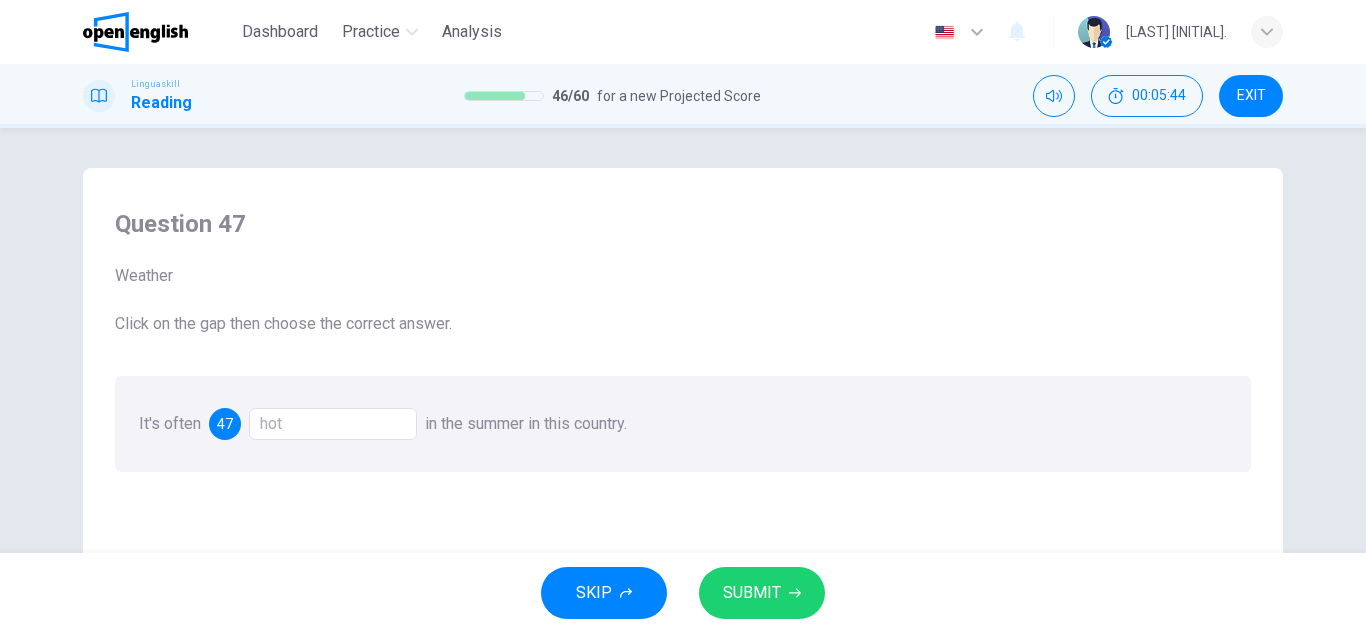 click on "SUBMIT" at bounding box center (762, 593) 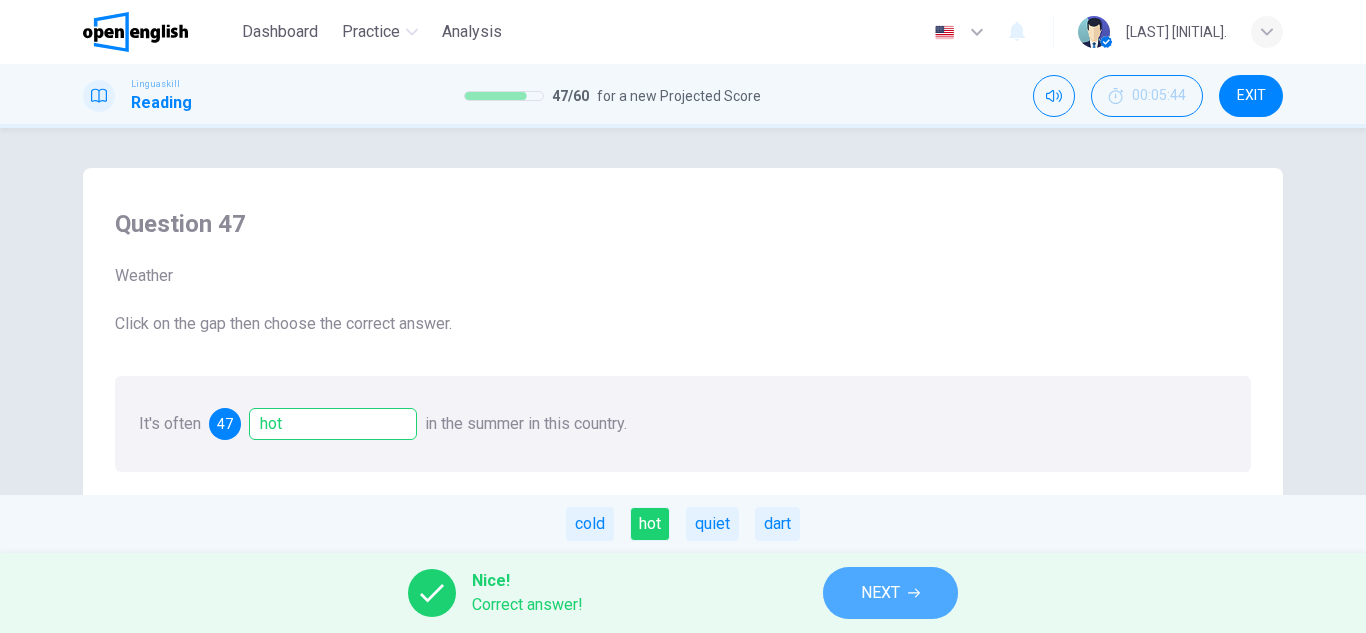 click on "NEXT" at bounding box center (880, 593) 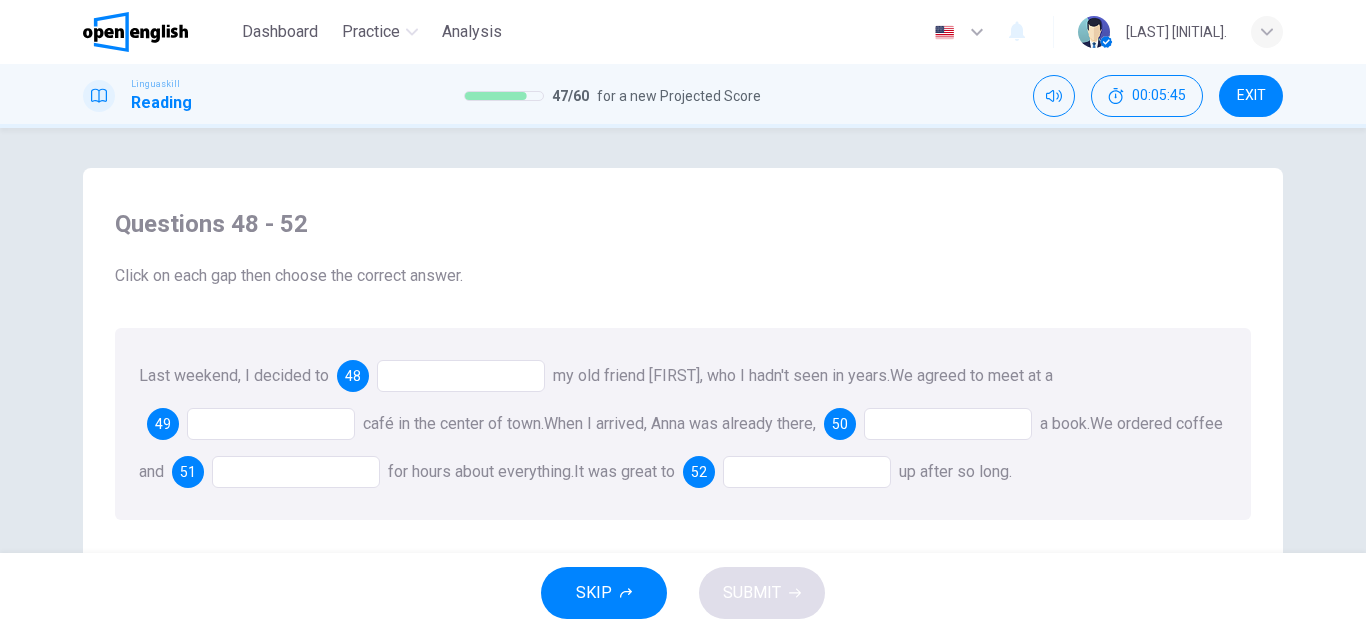 click at bounding box center [461, 376] 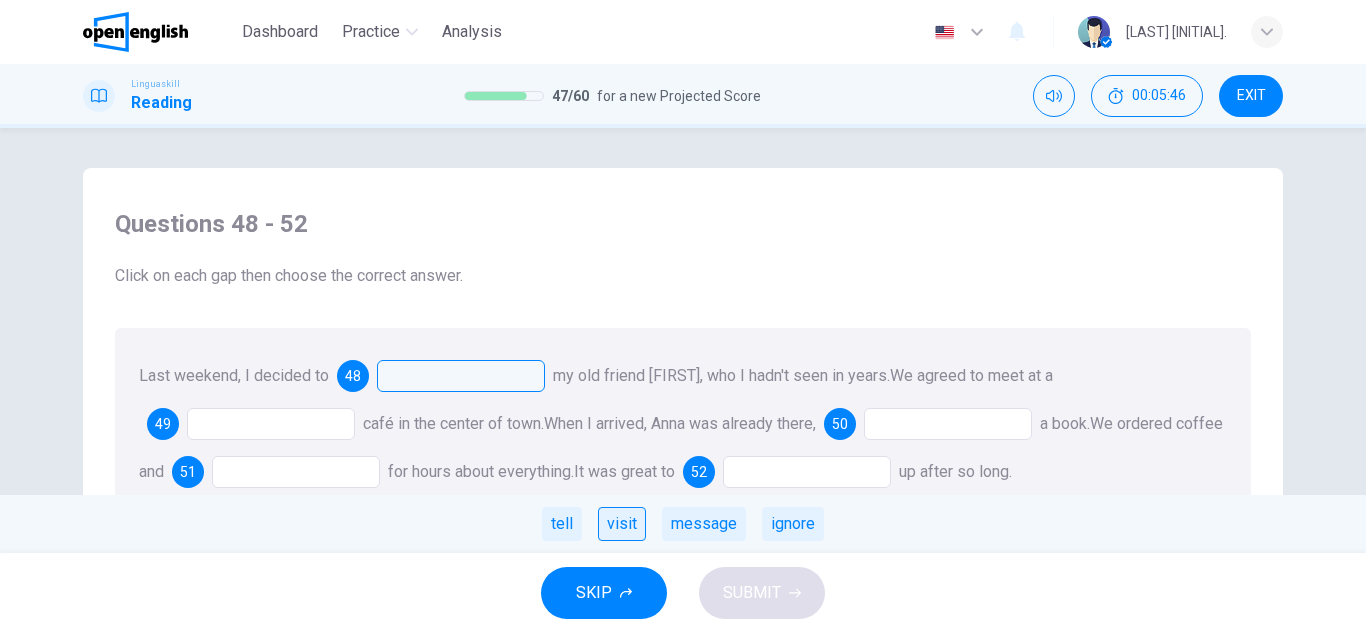 click on "visit" at bounding box center [622, 524] 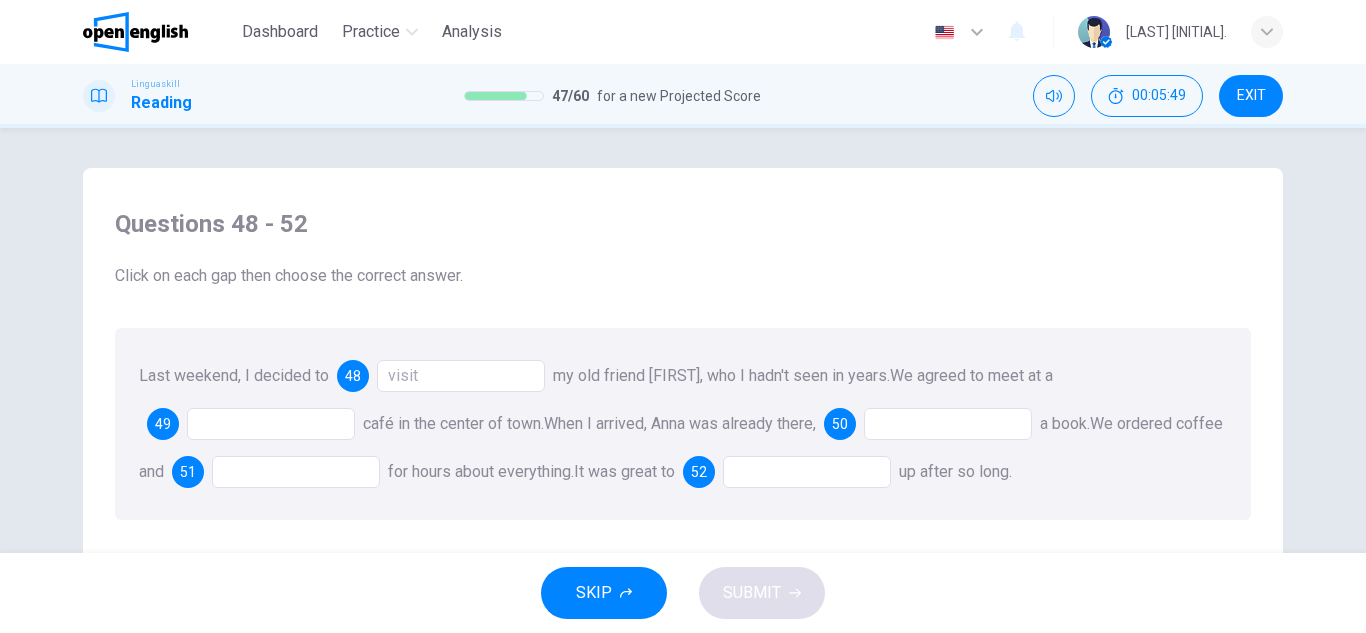 click at bounding box center (271, 424) 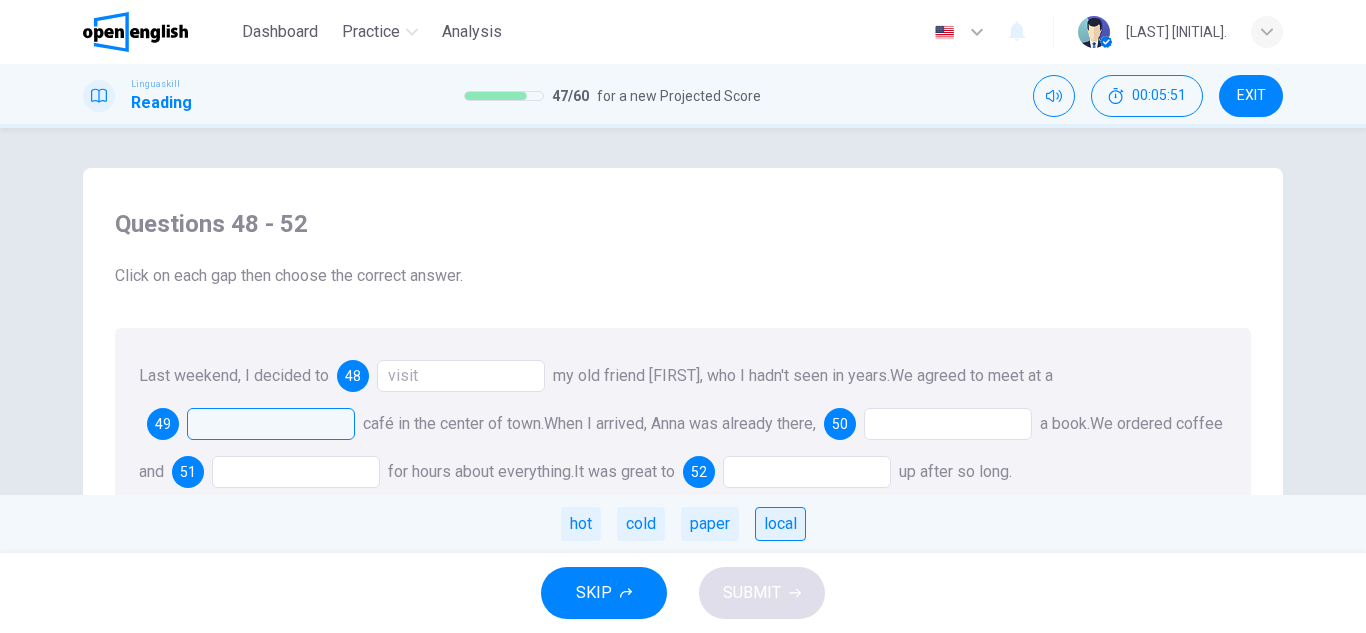 click on "local" at bounding box center [780, 524] 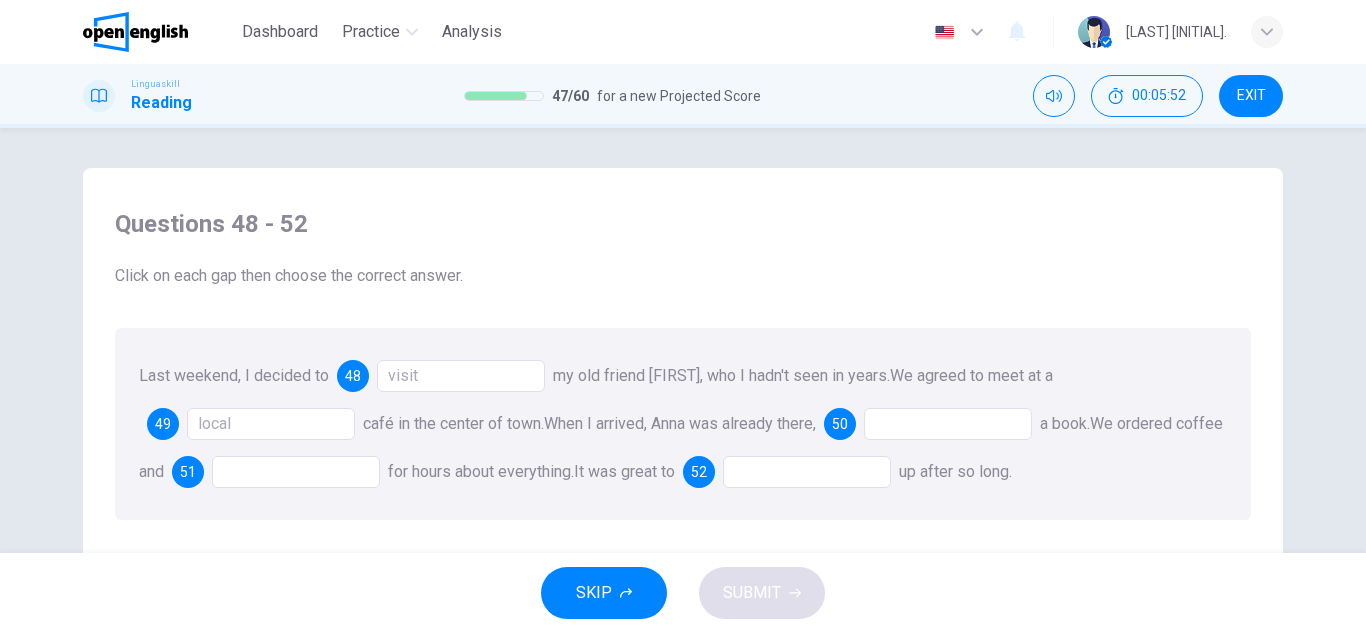 click at bounding box center (948, 424) 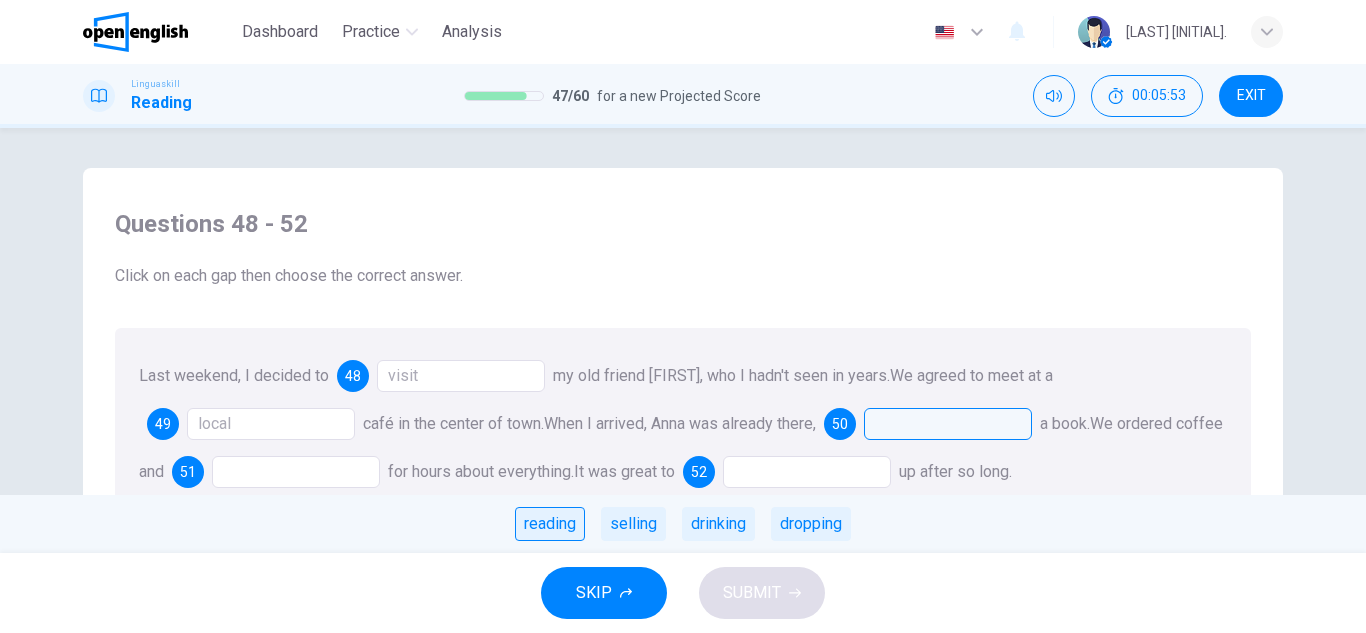 click on "reading" at bounding box center [550, 524] 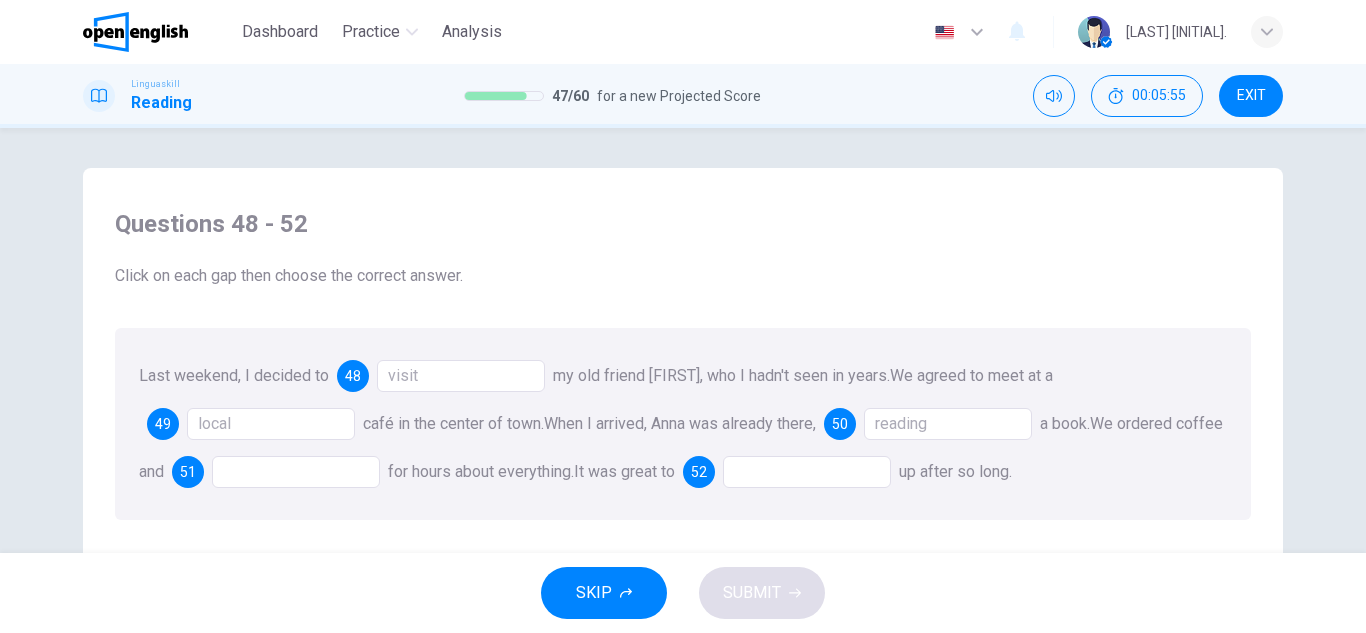 click at bounding box center [296, 472] 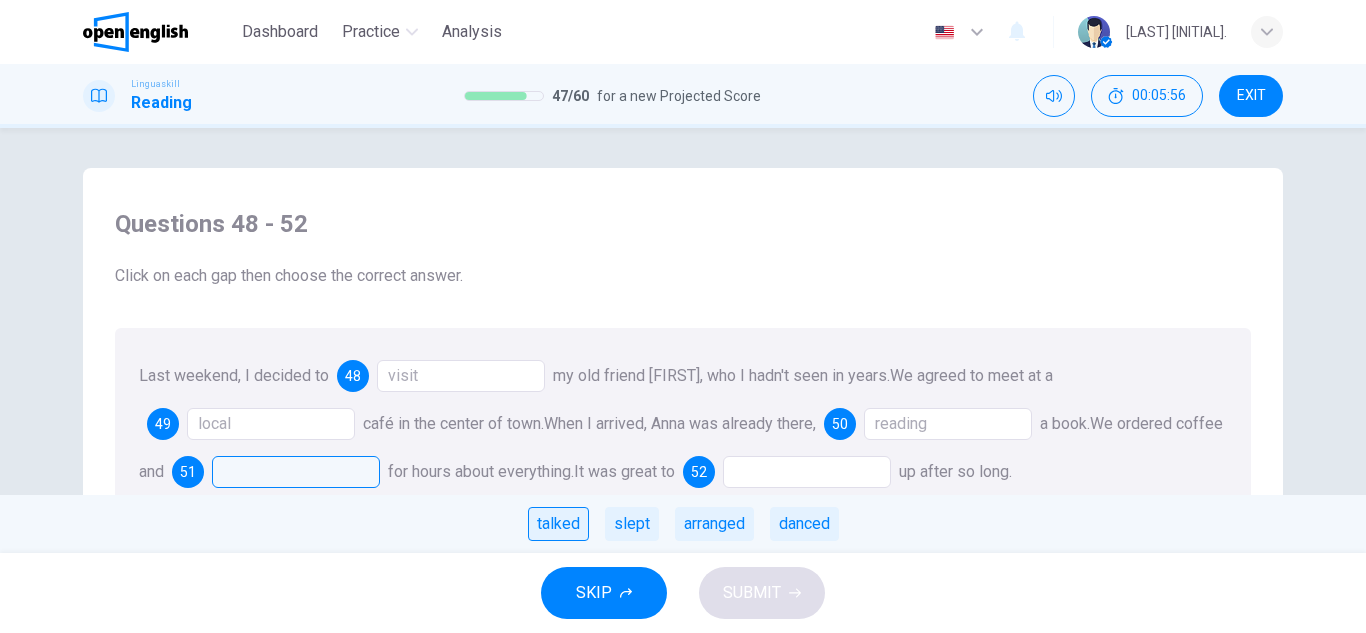 click on "talked" at bounding box center [558, 524] 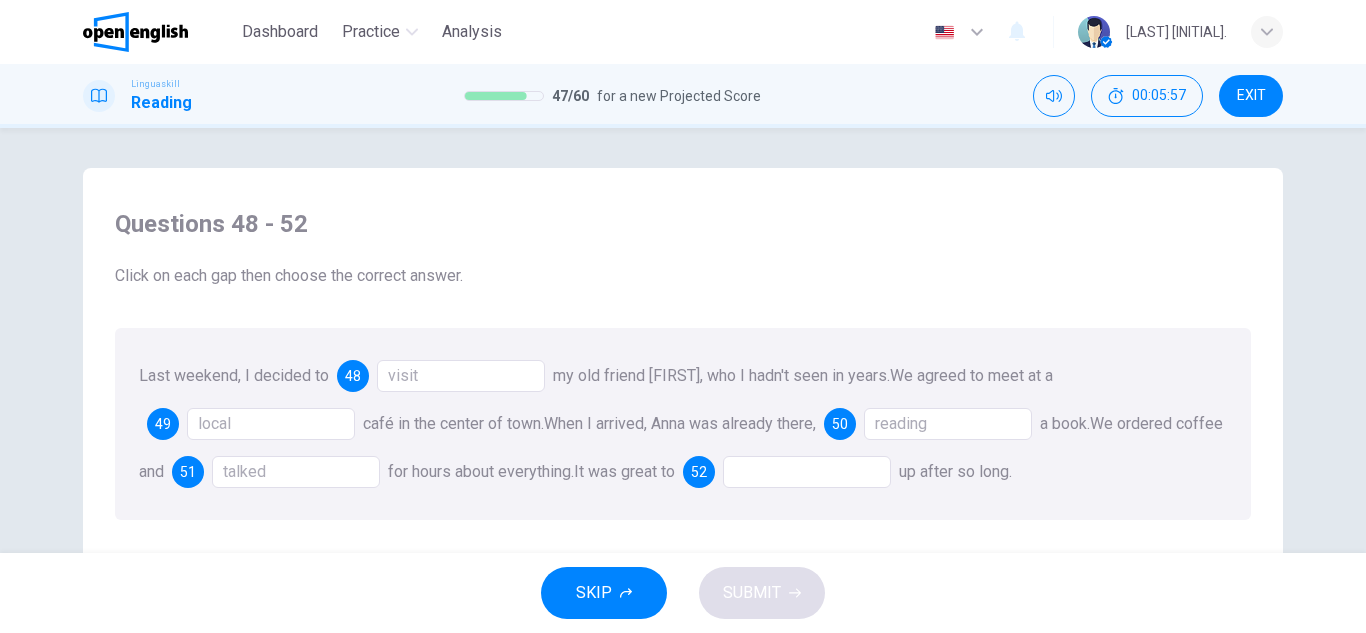 click at bounding box center (807, 472) 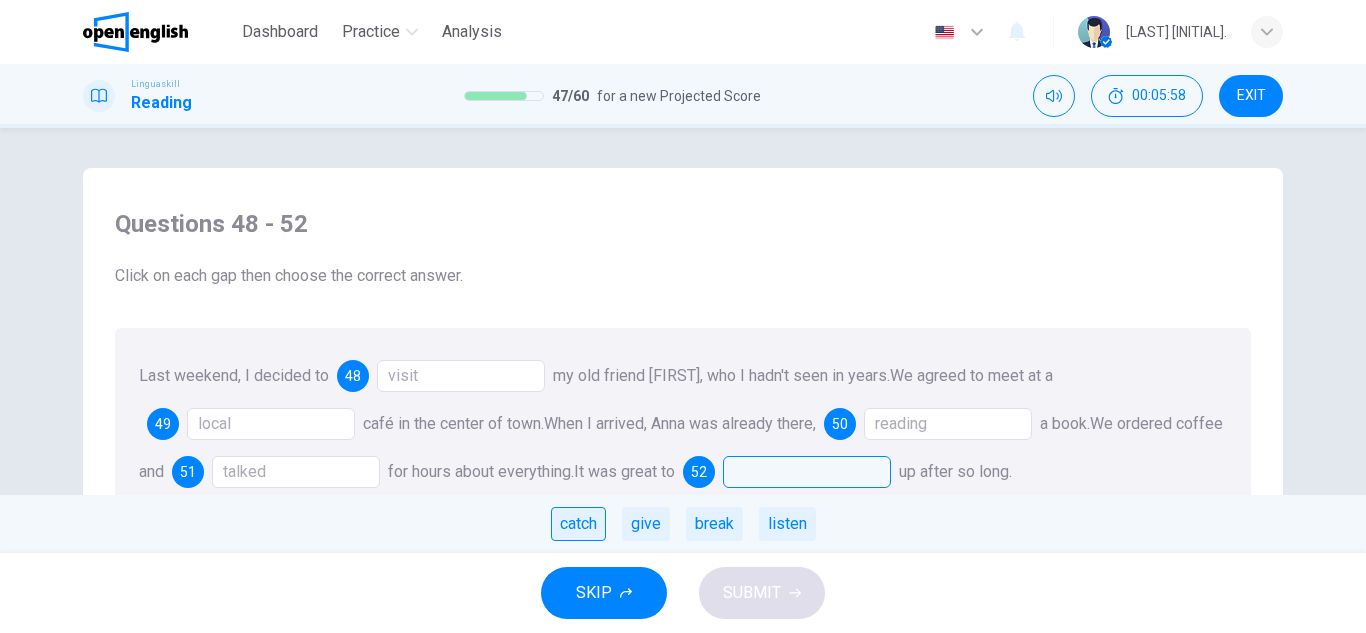click on "catch" at bounding box center [578, 524] 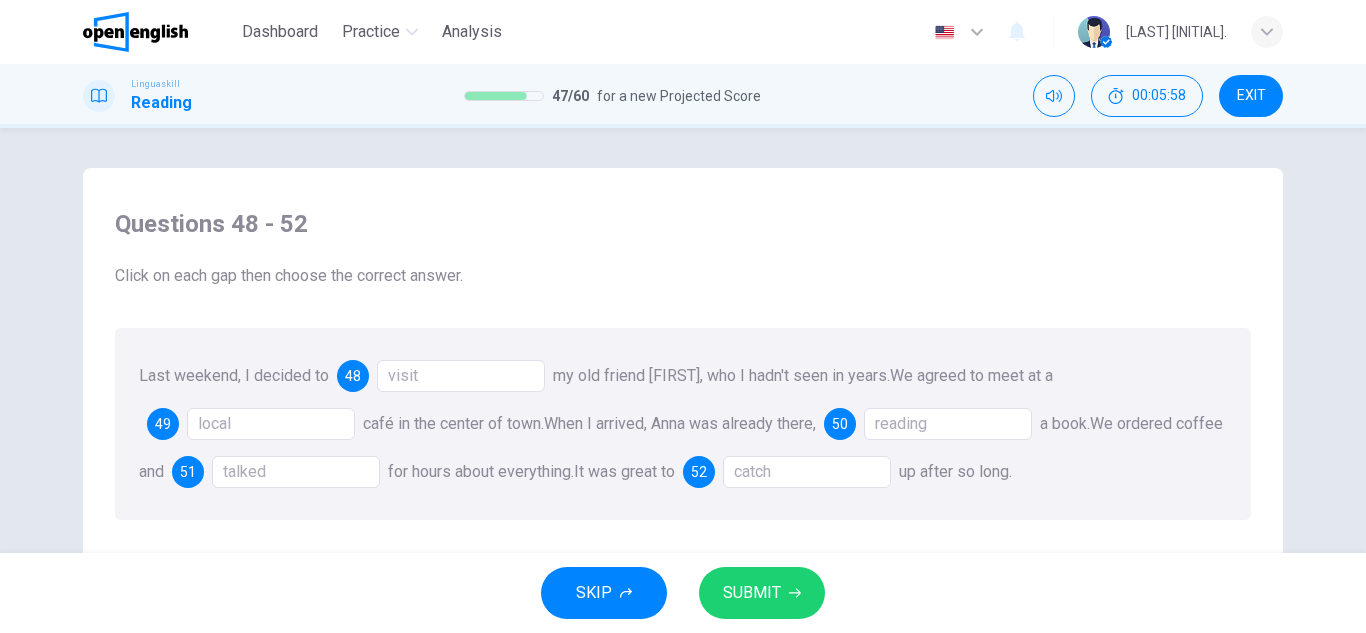 click on "SUBMIT" at bounding box center (752, 593) 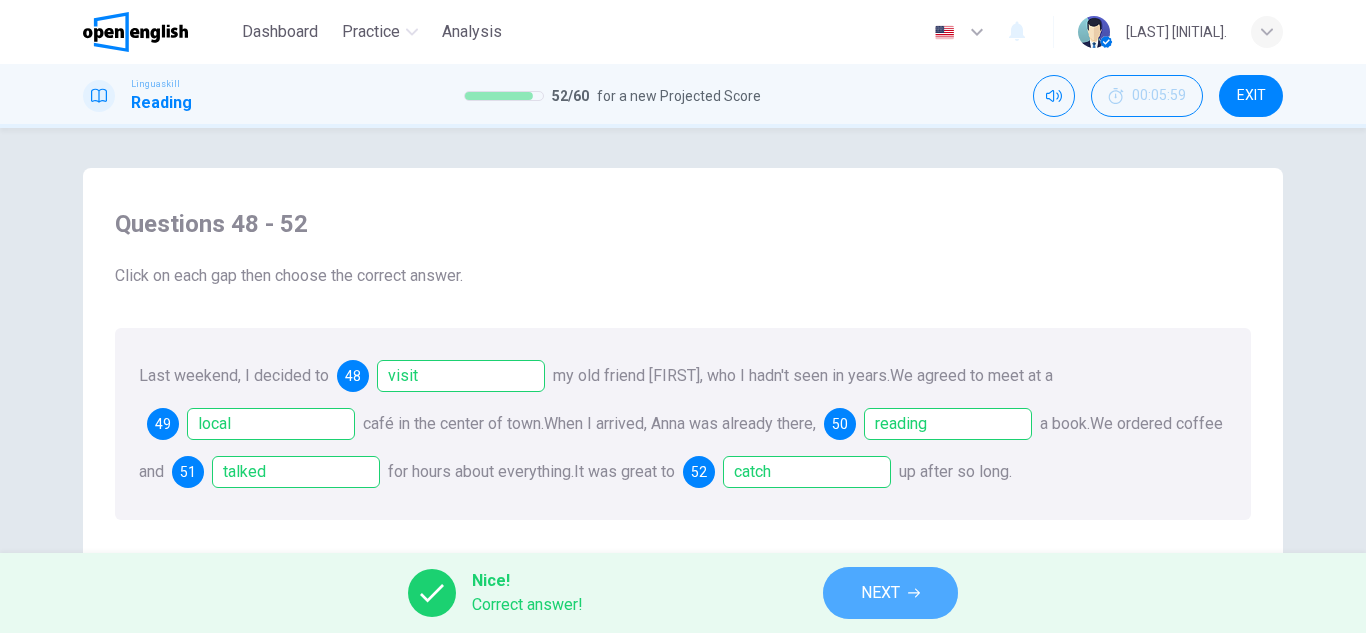 click on "NEXT" at bounding box center (890, 593) 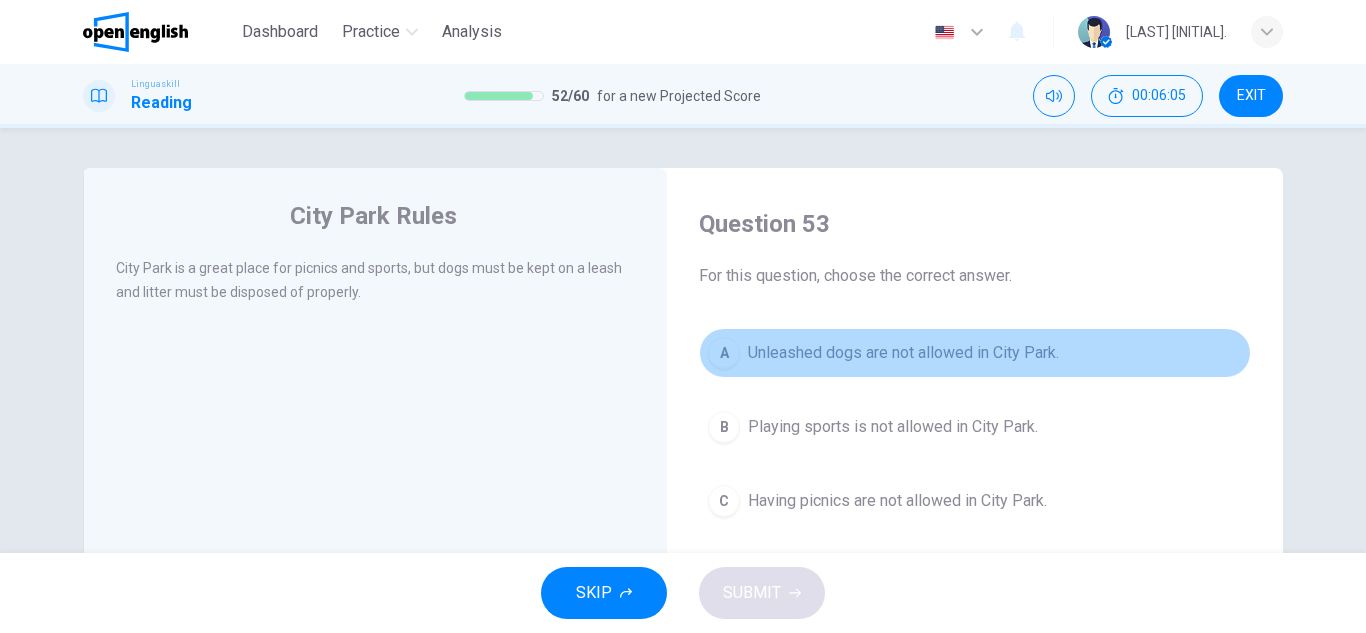 click on "A Unleashed dogs are not allowed in City Park." at bounding box center (975, 353) 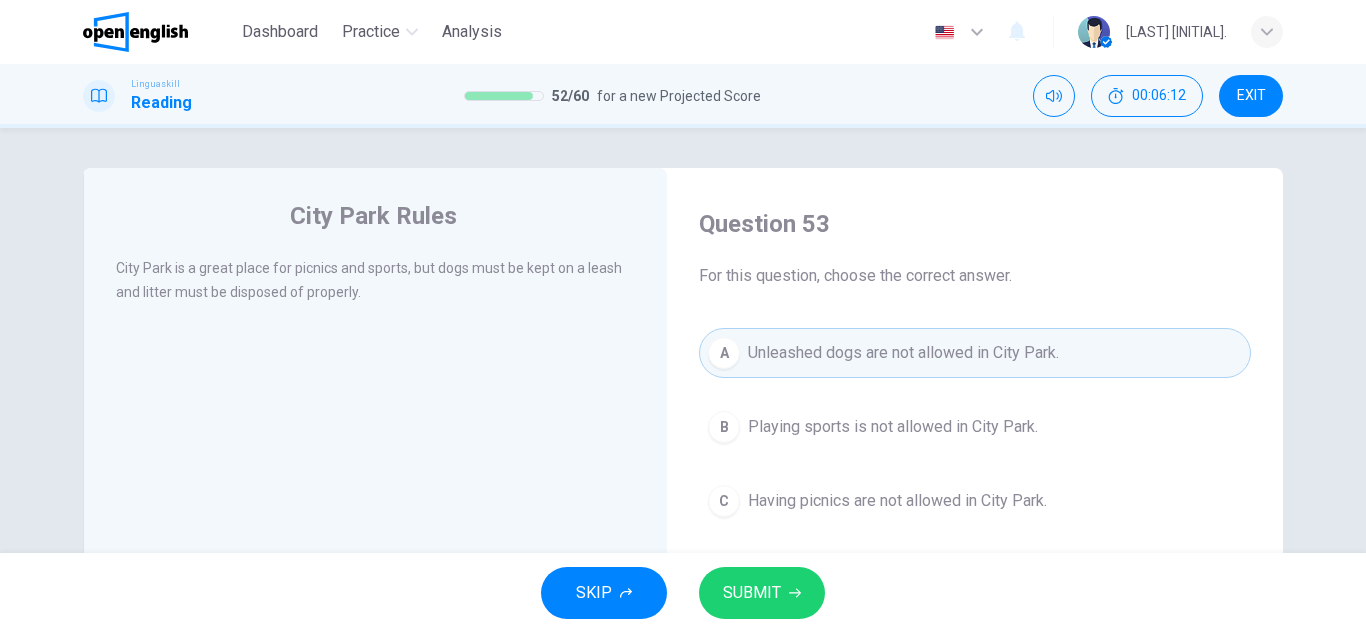 click 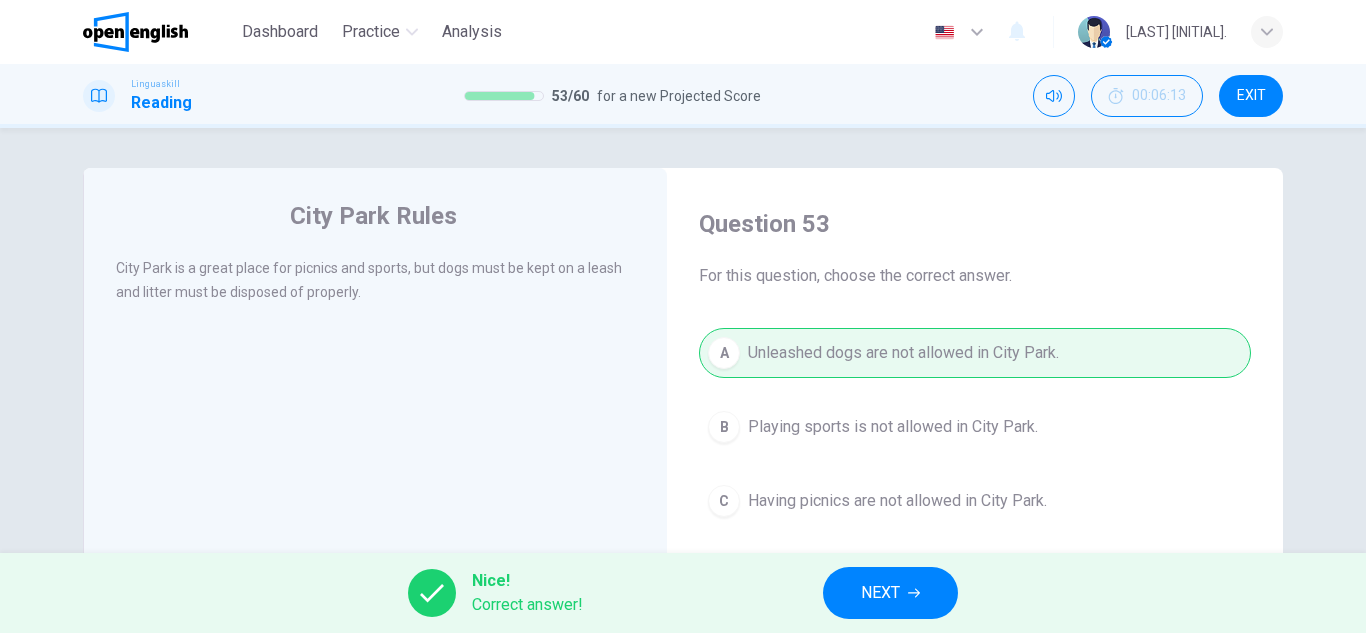 click on "NEXT" at bounding box center [890, 593] 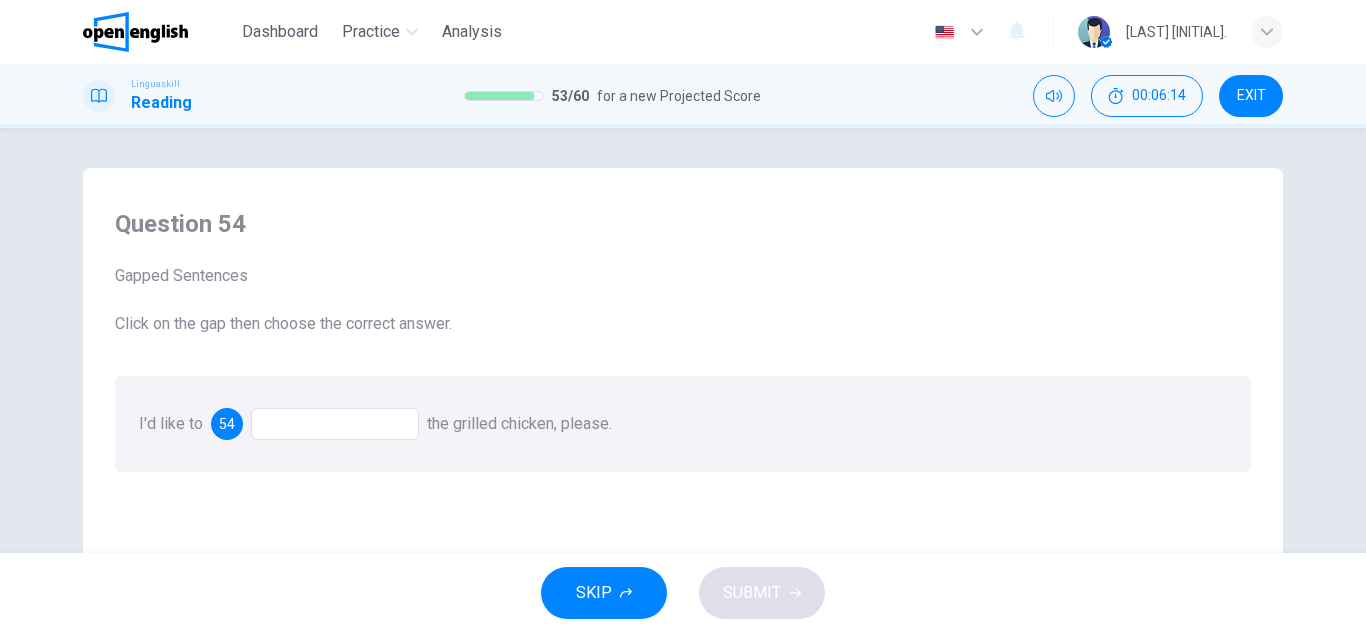 click at bounding box center [335, 424] 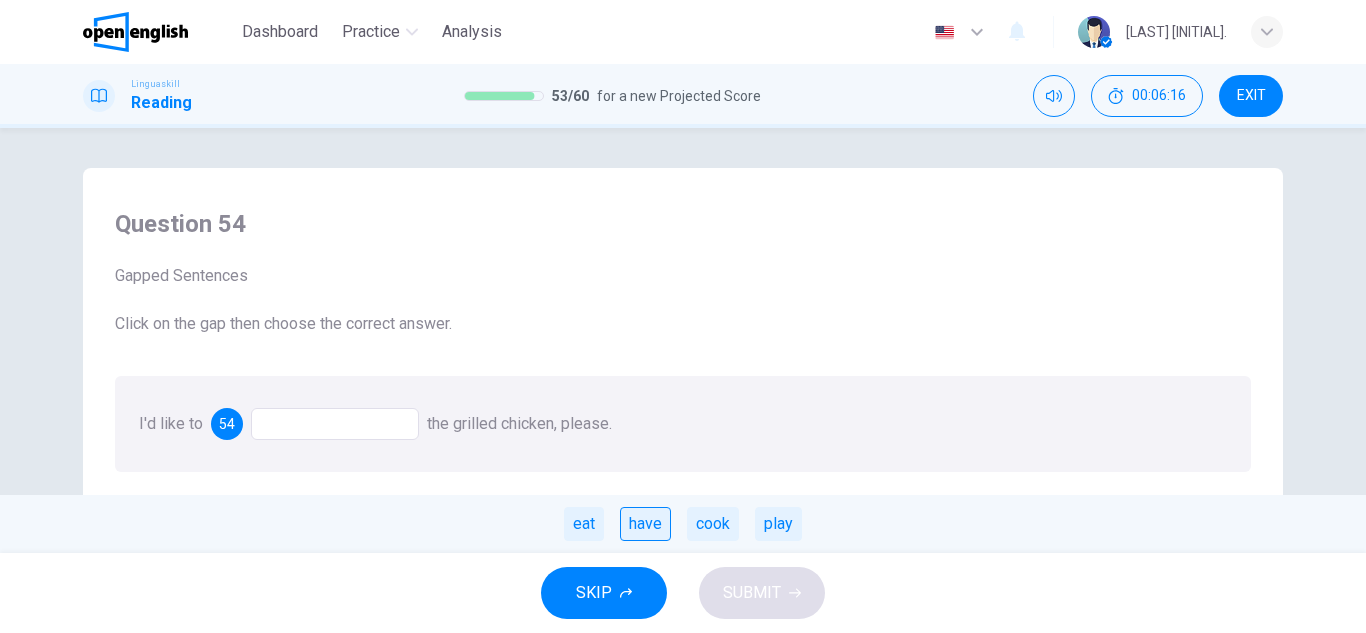 click on "have" at bounding box center [645, 524] 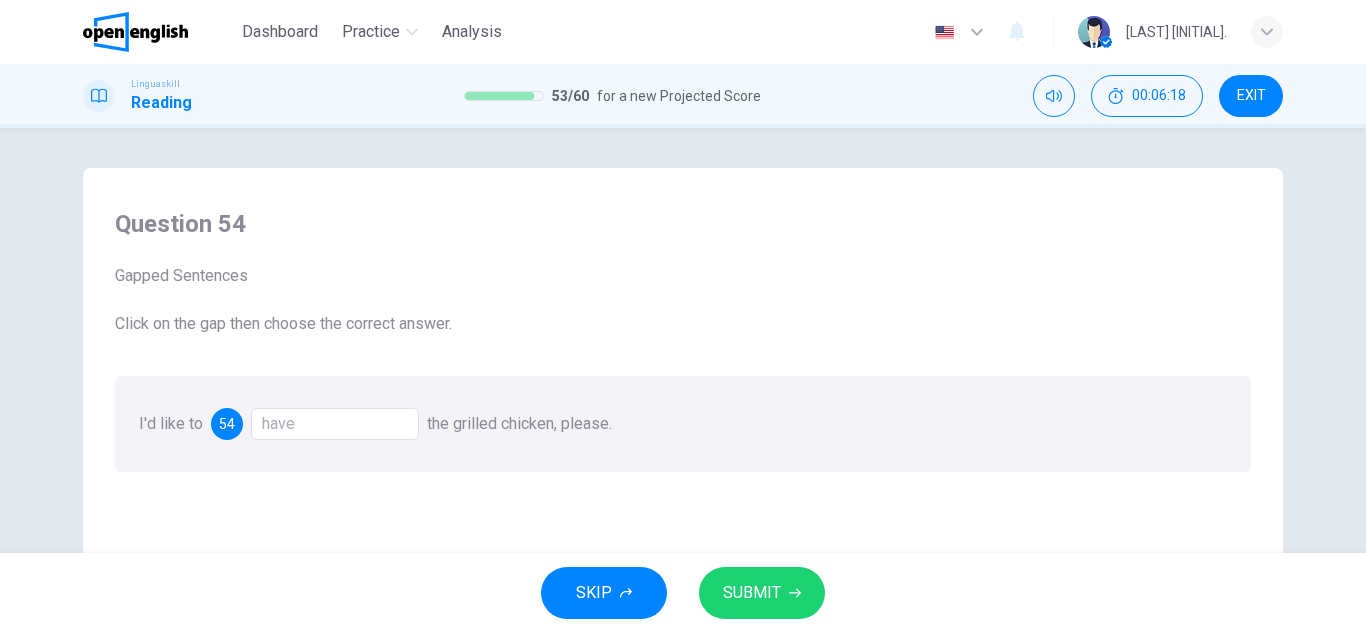 click on "SUBMIT" at bounding box center [752, 593] 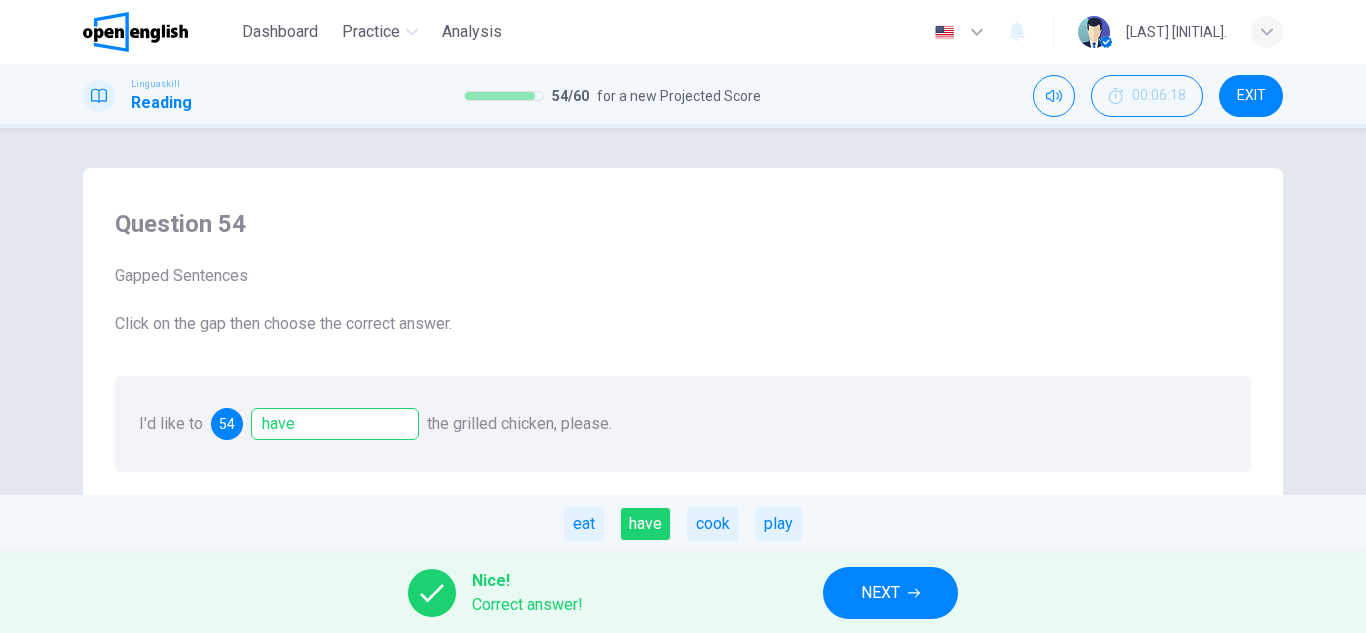 click on "NEXT" at bounding box center [890, 593] 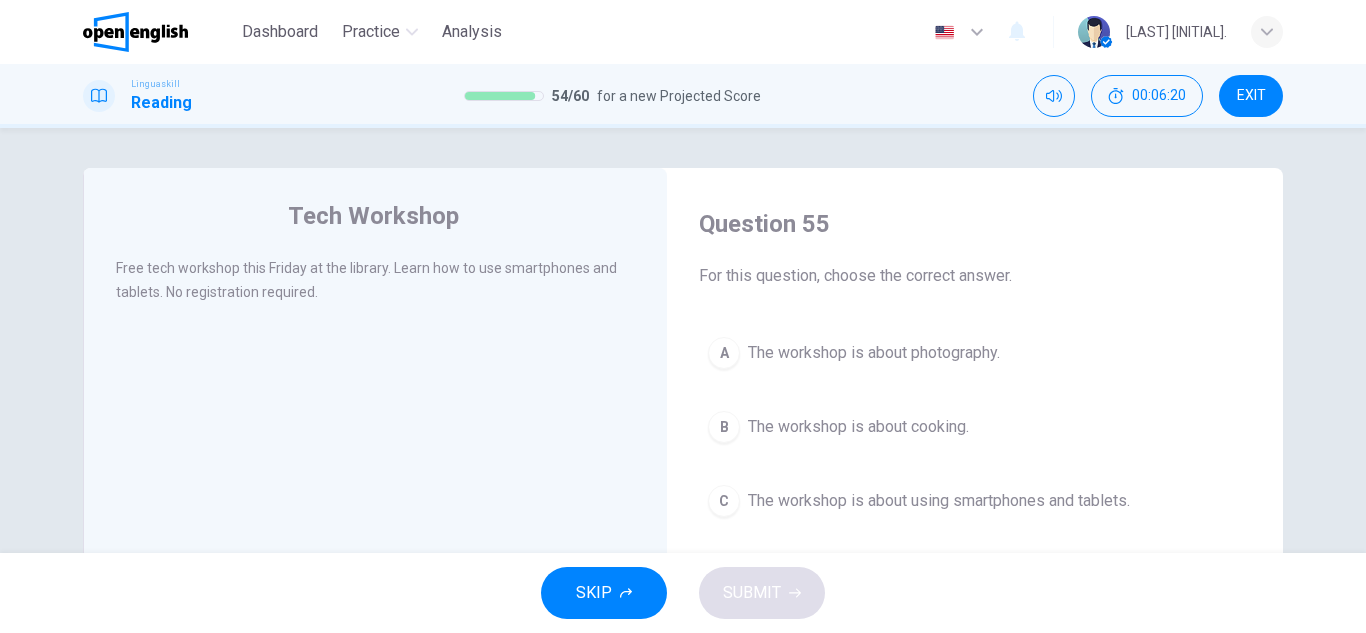 click on "The workshop is about using smartphones and tablets." at bounding box center (939, 501) 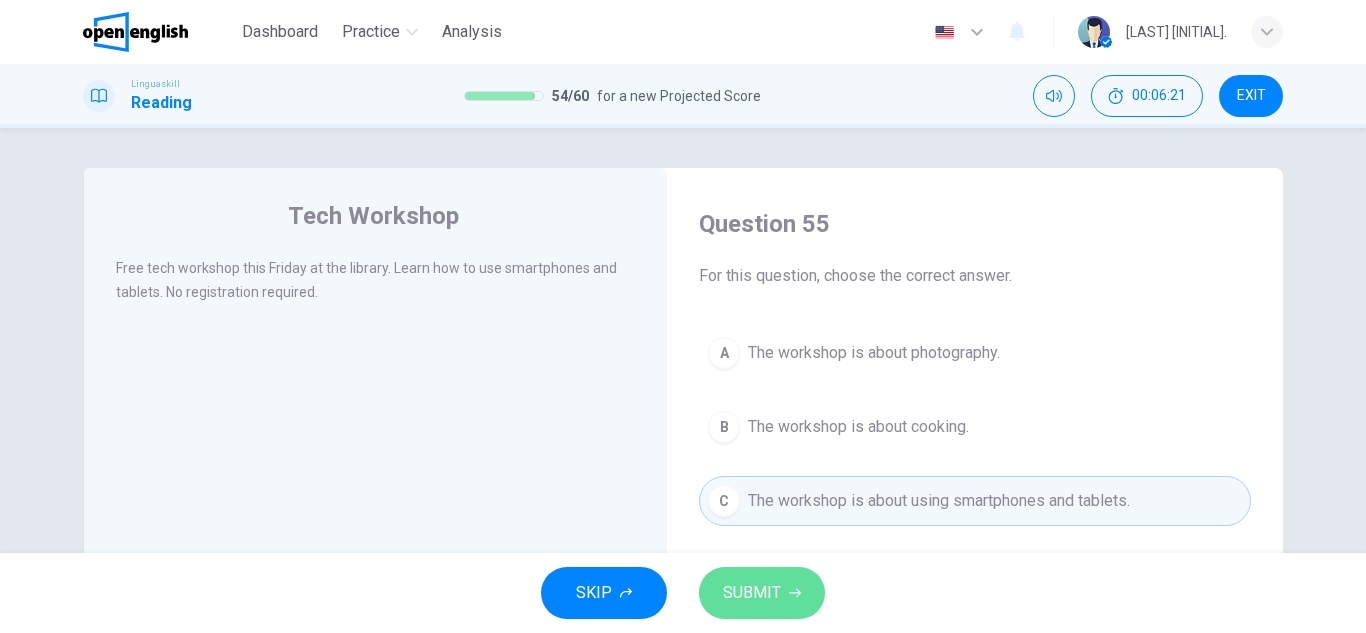 click on "SUBMIT" at bounding box center (762, 593) 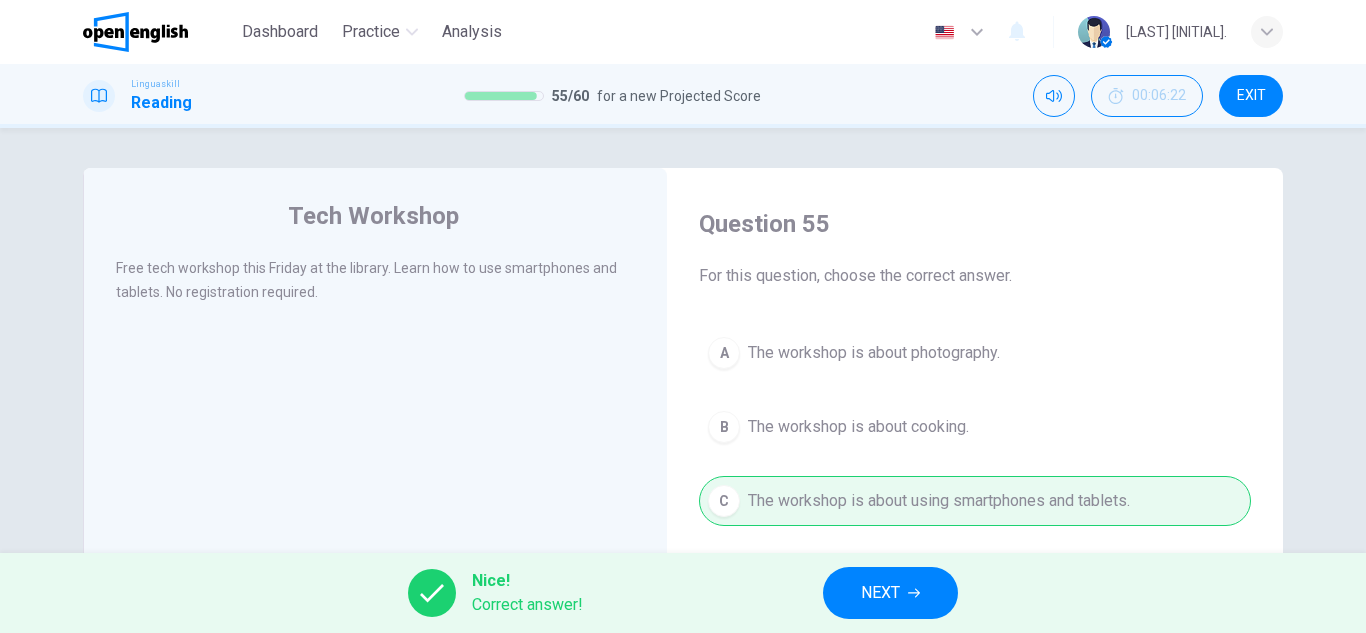 click on "NEXT" at bounding box center [880, 593] 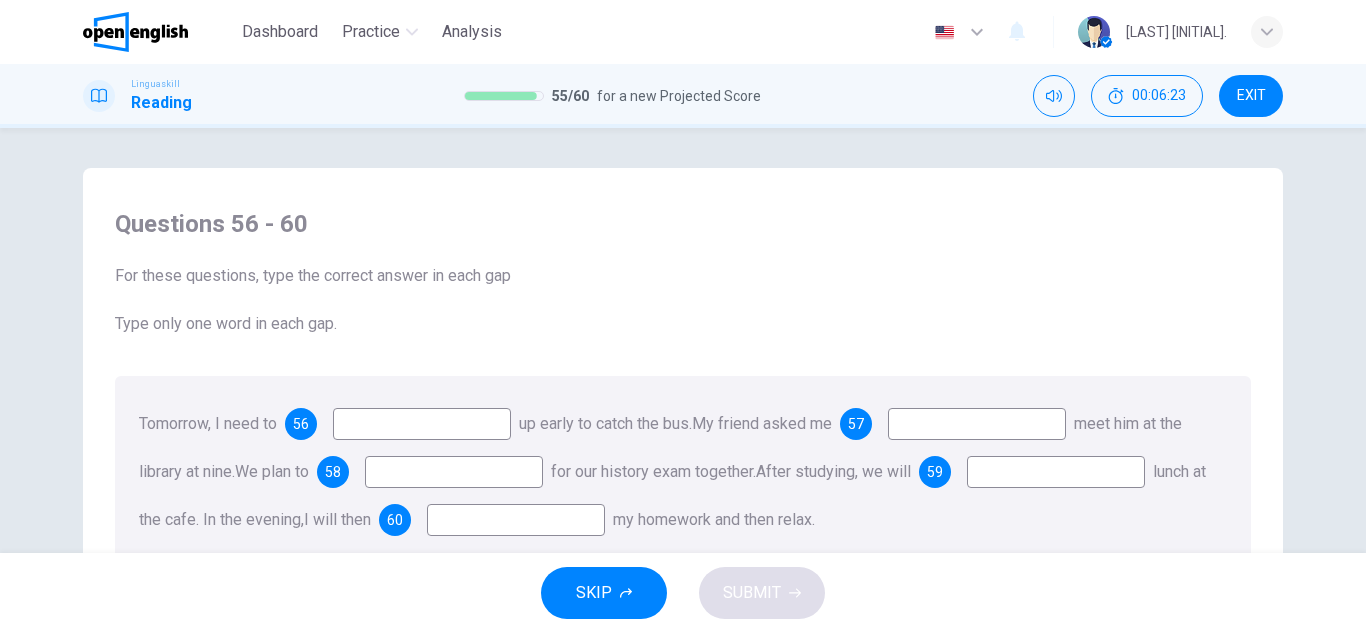 click at bounding box center (422, 424) 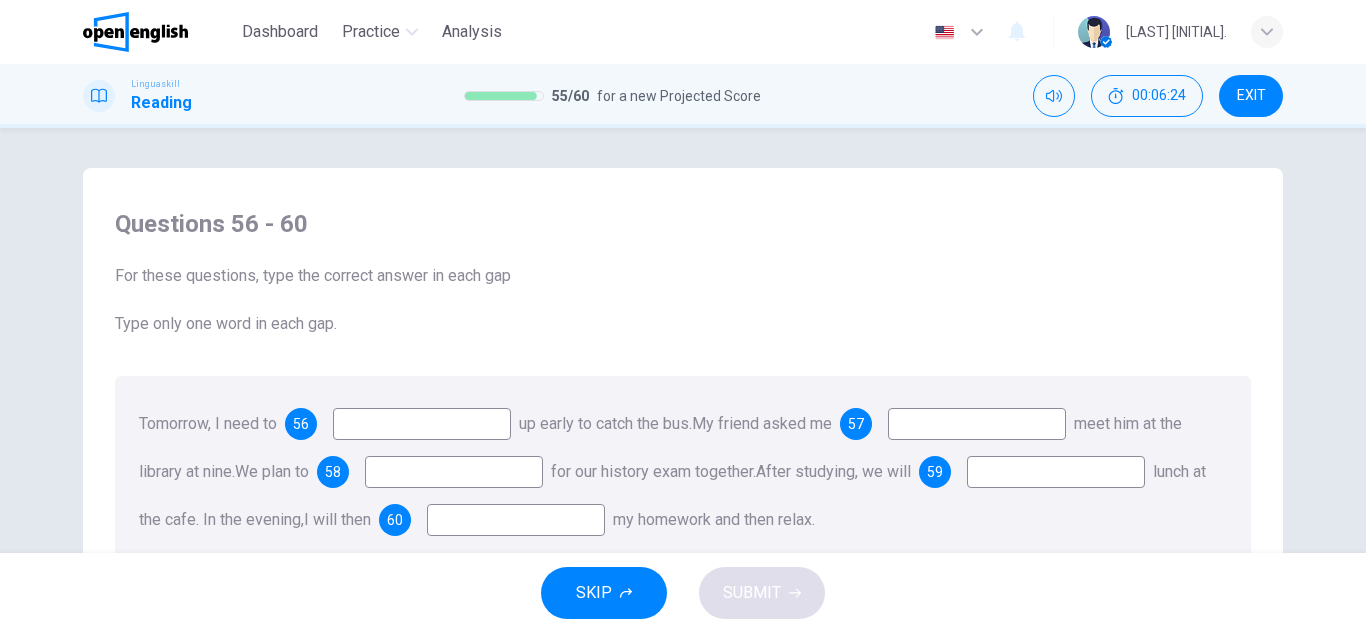 scroll, scrollTop: 100, scrollLeft: 0, axis: vertical 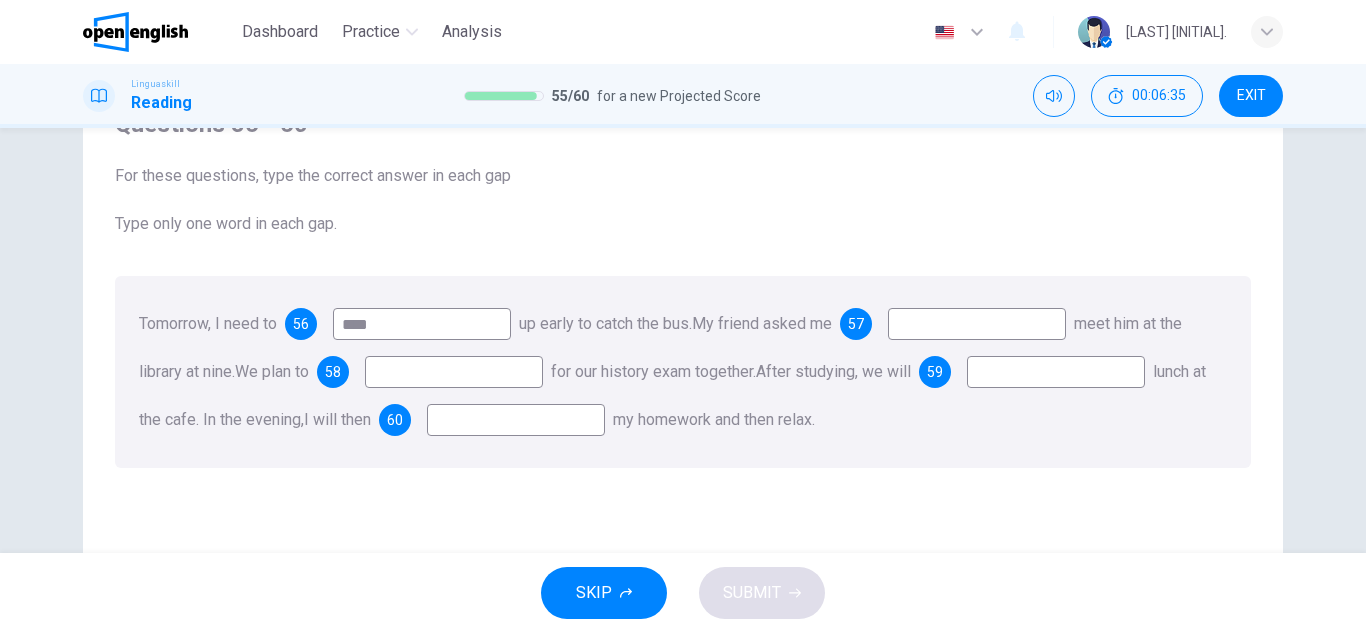 type on "****" 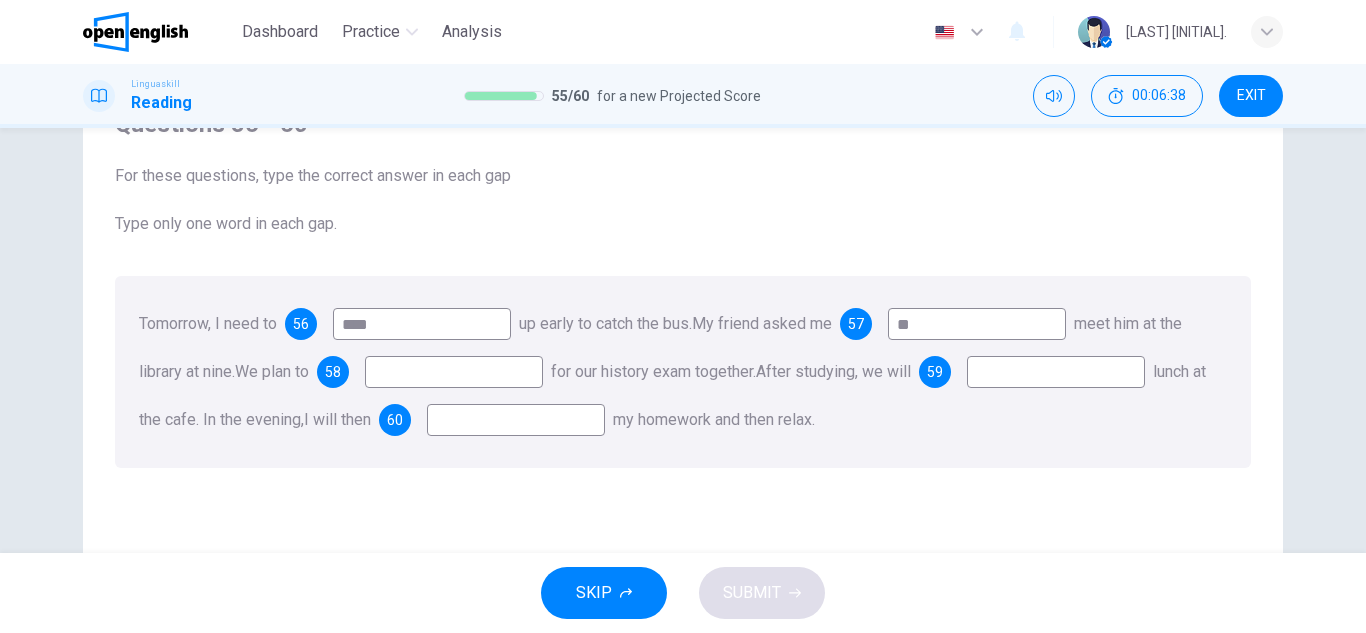 type on "**" 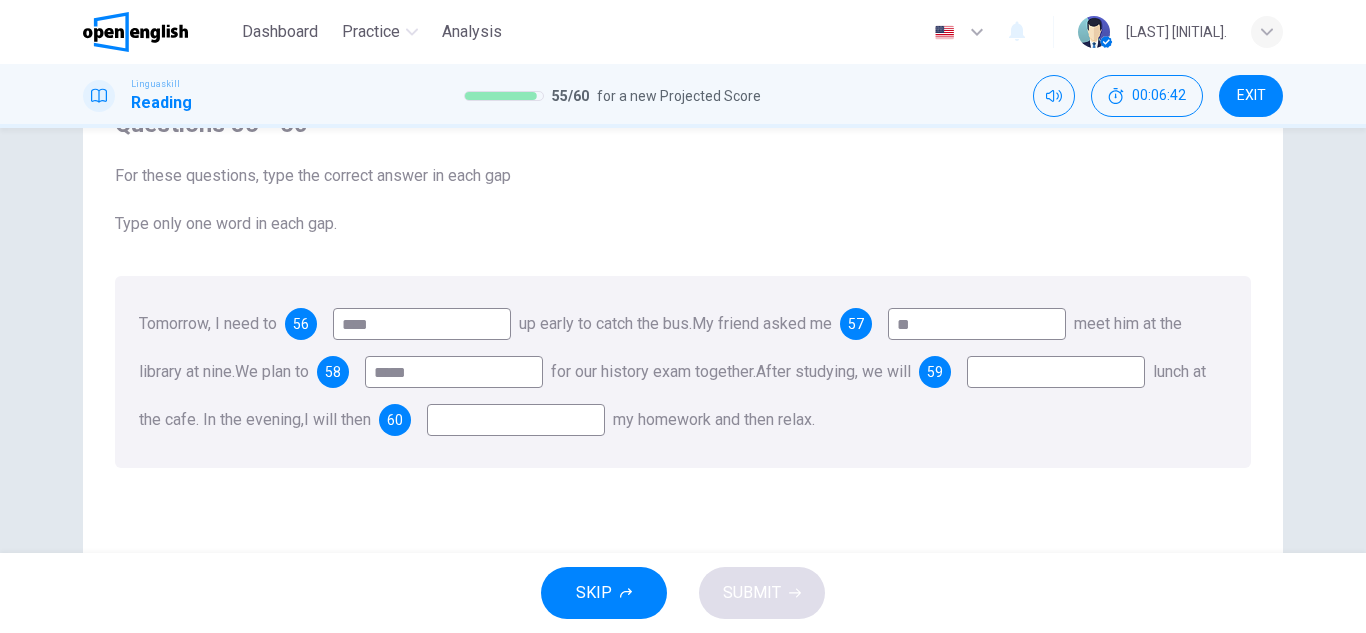 type on "*****" 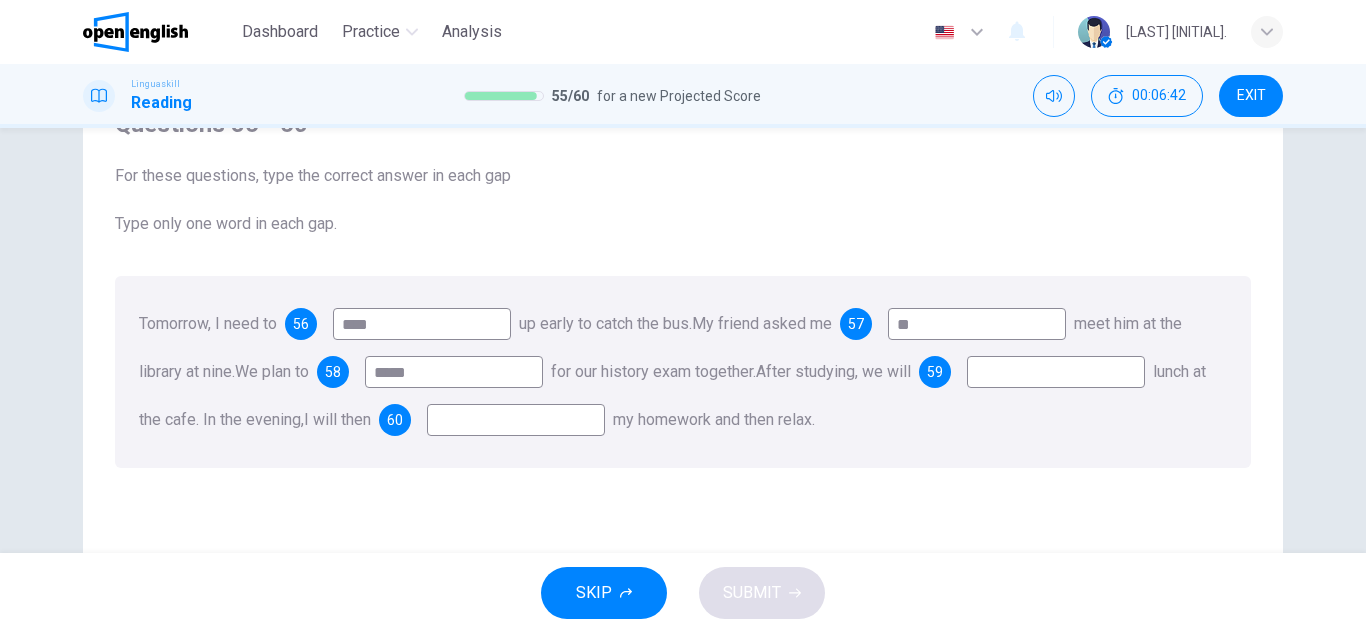 click at bounding box center (1056, 372) 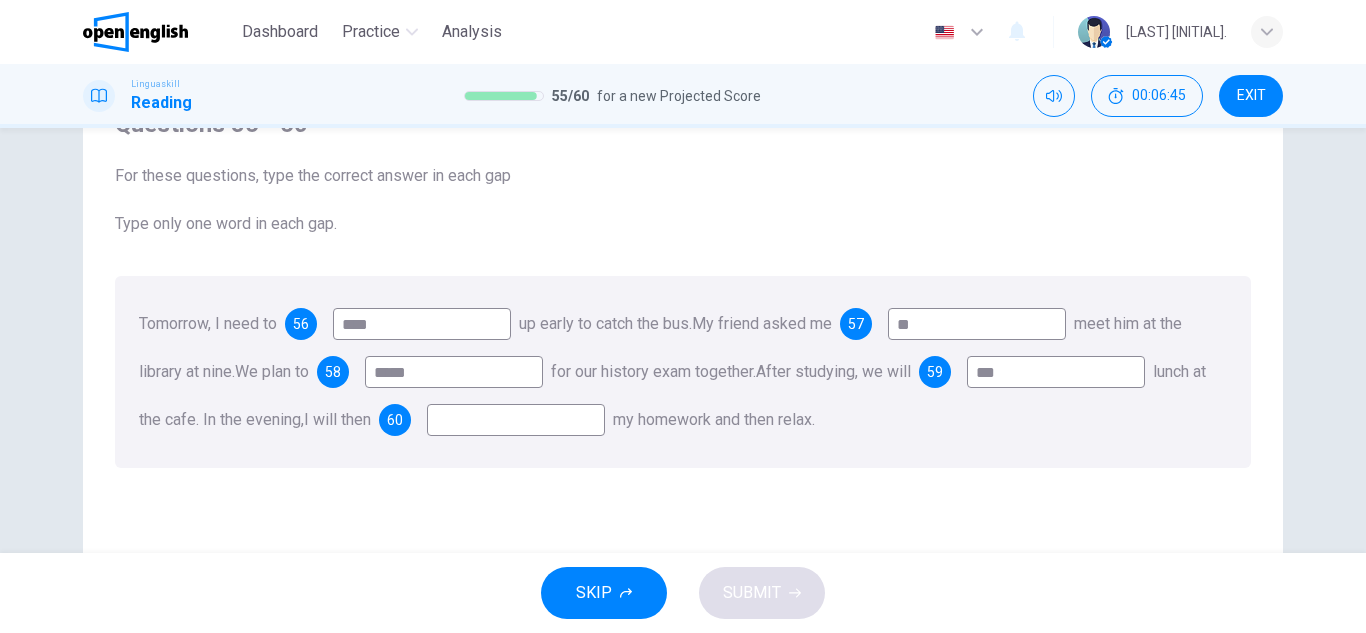 type on "***" 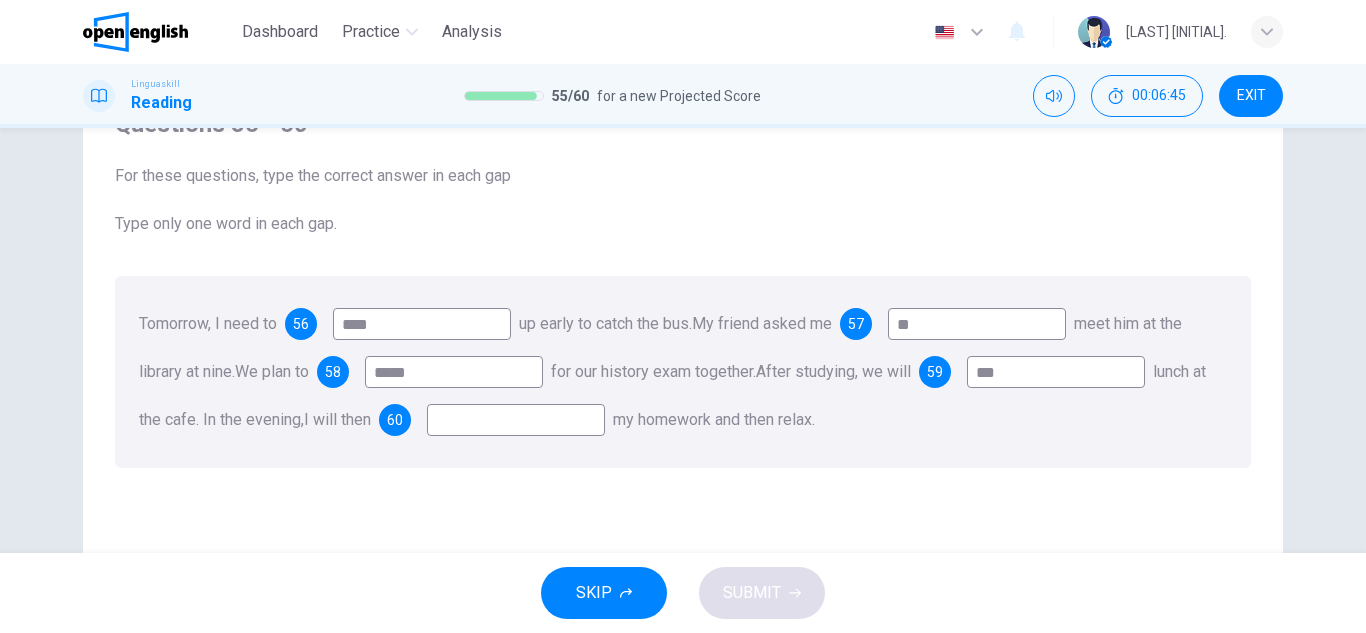 click at bounding box center [516, 420] 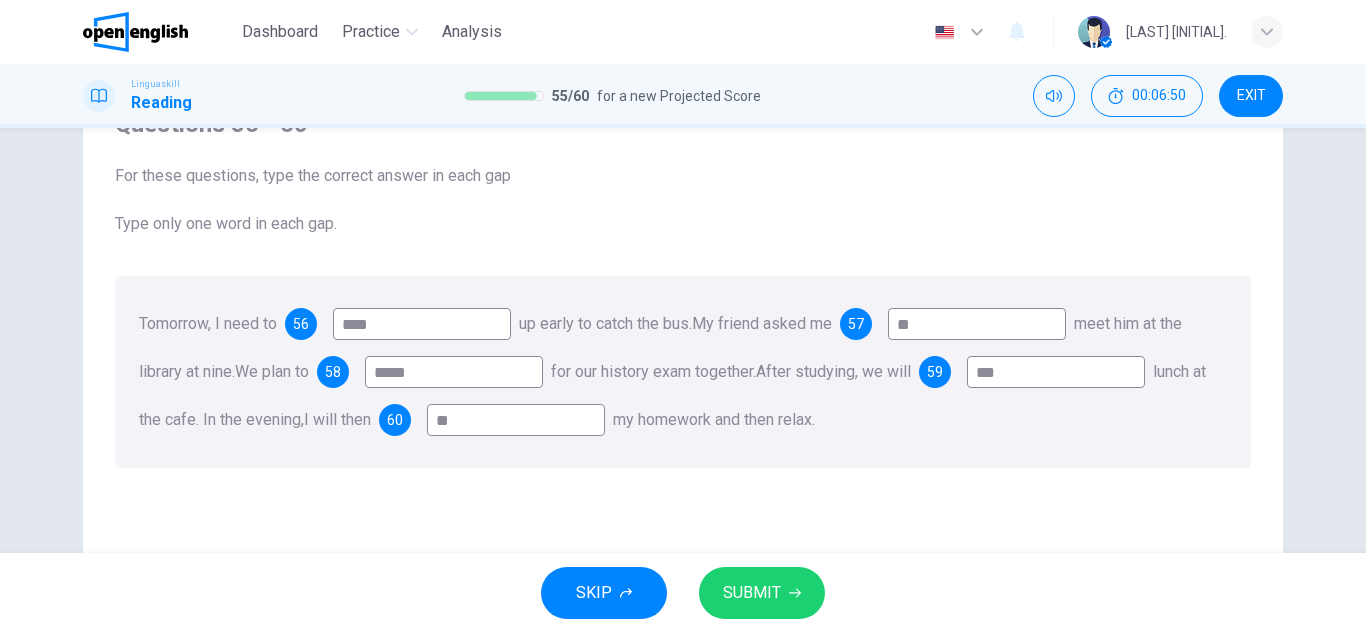 type on "**" 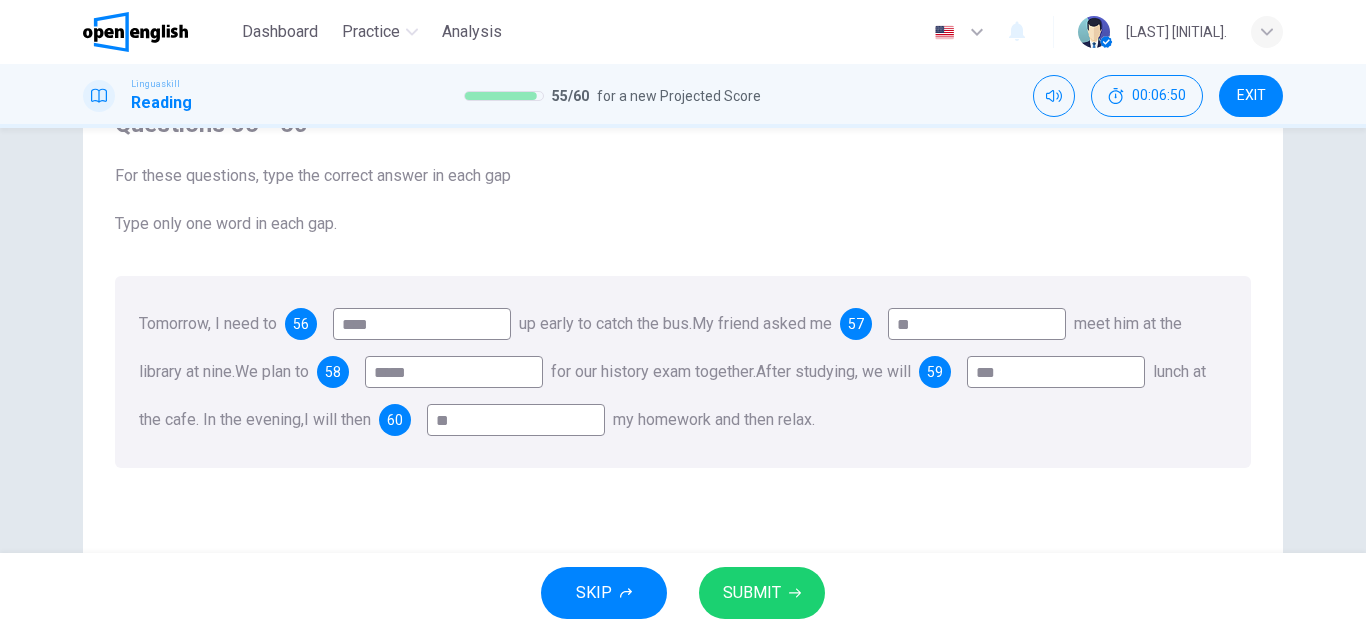 click on "SUBMIT" at bounding box center (762, 593) 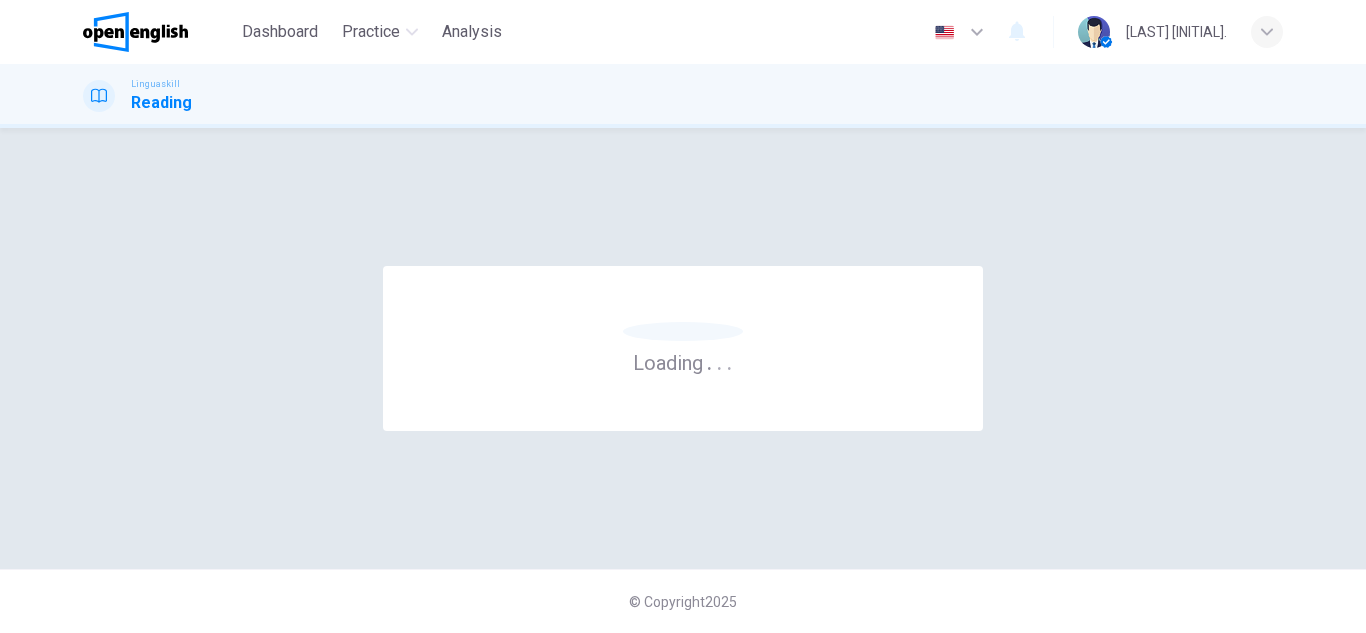 scroll, scrollTop: 0, scrollLeft: 0, axis: both 